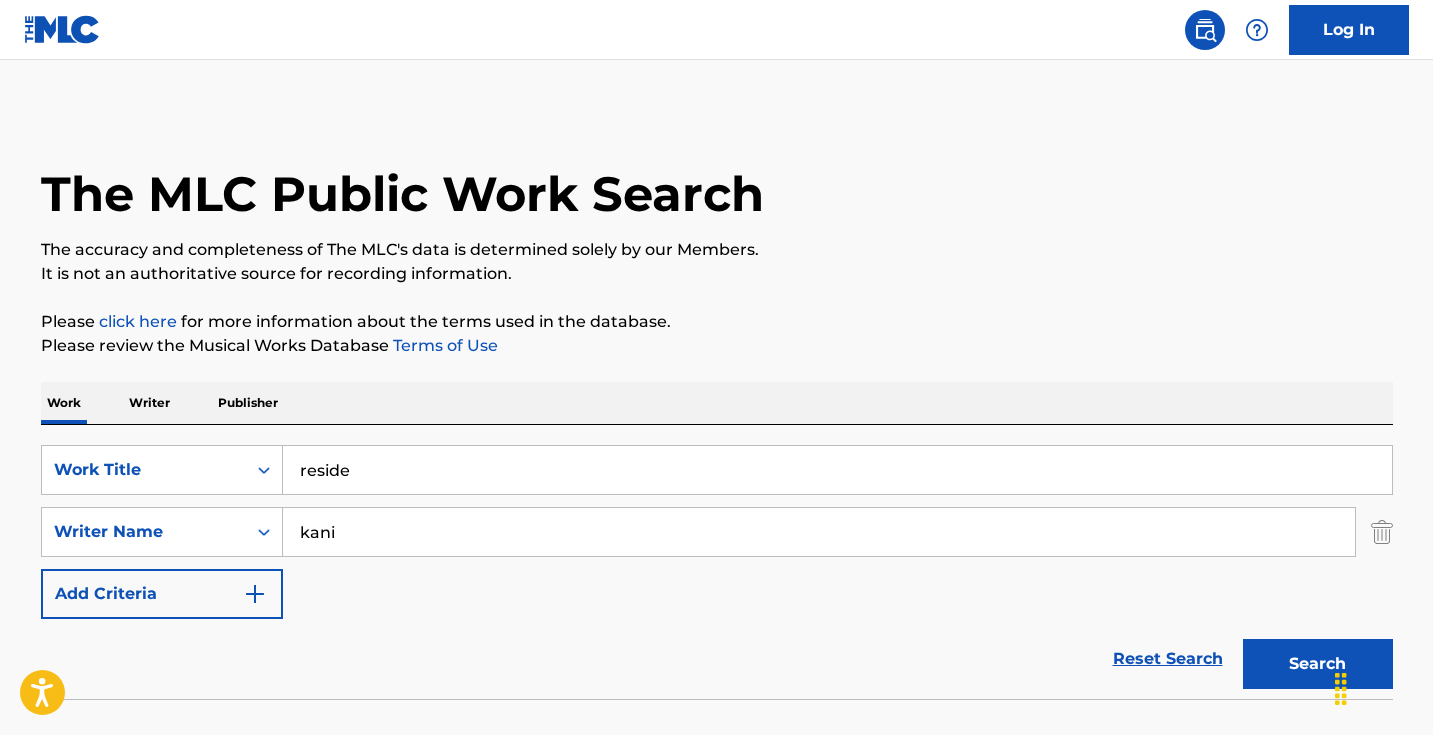 scroll, scrollTop: 133, scrollLeft: 0, axis: vertical 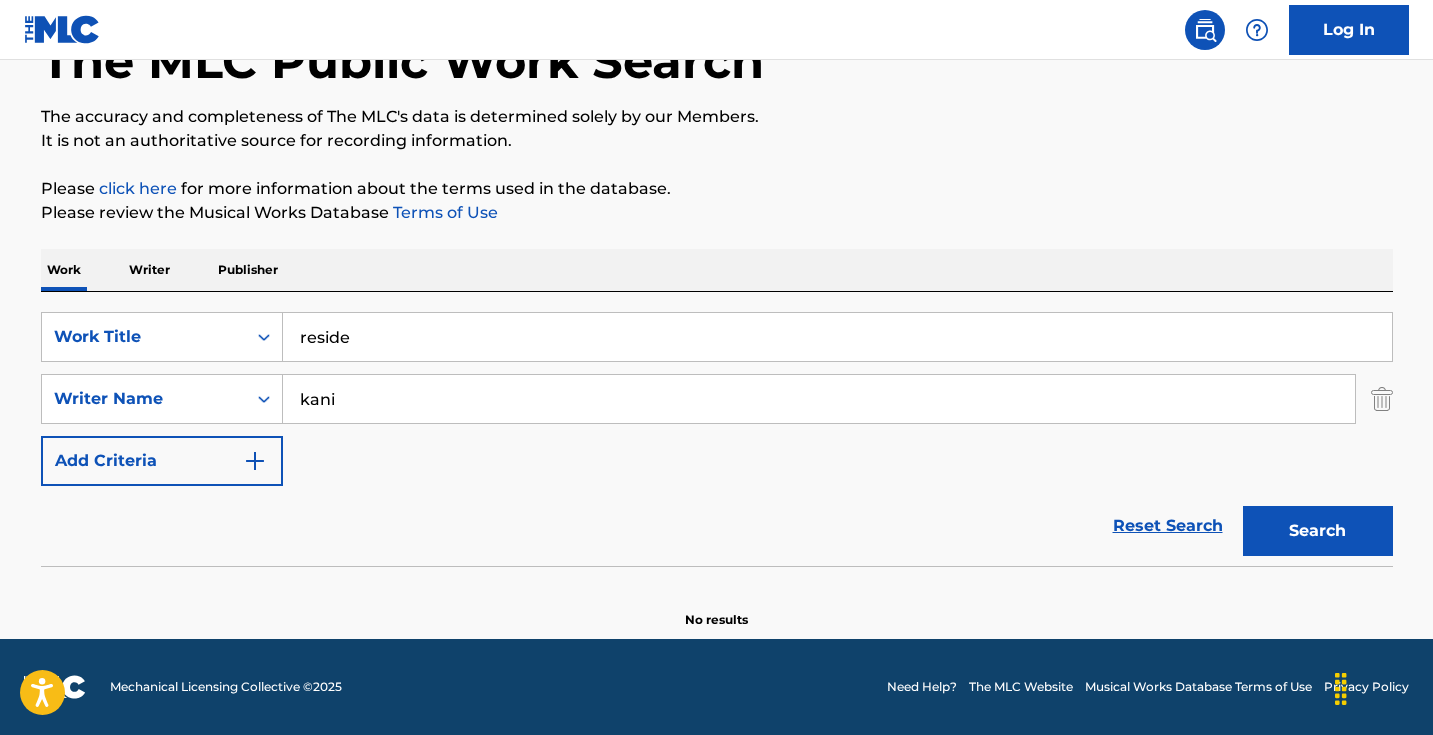 click on "reside" at bounding box center [837, 337] 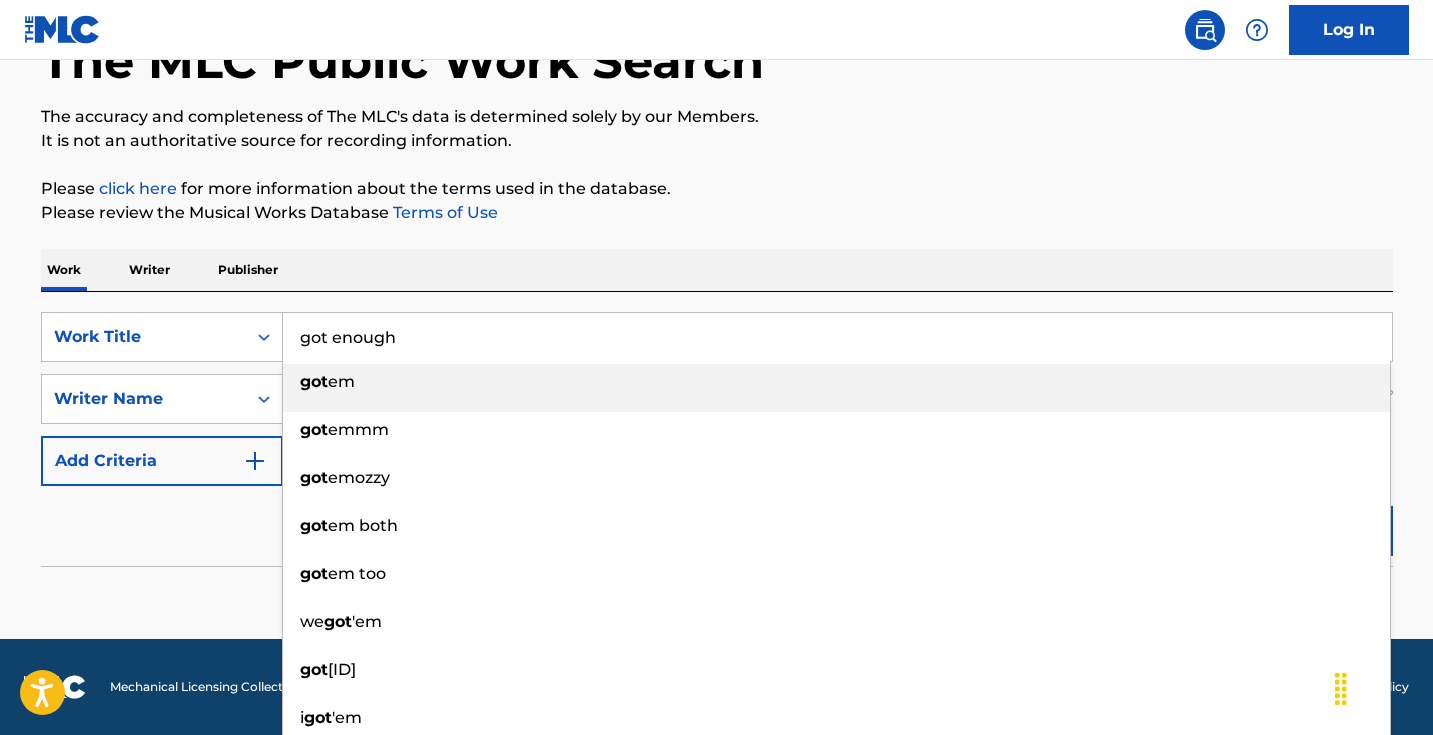 click on "got enough" at bounding box center [837, 337] 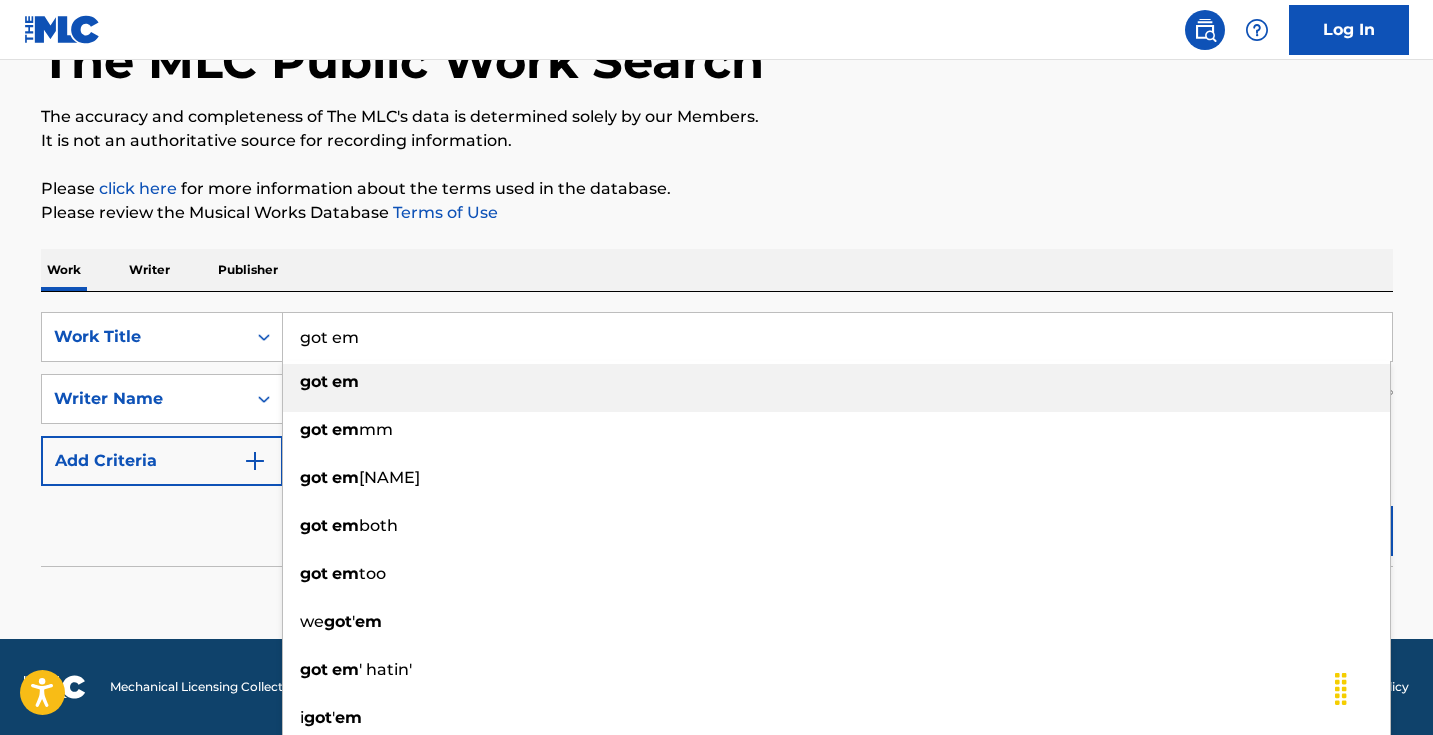 type on "got em" 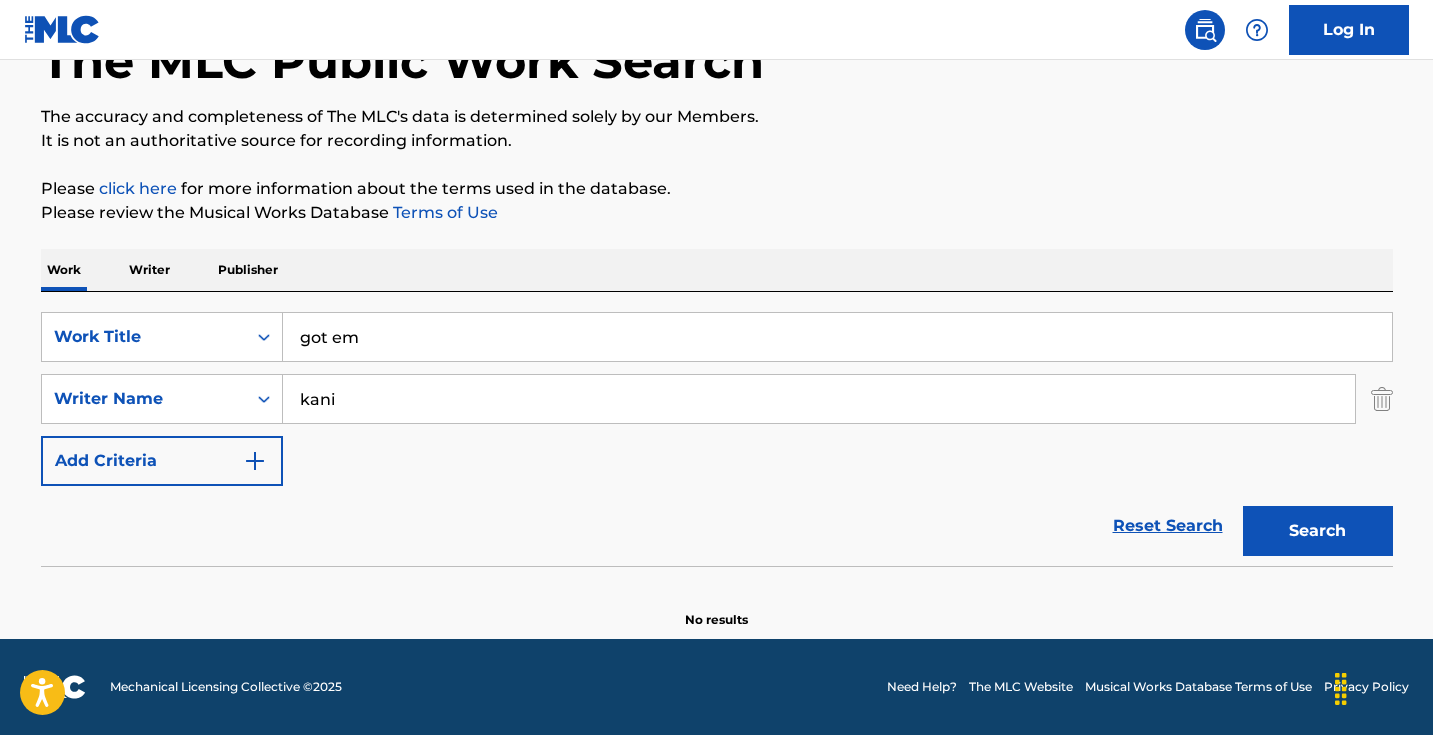 click on "Search" at bounding box center (1318, 531) 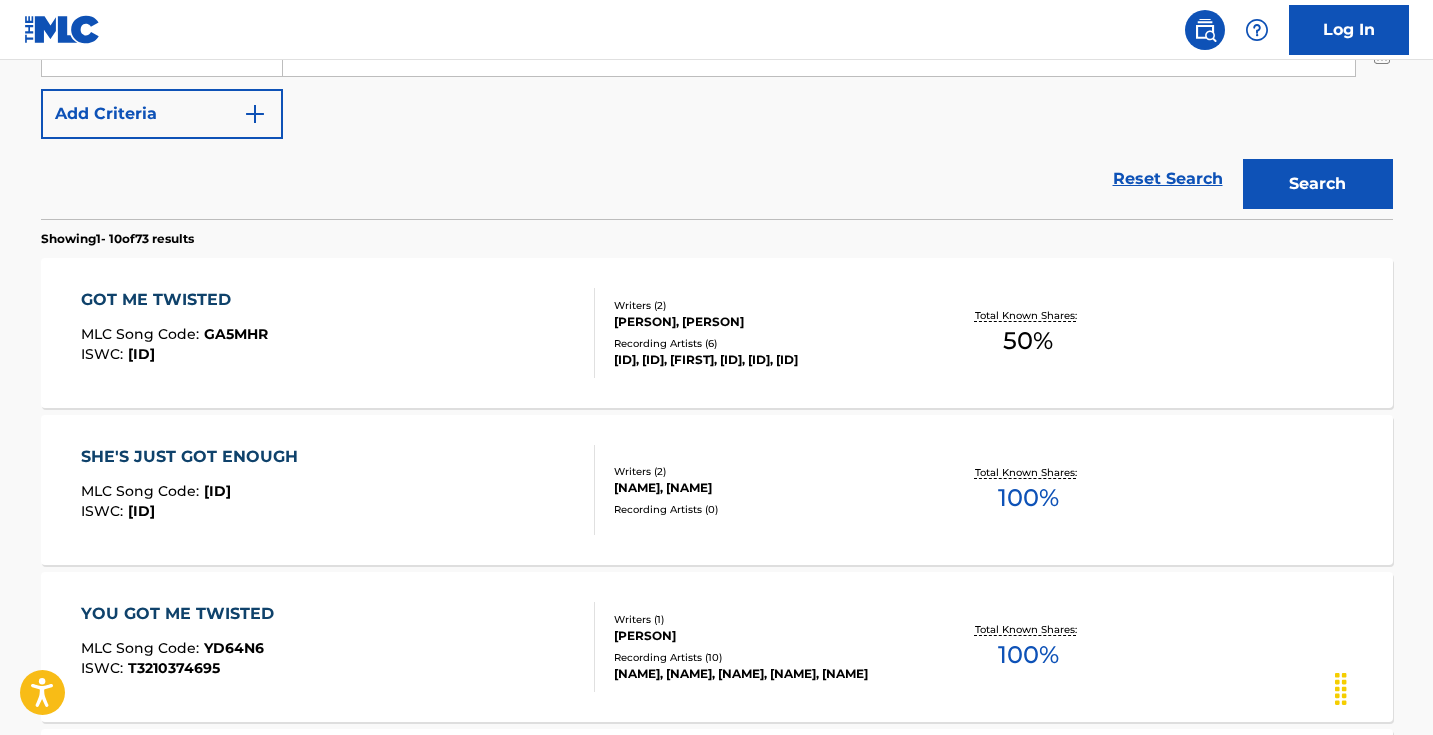 scroll, scrollTop: 414, scrollLeft: 0, axis: vertical 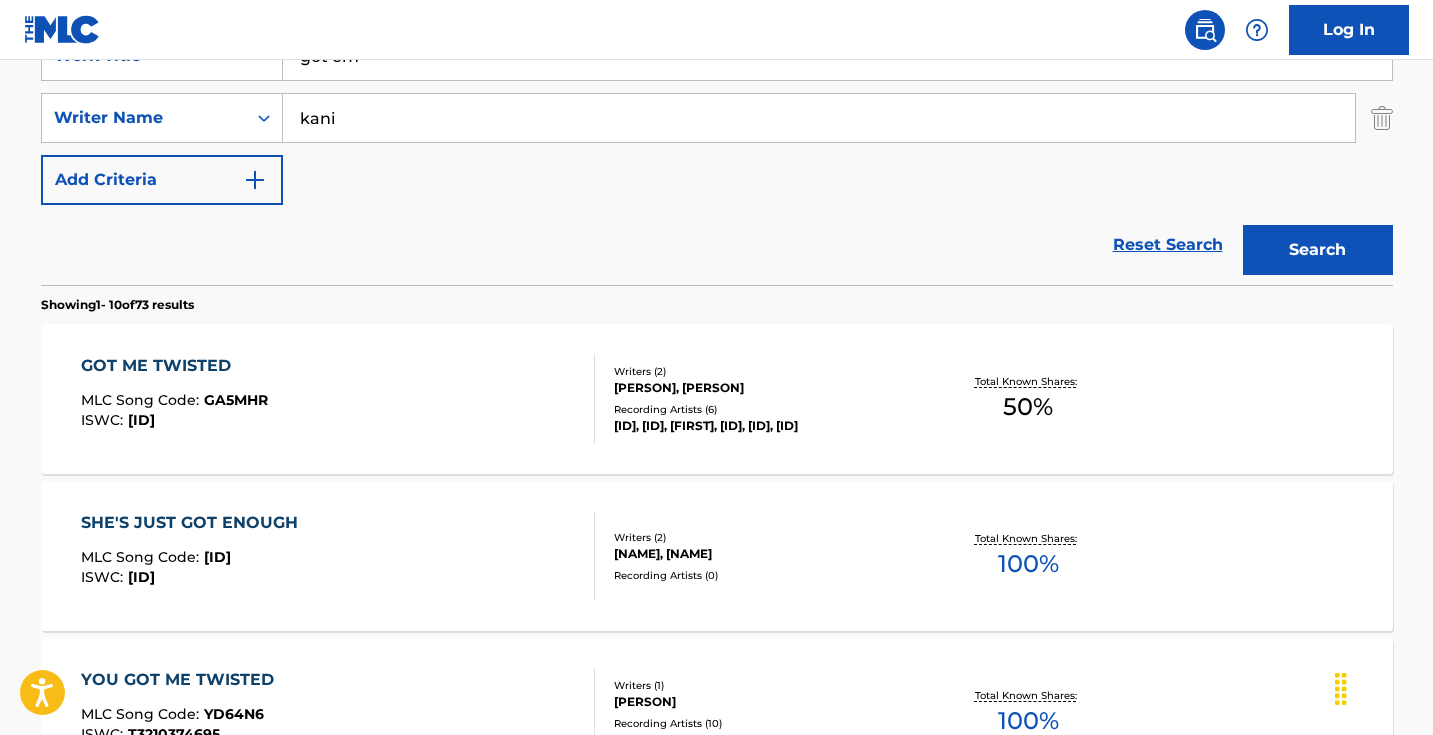 click on "kani" at bounding box center (819, 118) 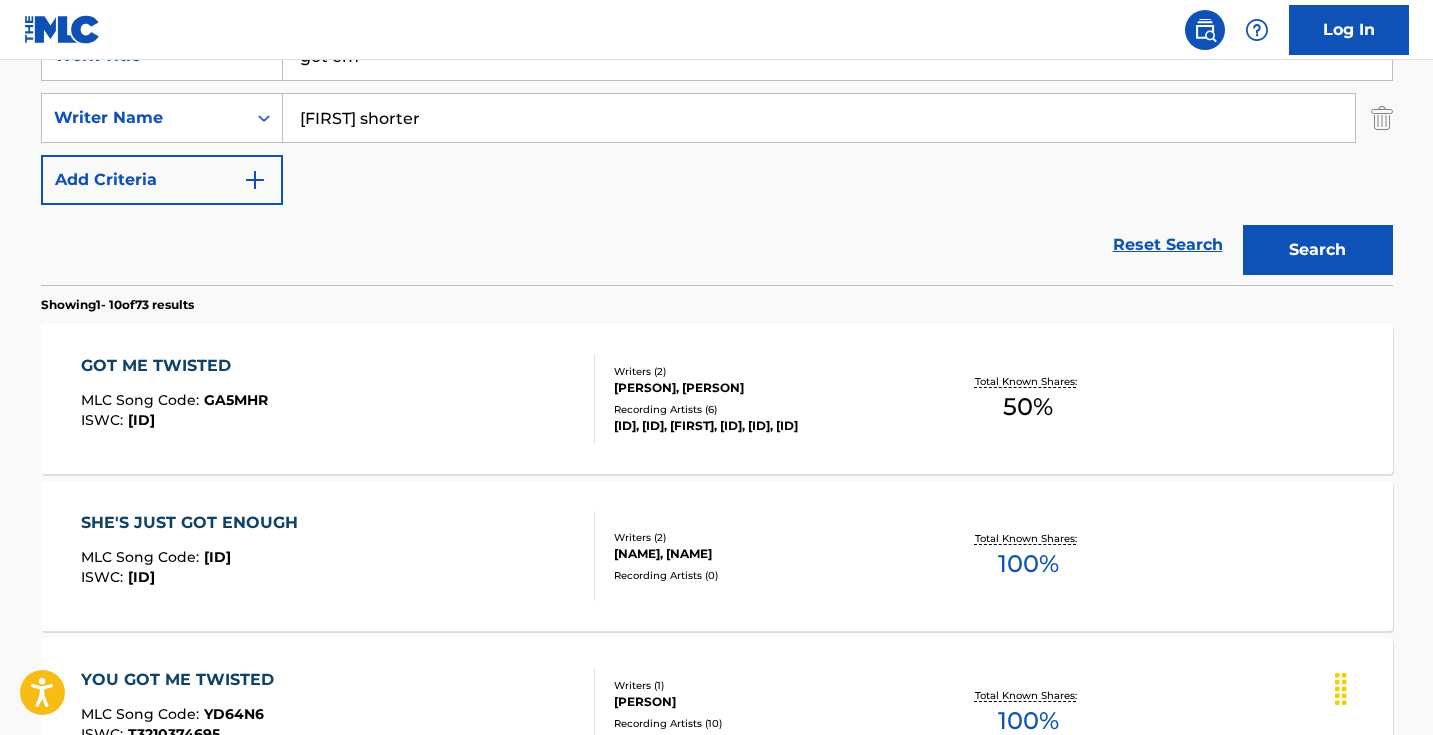 type on "[FIRST] shorter" 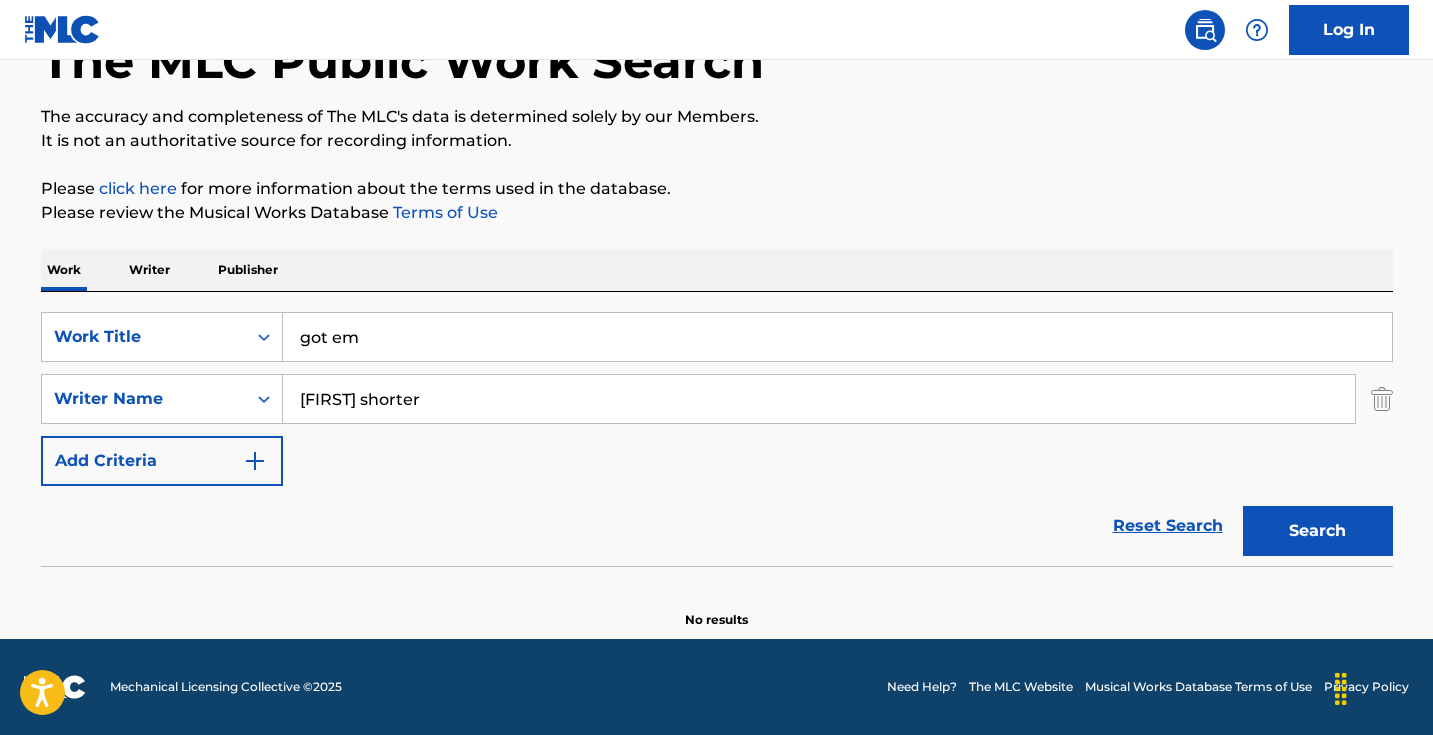 scroll, scrollTop: 133, scrollLeft: 0, axis: vertical 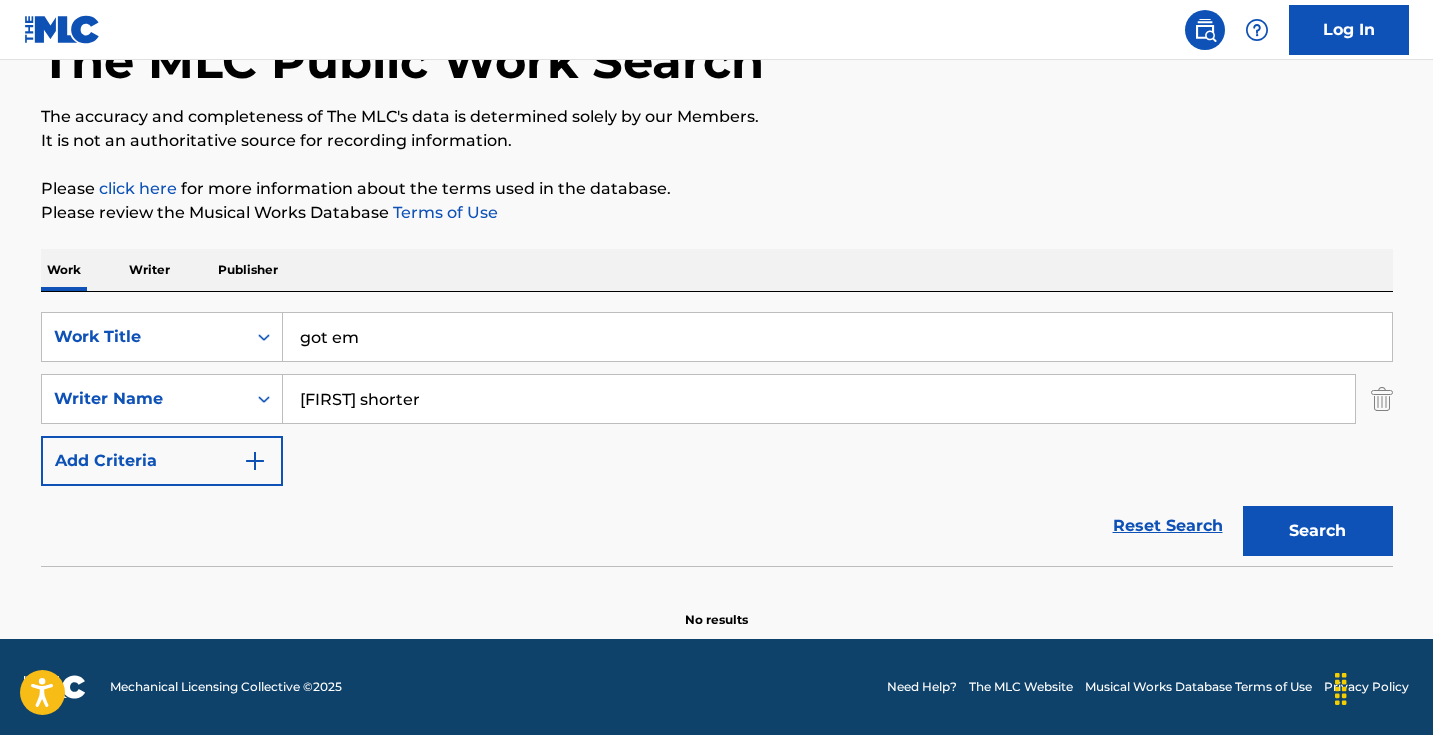 click on "got em" at bounding box center [837, 337] 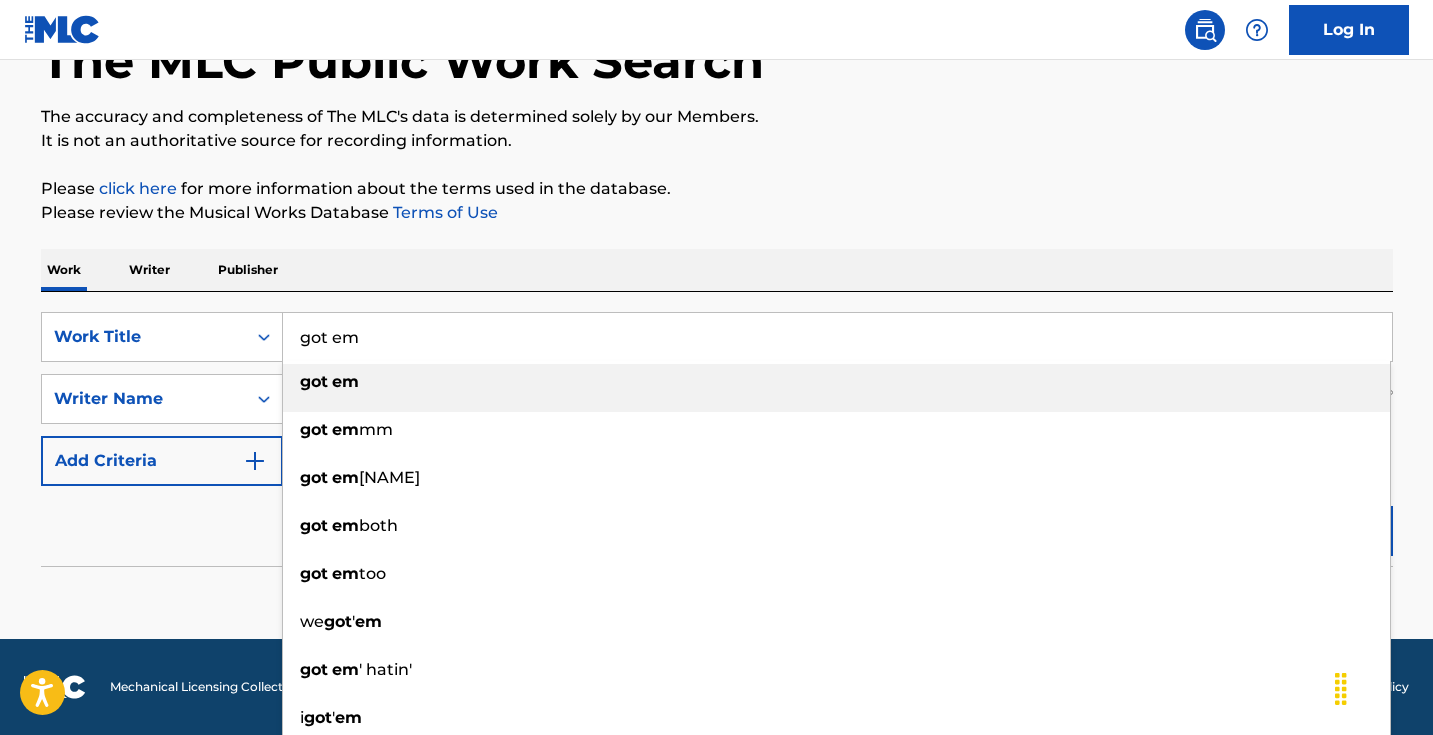 click on "got em" at bounding box center [837, 337] 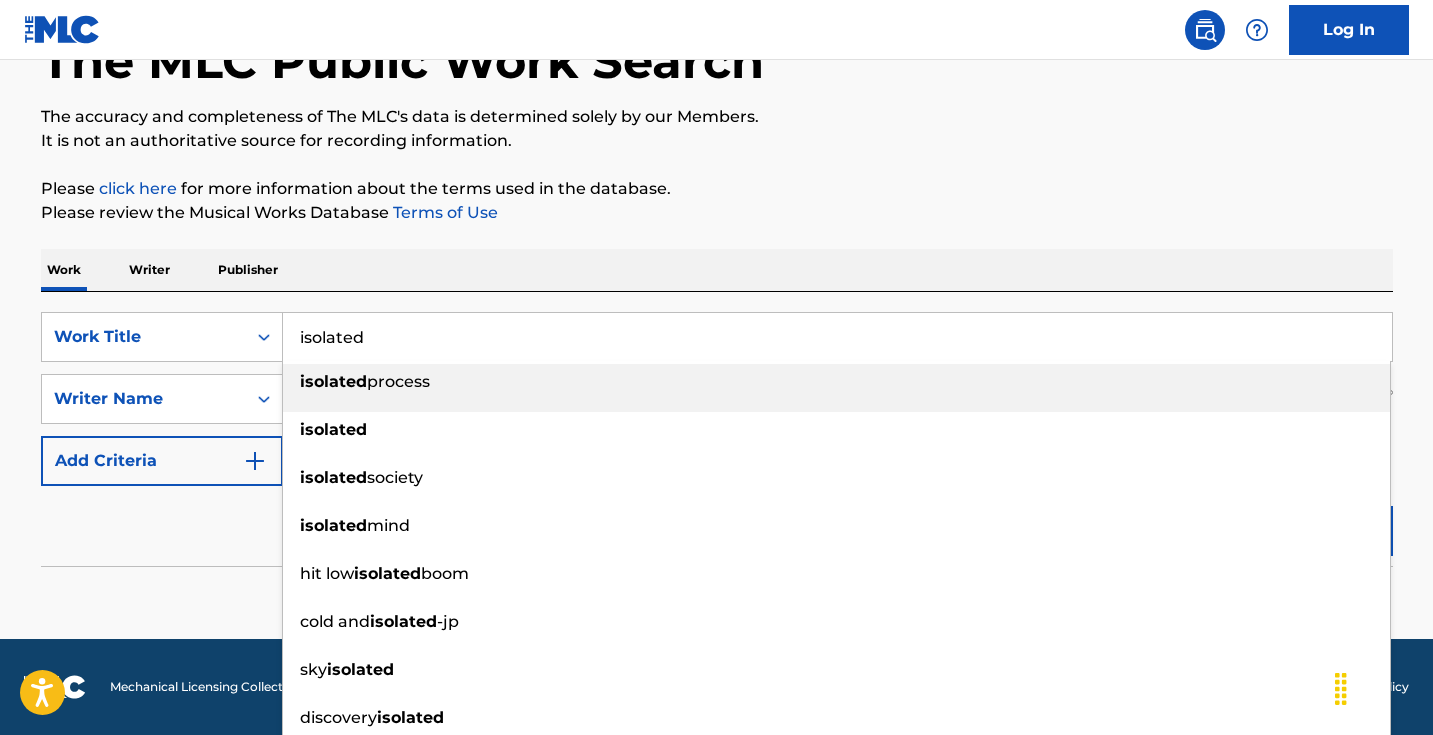 type on "isolated" 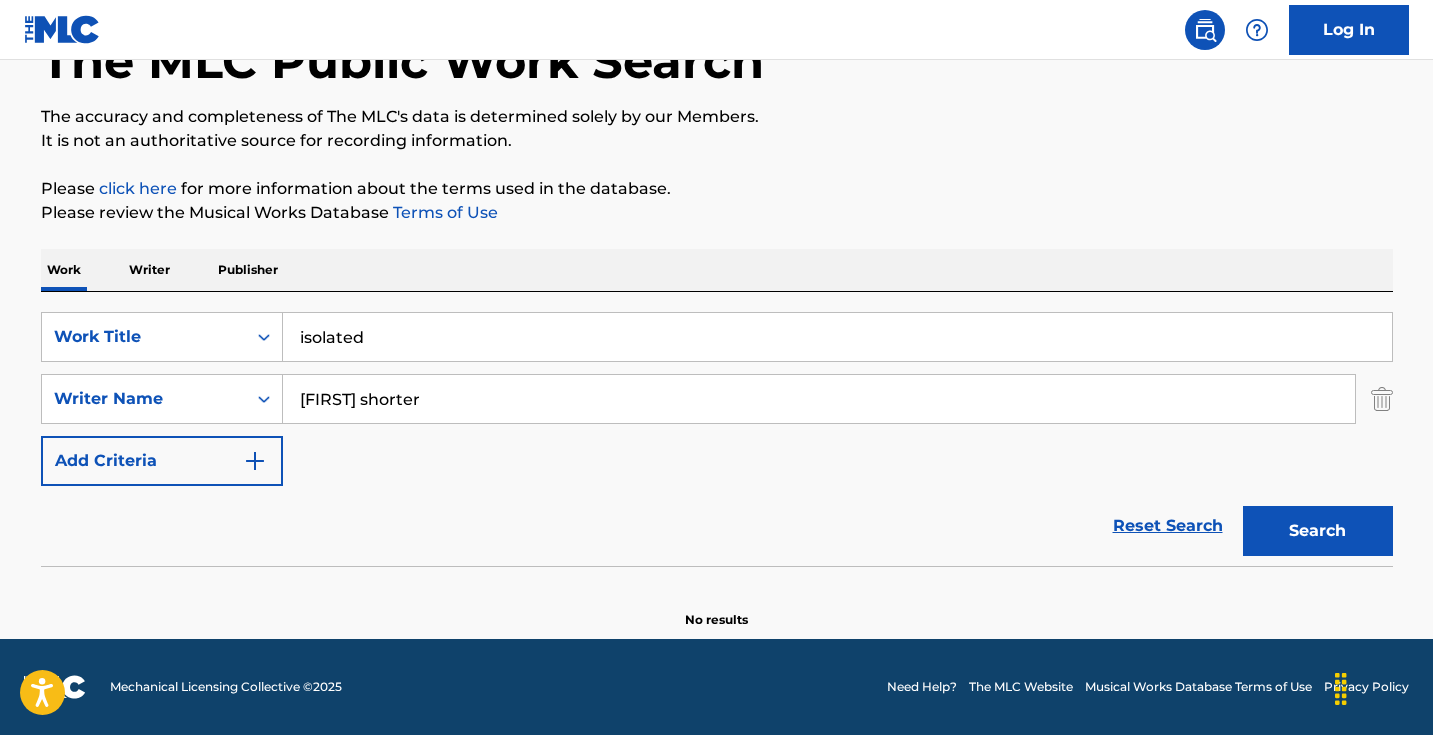 click on "Search" at bounding box center (1318, 531) 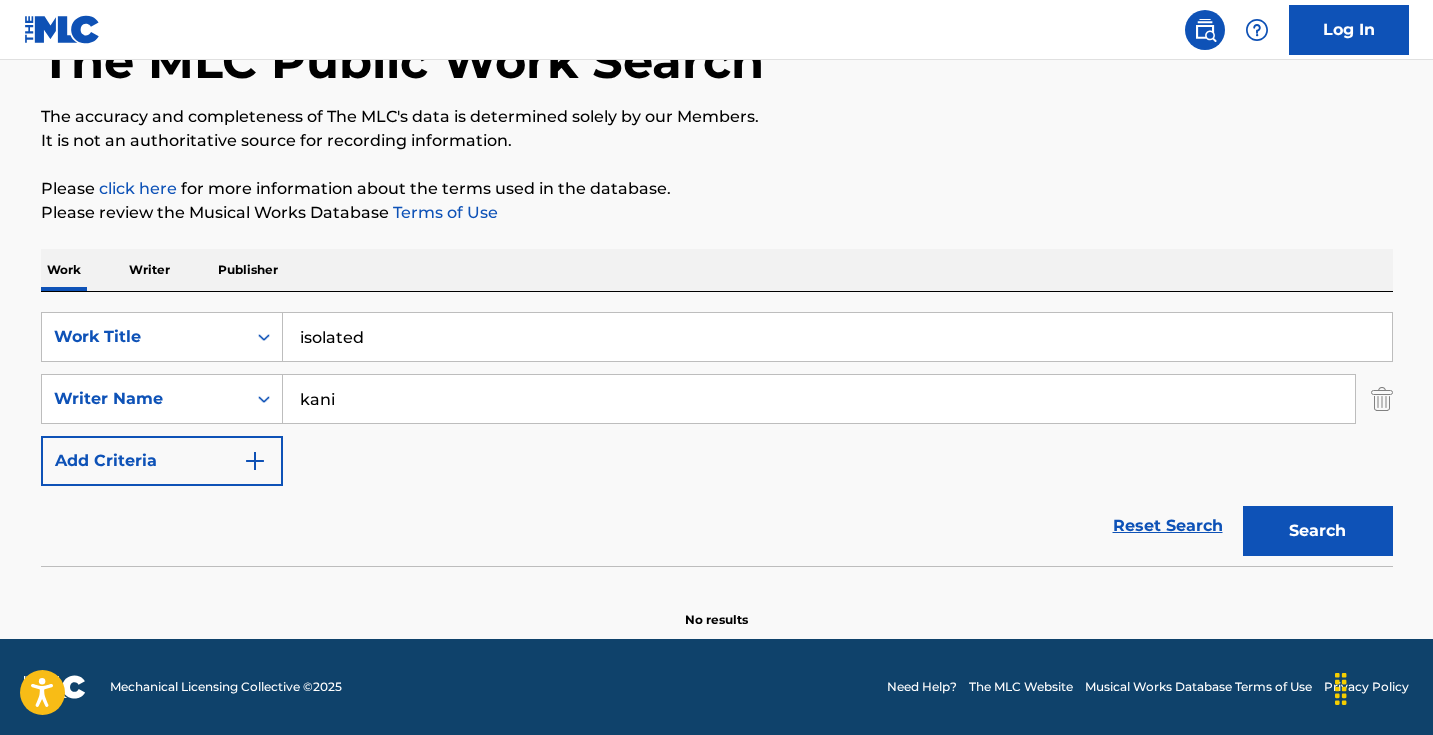 click on "Search" at bounding box center (1318, 531) 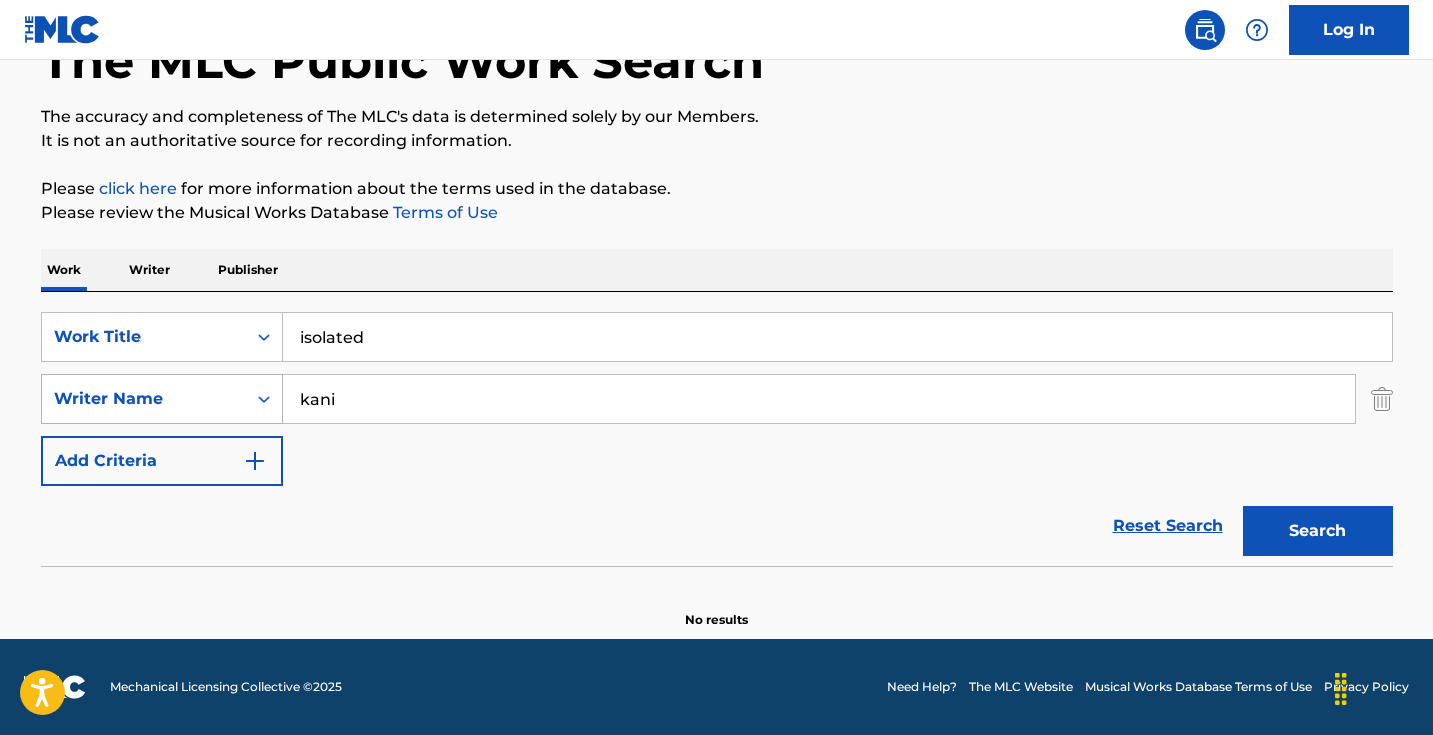 drag, startPoint x: 428, startPoint y: 391, endPoint x: 214, endPoint y: 378, distance: 214.3945 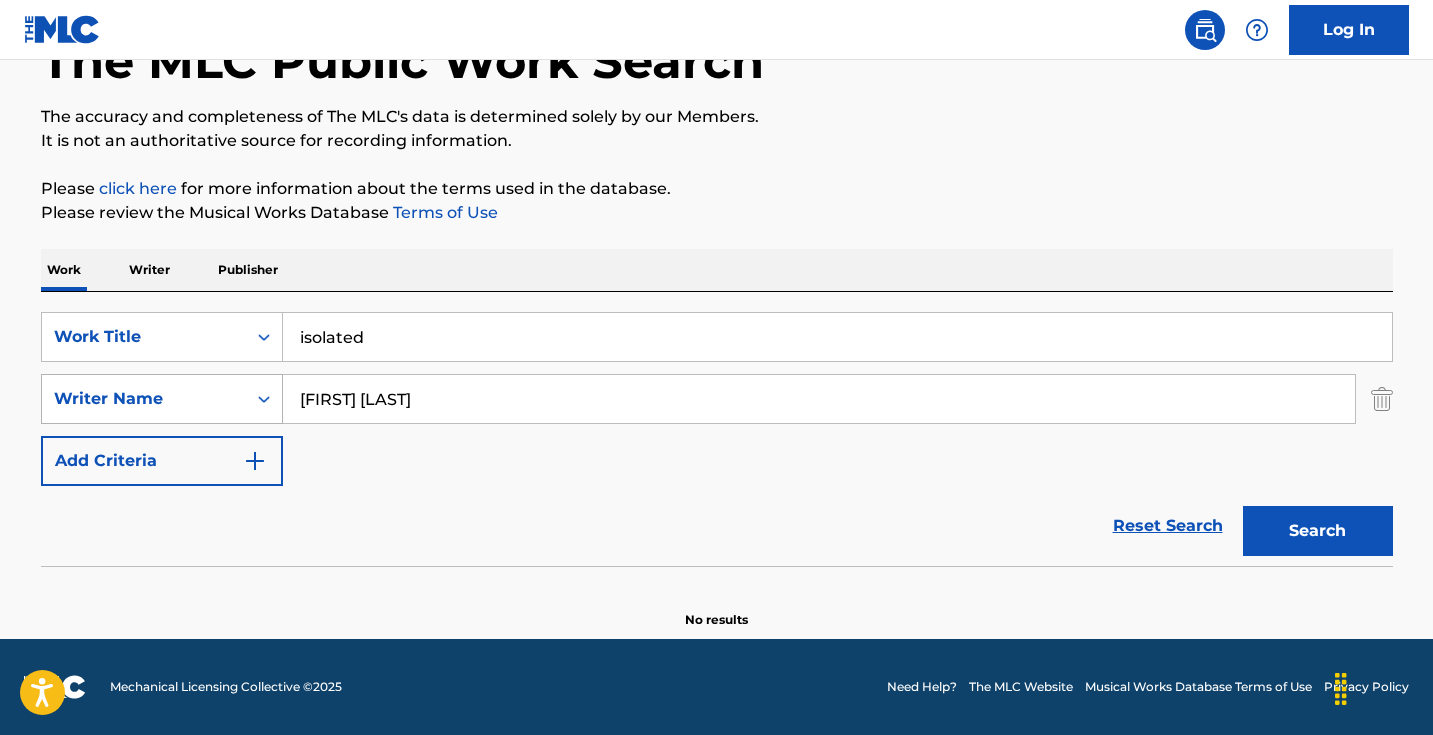 type on "[FIRST] [LAST]" 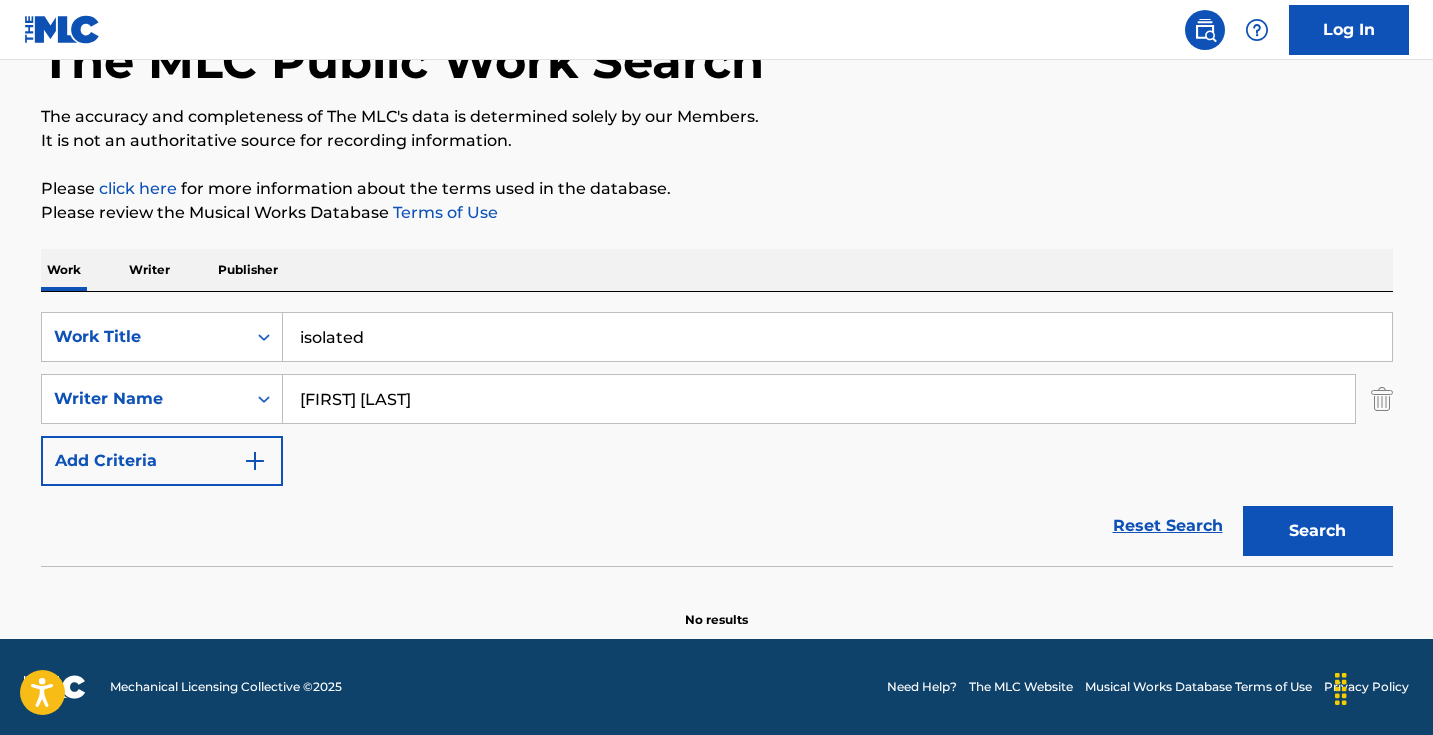 click on "[FIRST] [LAST]" at bounding box center (819, 399) 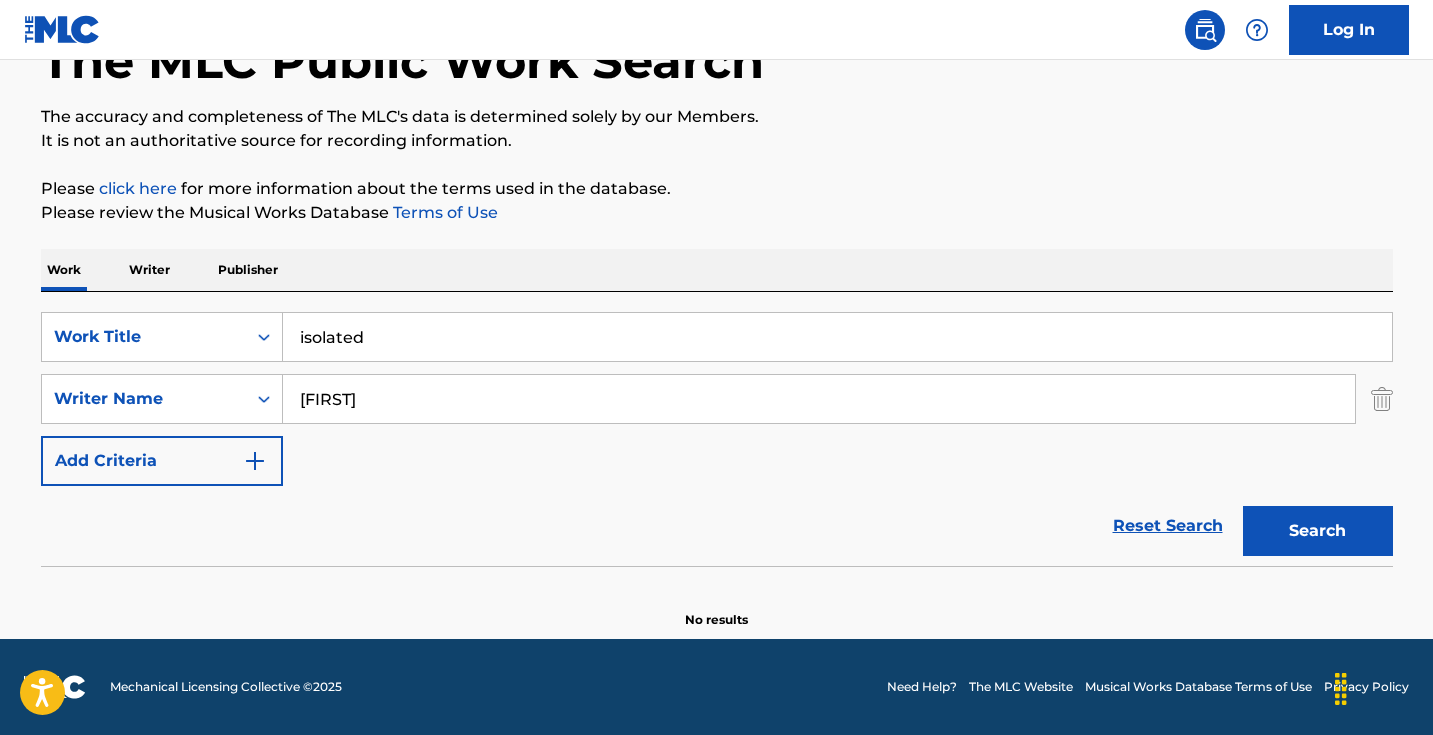 click on "Search" at bounding box center (1318, 531) 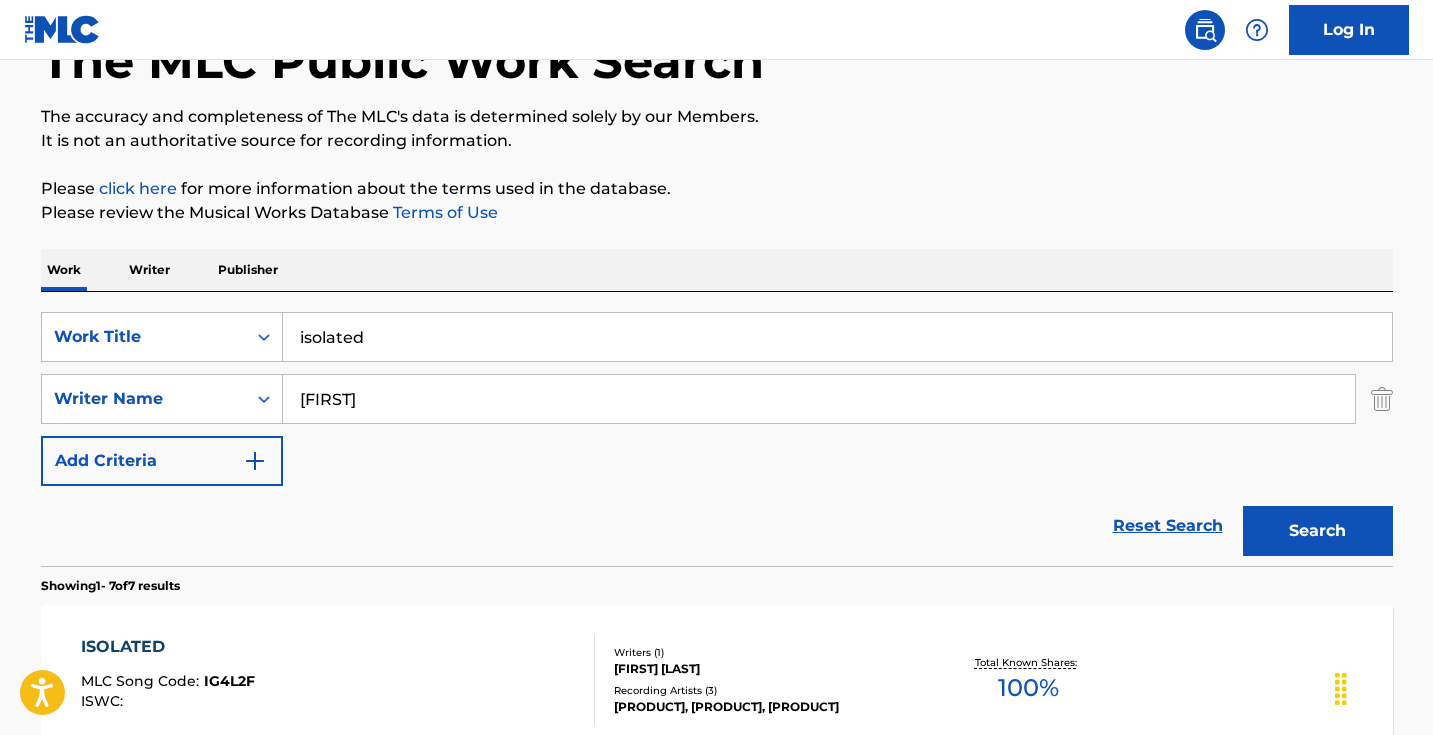 drag, startPoint x: 373, startPoint y: 399, endPoint x: 376, endPoint y: 493, distance: 94.04786 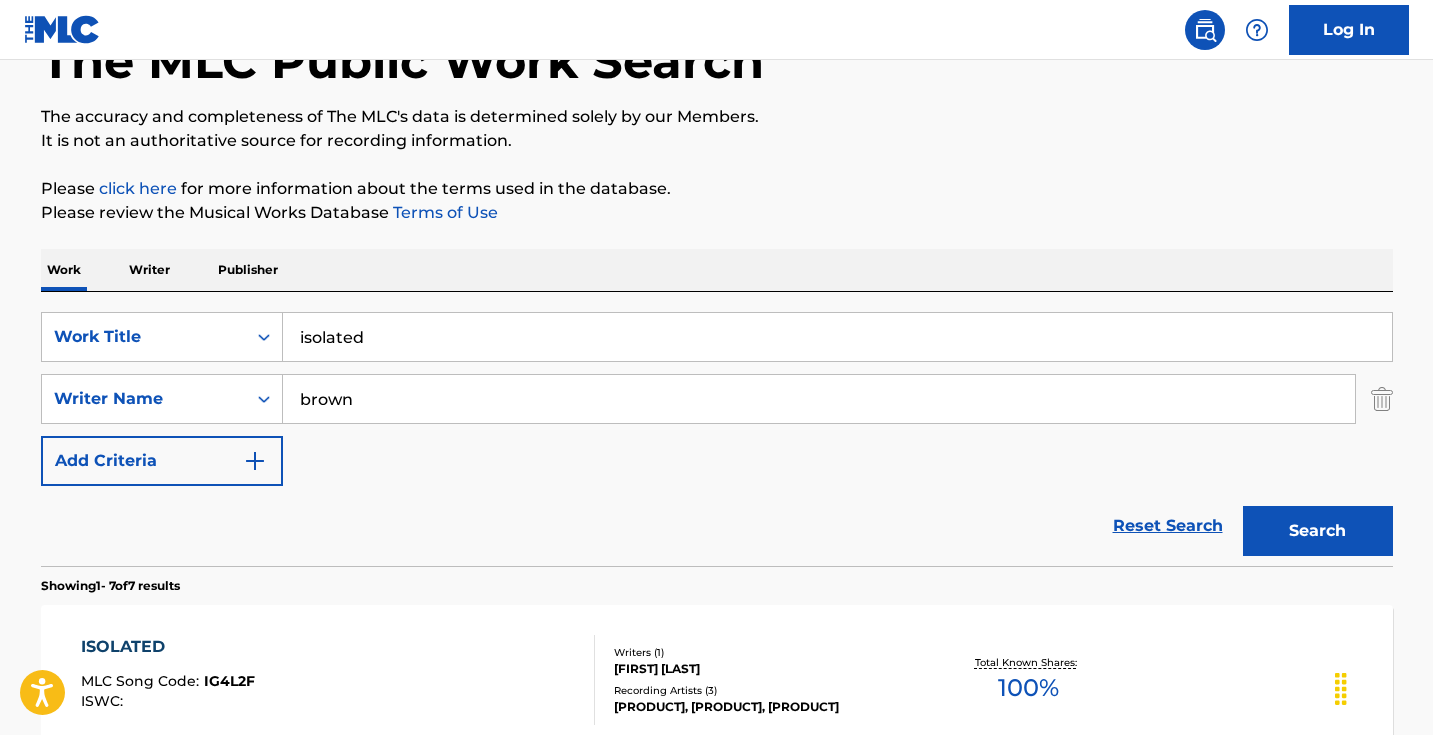 click on "Search" at bounding box center (1318, 531) 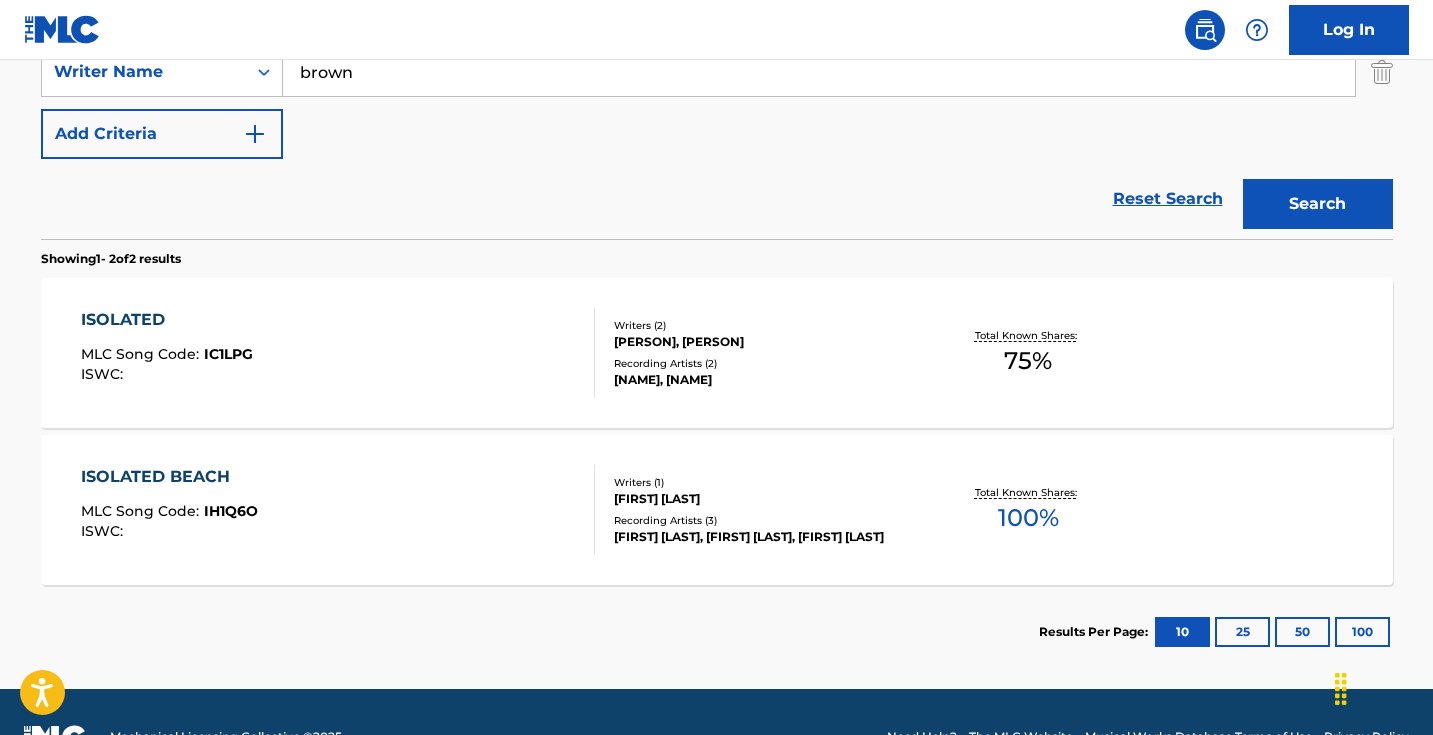 scroll, scrollTop: 376, scrollLeft: 0, axis: vertical 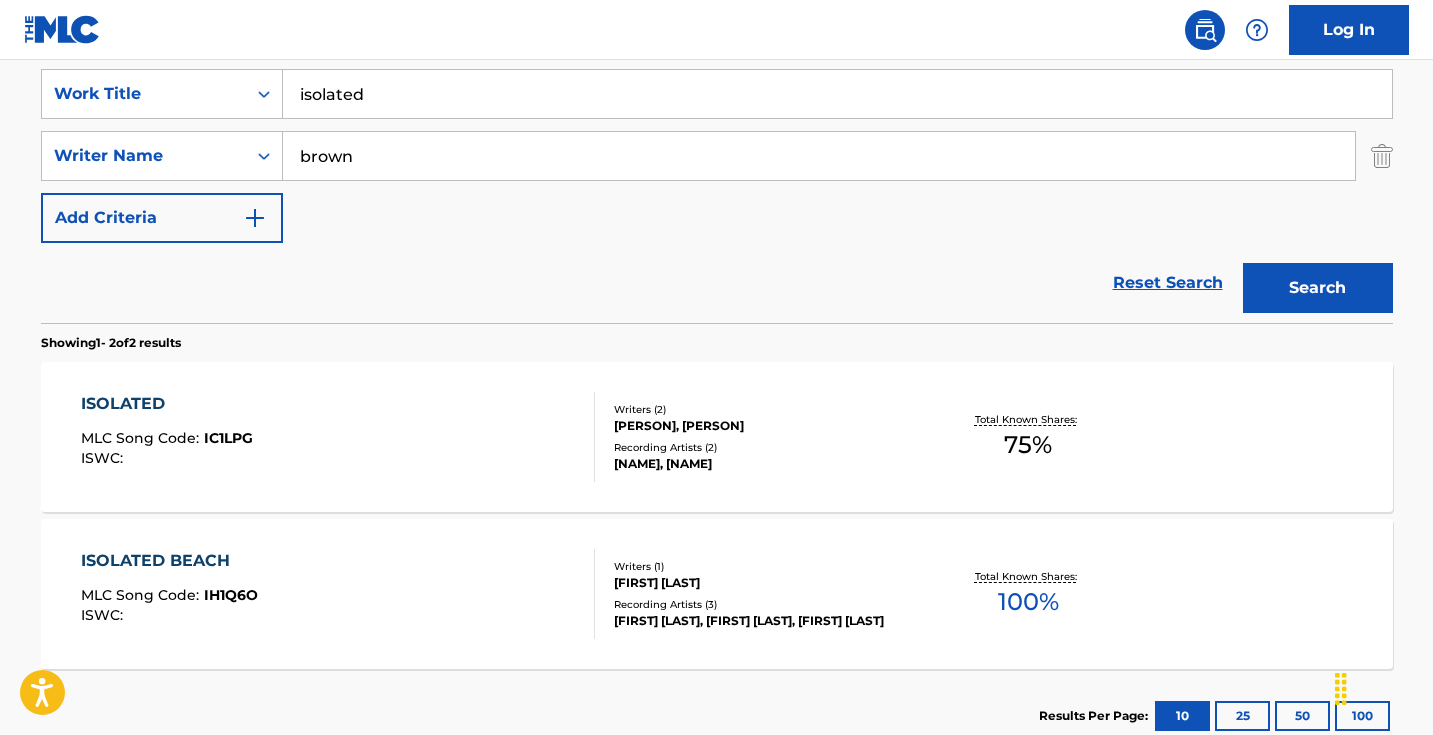 click on "brown" at bounding box center [819, 156] 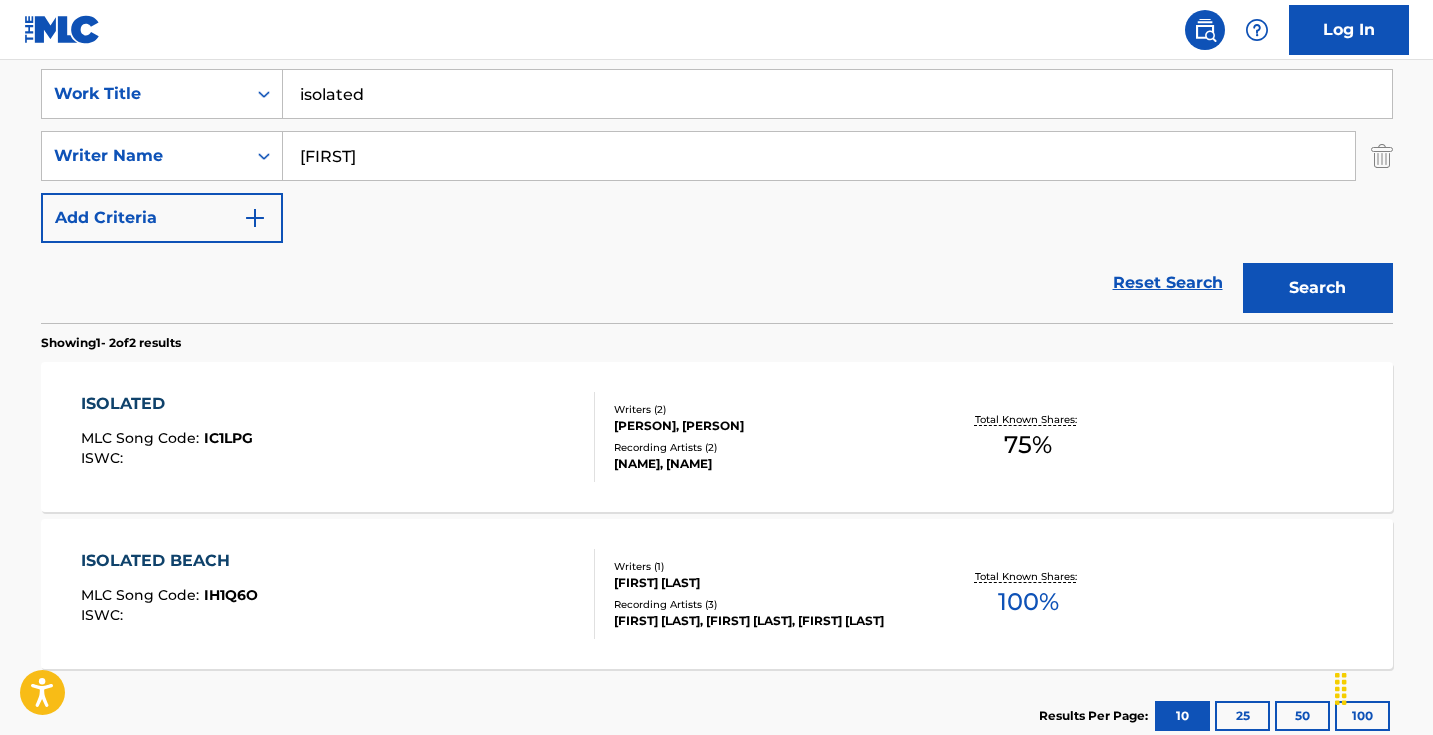 click on "Search" at bounding box center [1318, 288] 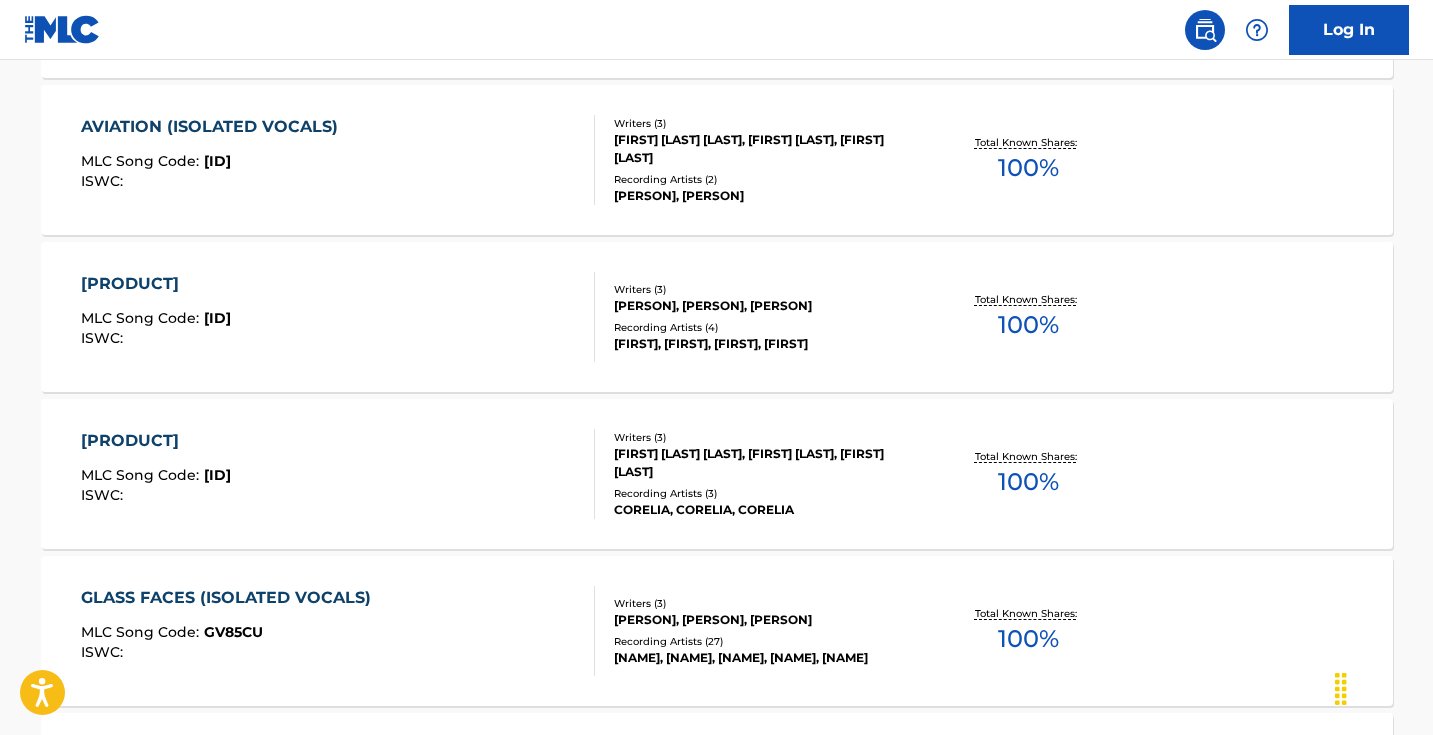 scroll, scrollTop: 766, scrollLeft: 0, axis: vertical 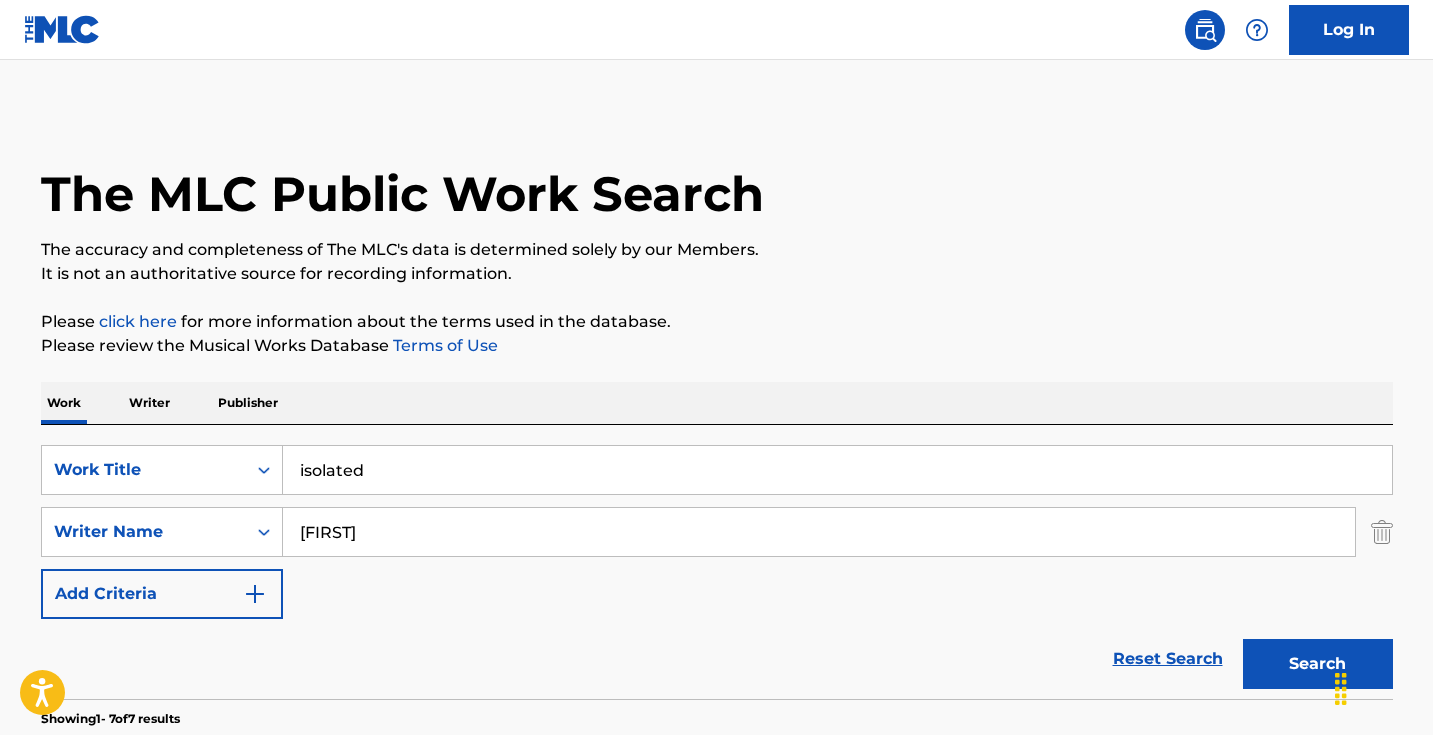 type on "[FIRST]" 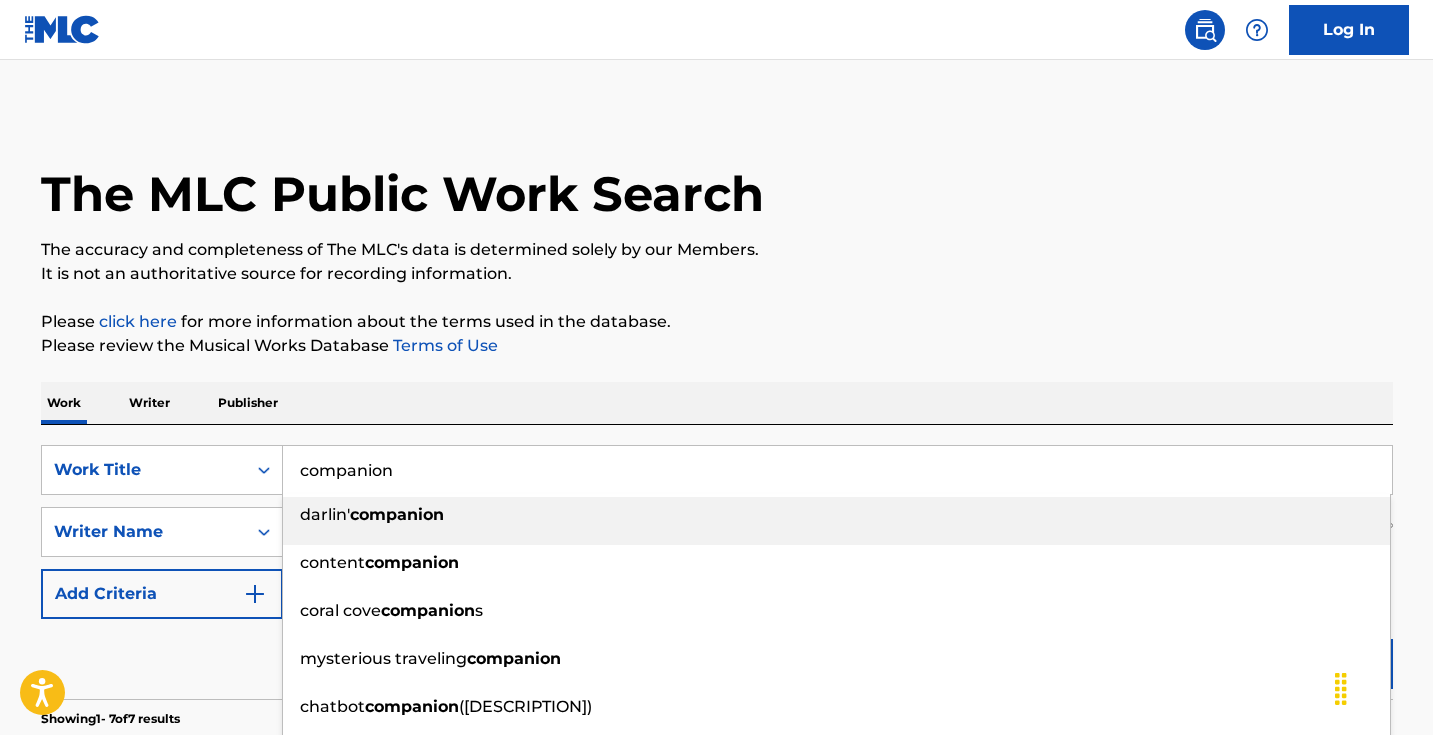 type on "companion" 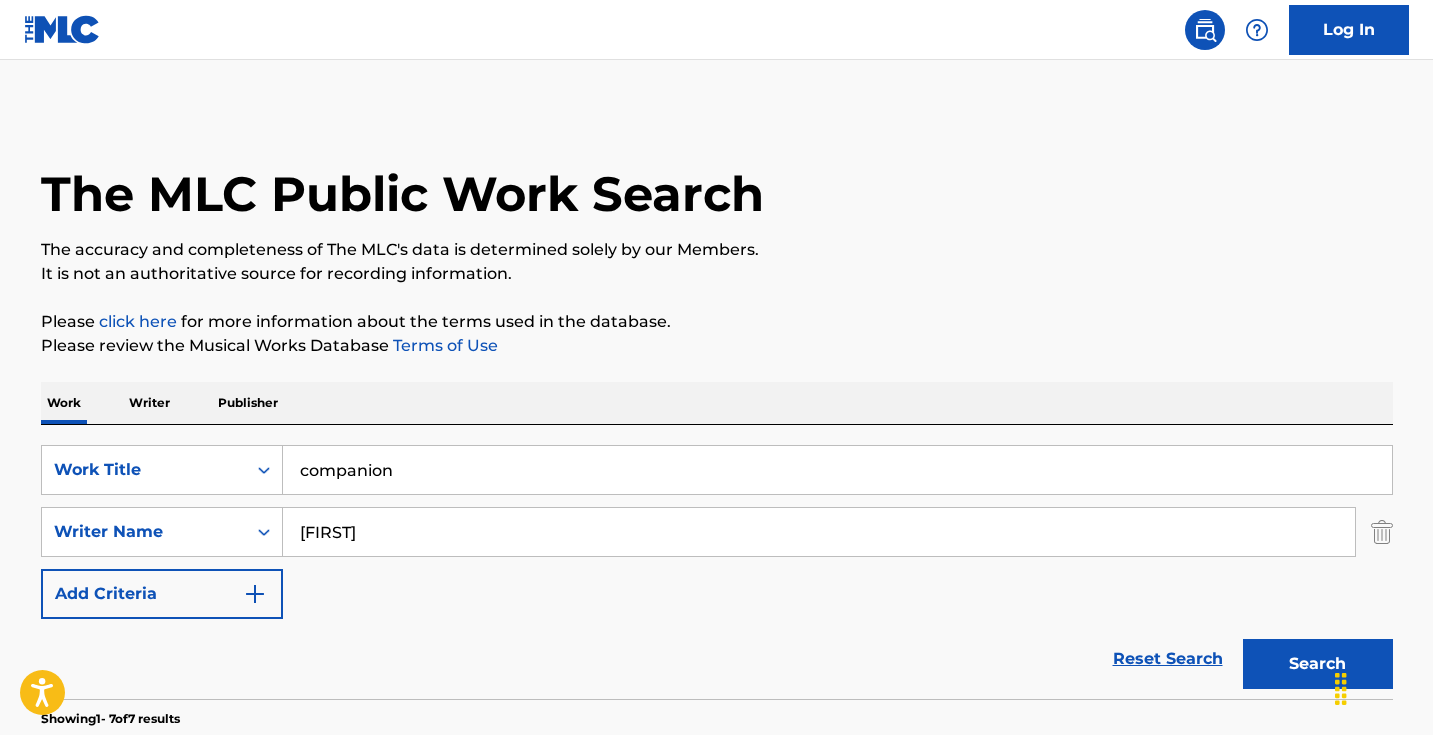 click on "[FIRST]" at bounding box center (819, 532) 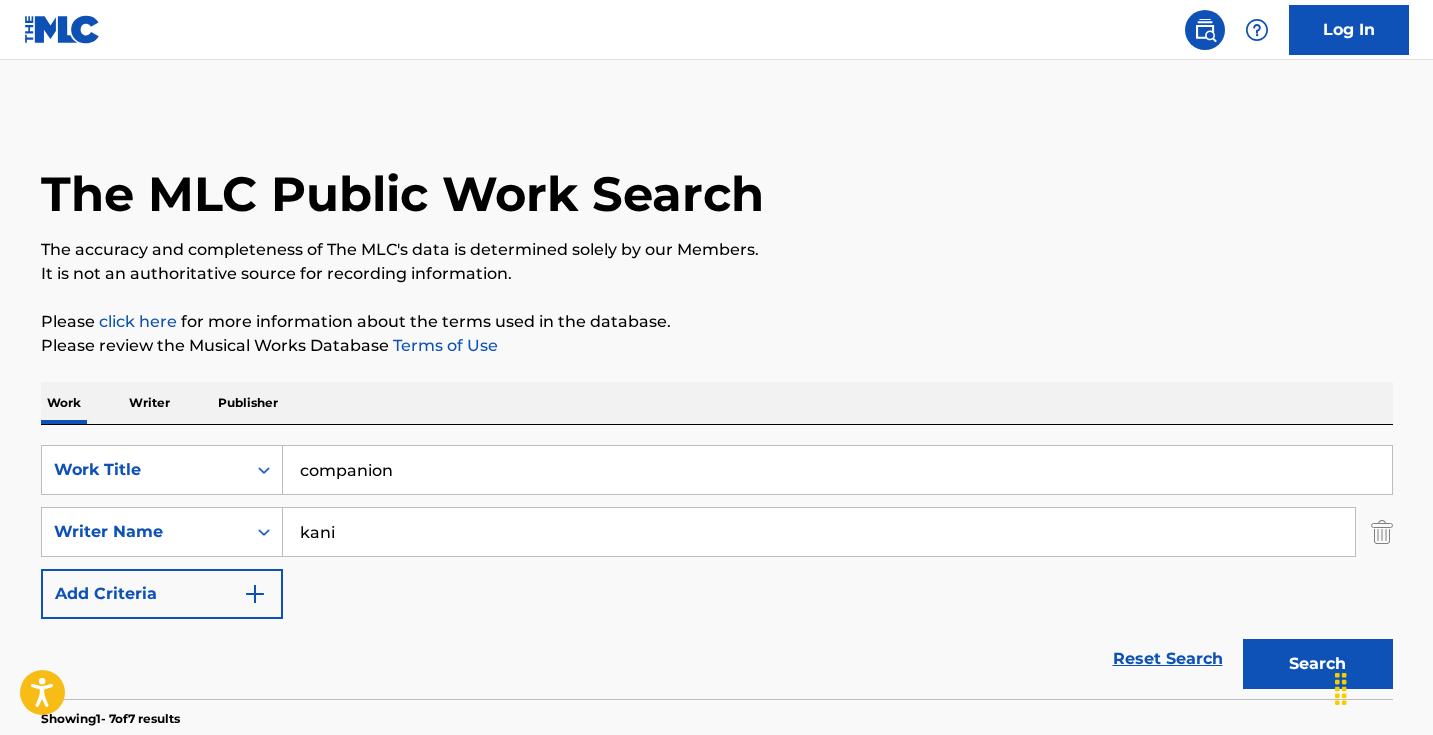 click on "Search" at bounding box center (1318, 664) 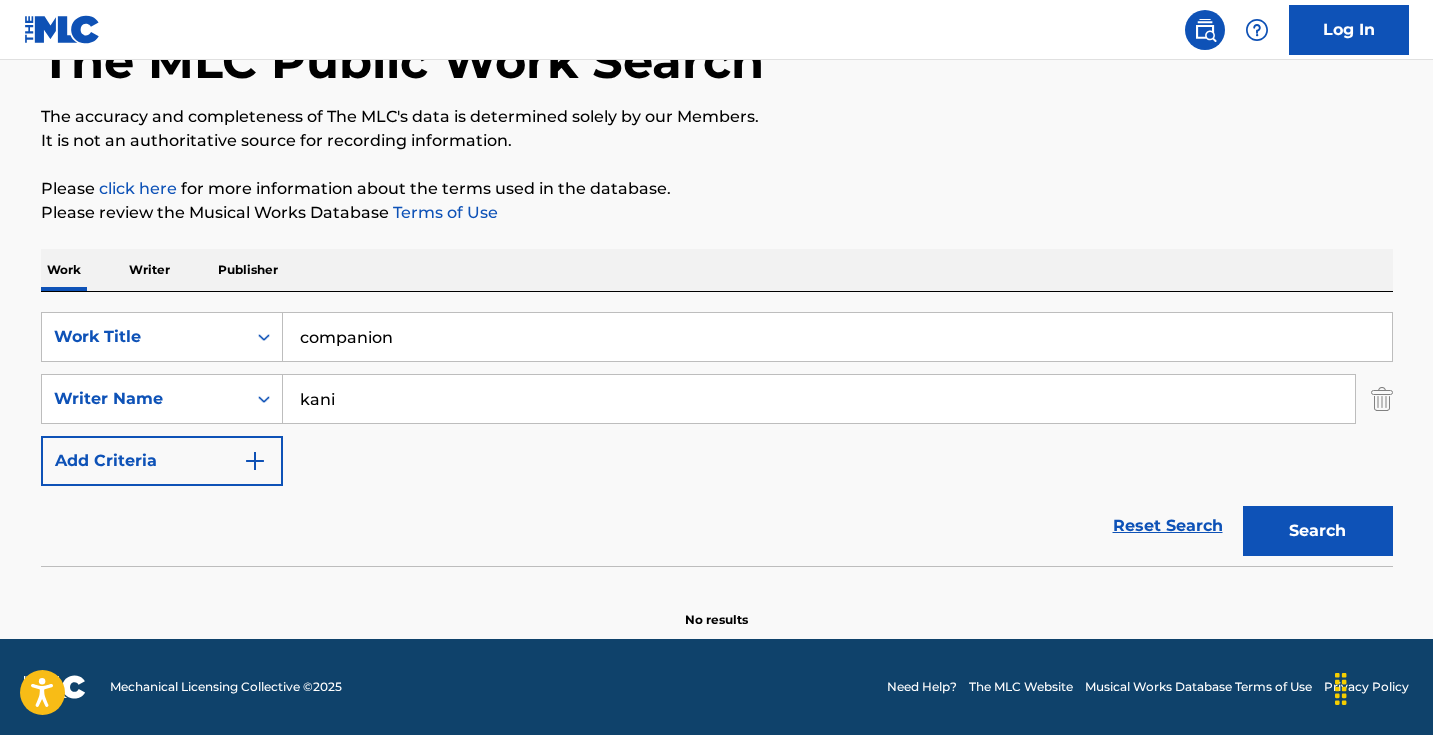 scroll, scrollTop: 133, scrollLeft: 0, axis: vertical 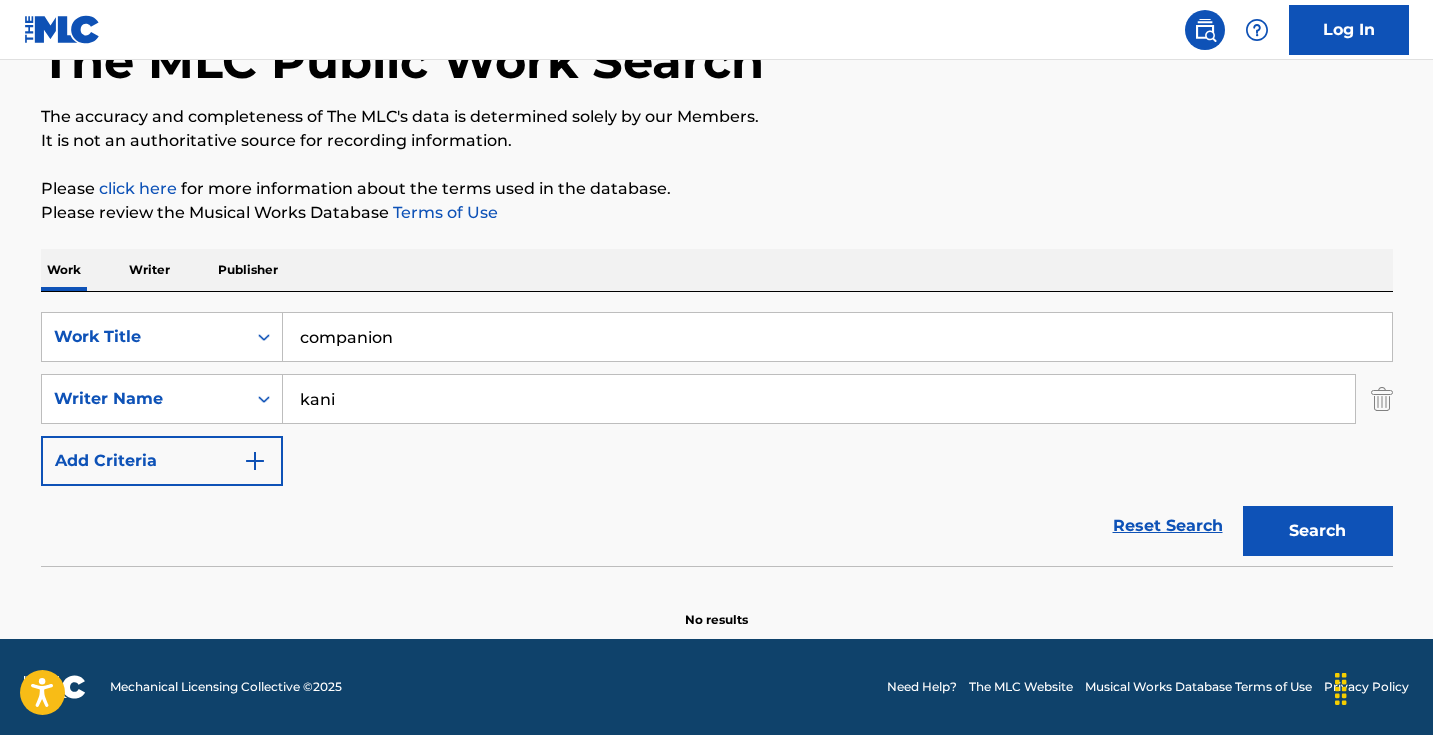 click on "kani" at bounding box center (819, 399) 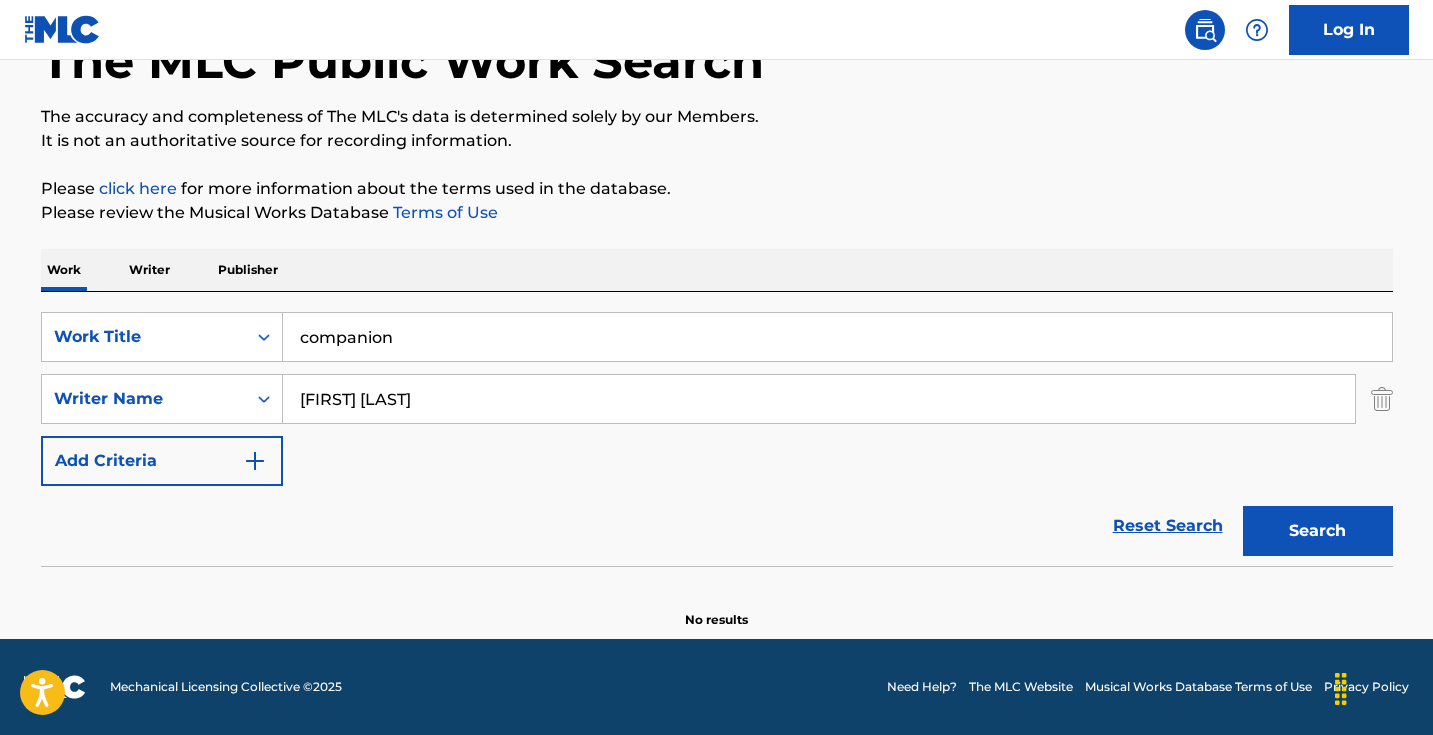 click on "Search" at bounding box center [1318, 531] 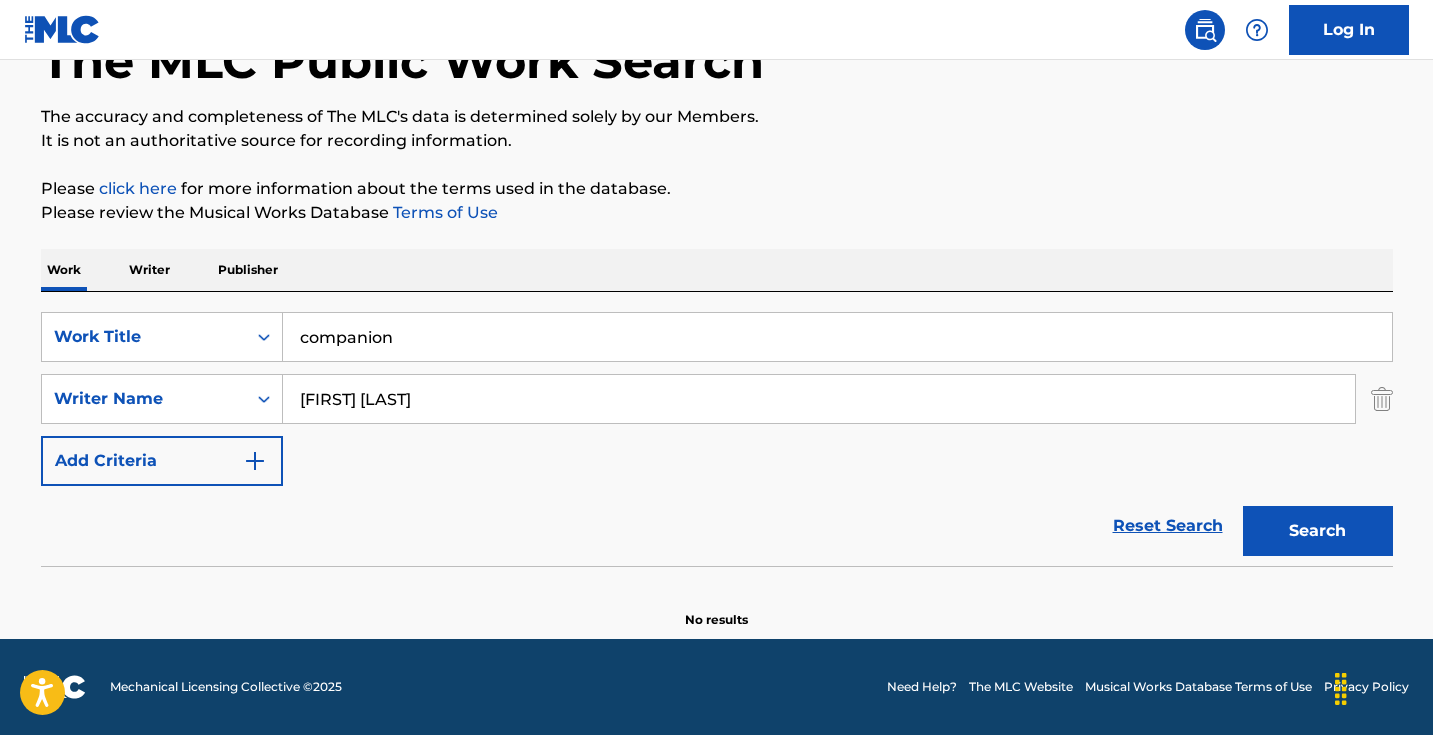 click on "Search" at bounding box center (1318, 531) 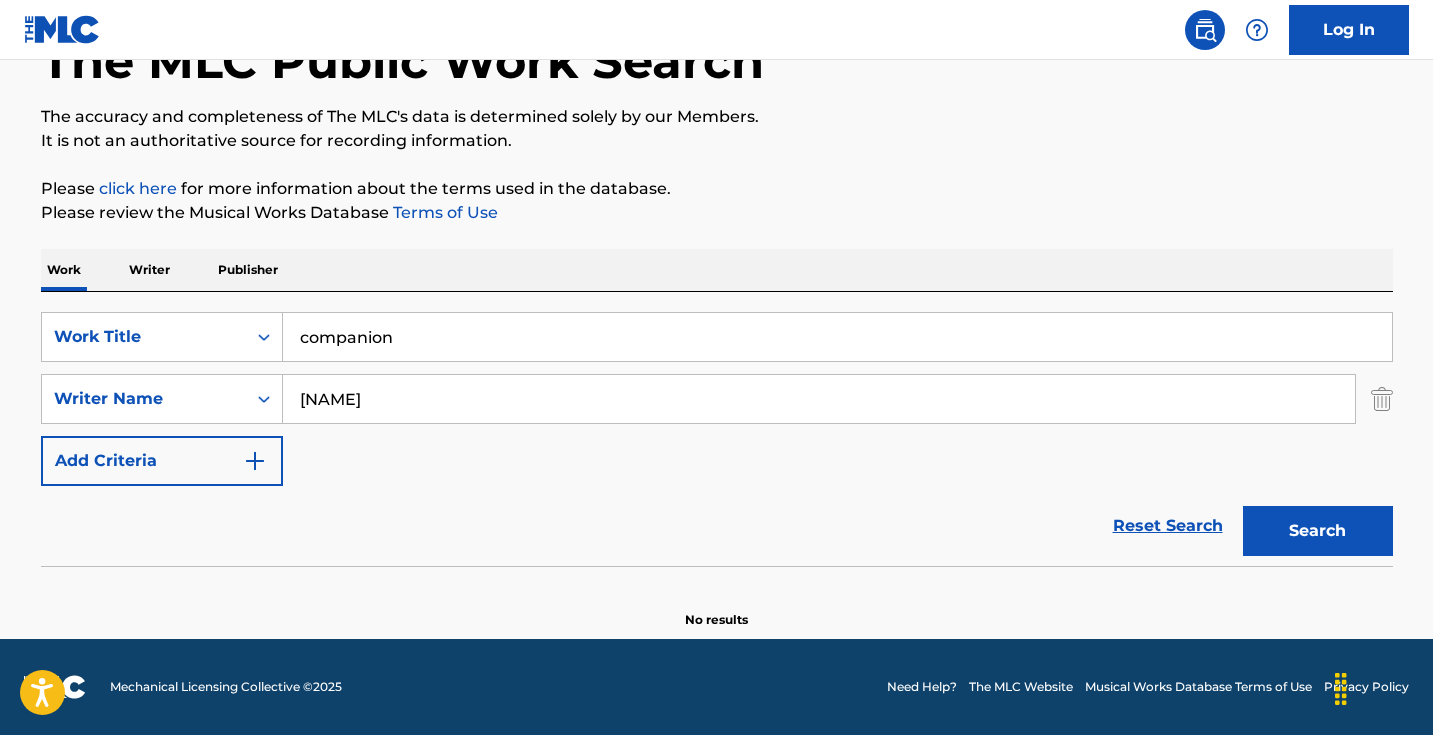 type on "[NAME]" 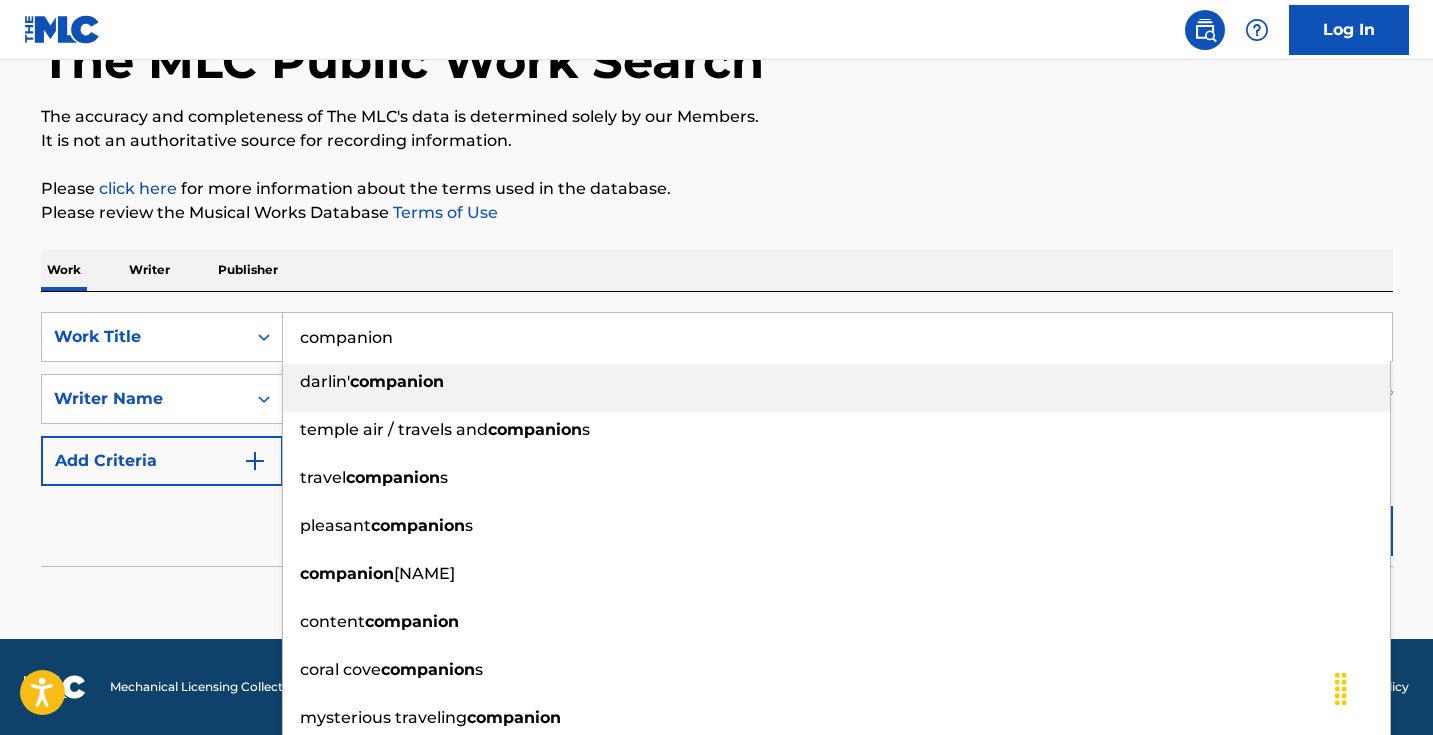 click on "companion" at bounding box center [837, 337] 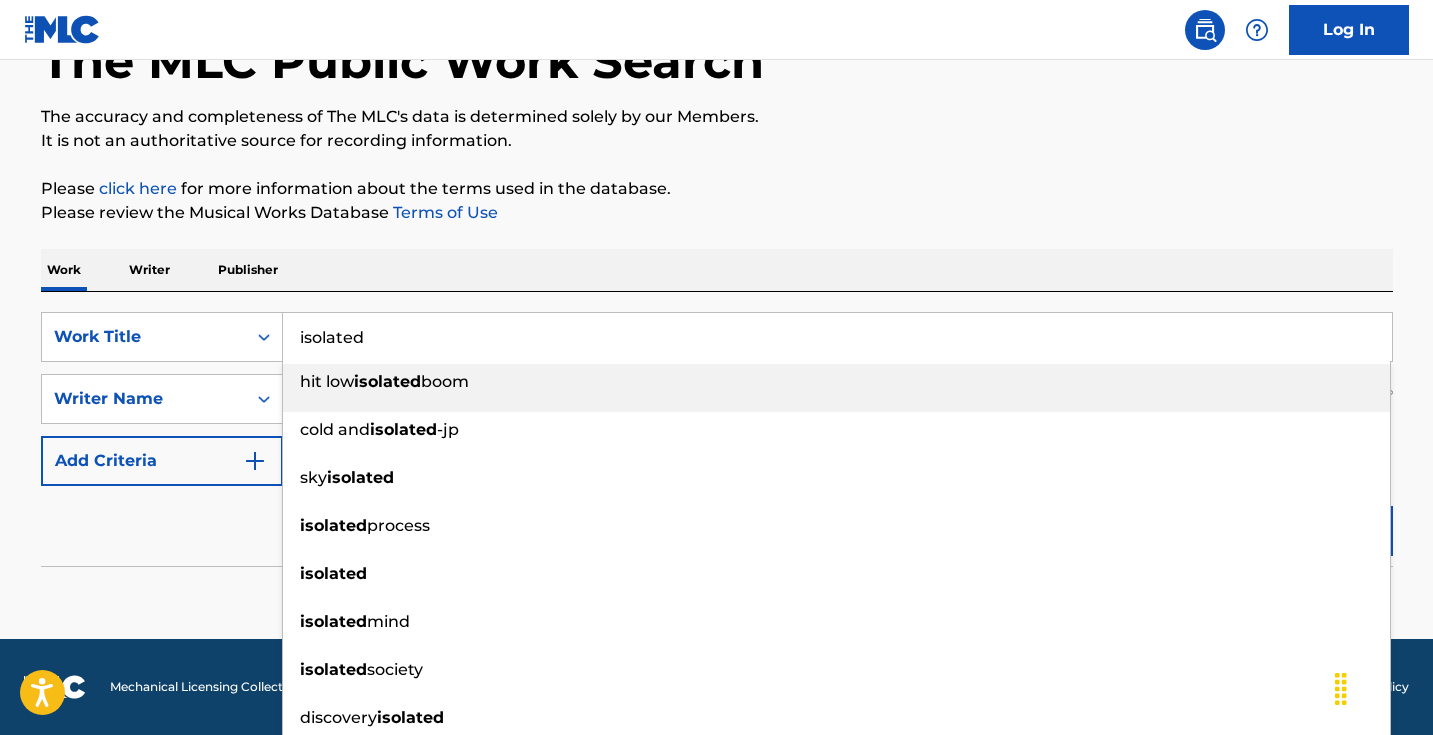 type on "isolated" 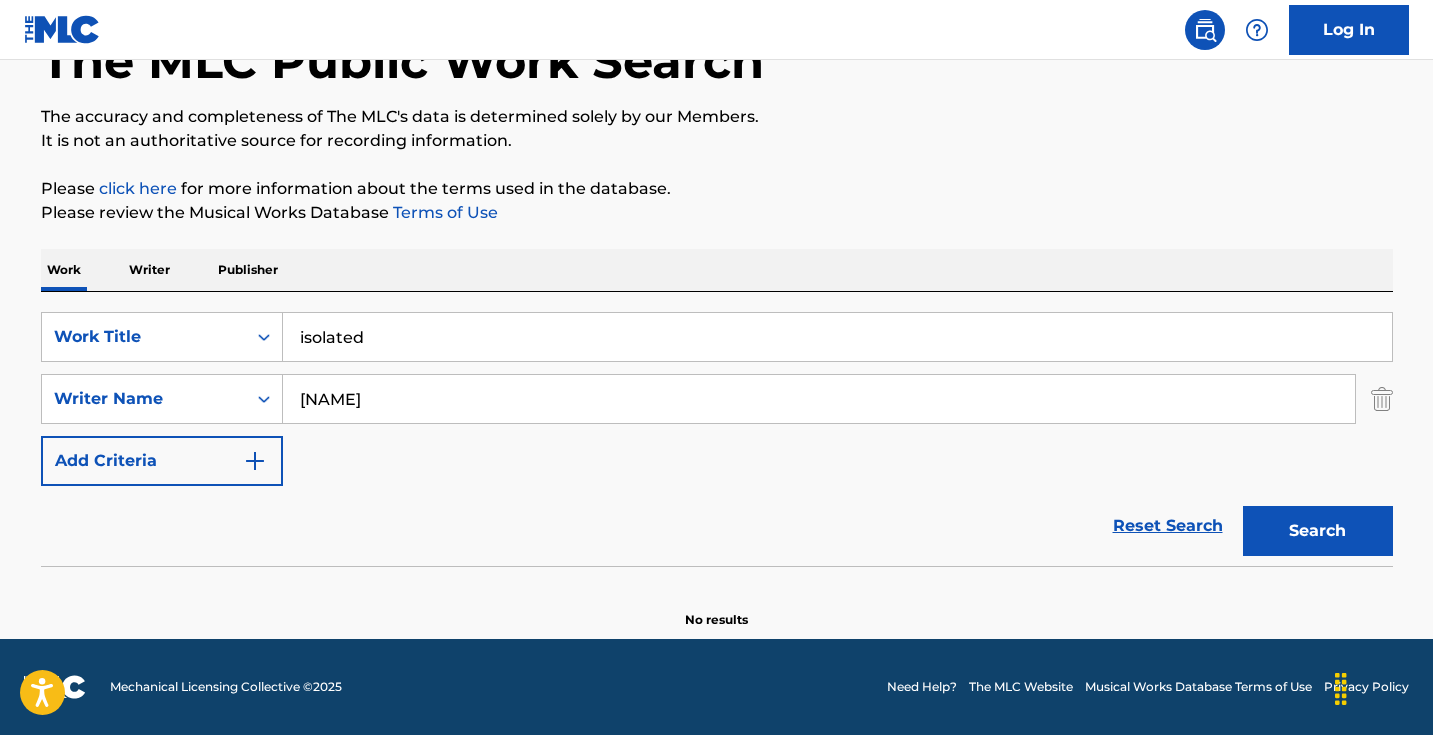 click on "Search" at bounding box center [1318, 531] 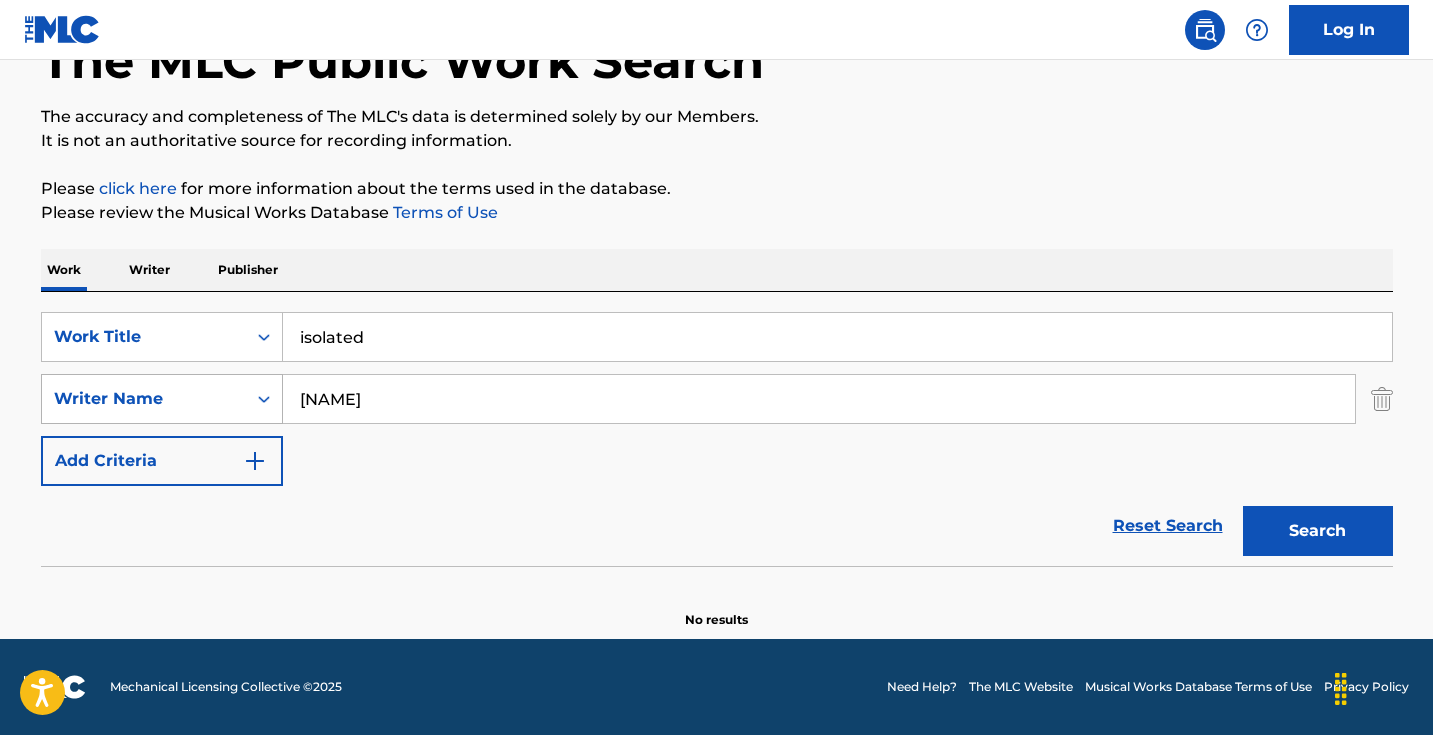 drag, startPoint x: 344, startPoint y: 394, endPoint x: 225, endPoint y: 394, distance: 119 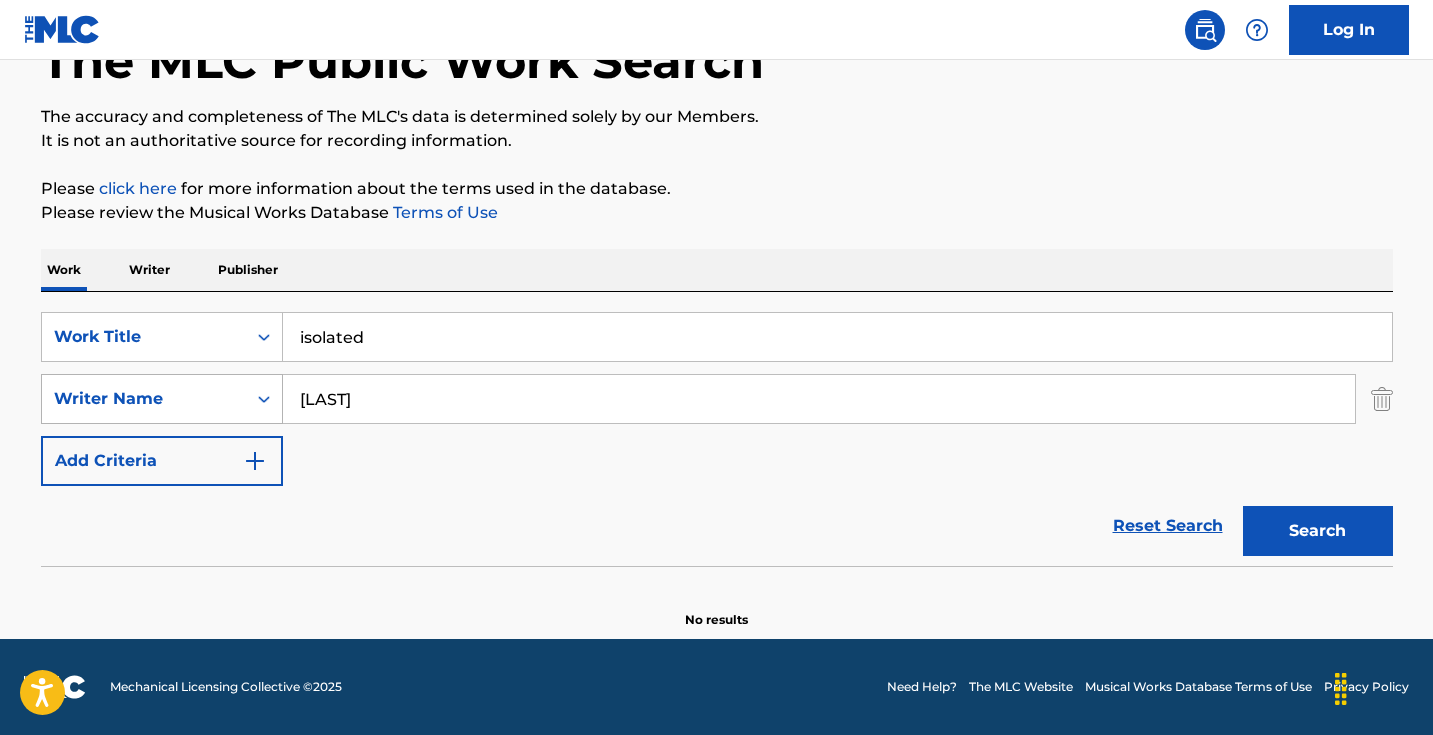 click on "Search" at bounding box center (1318, 531) 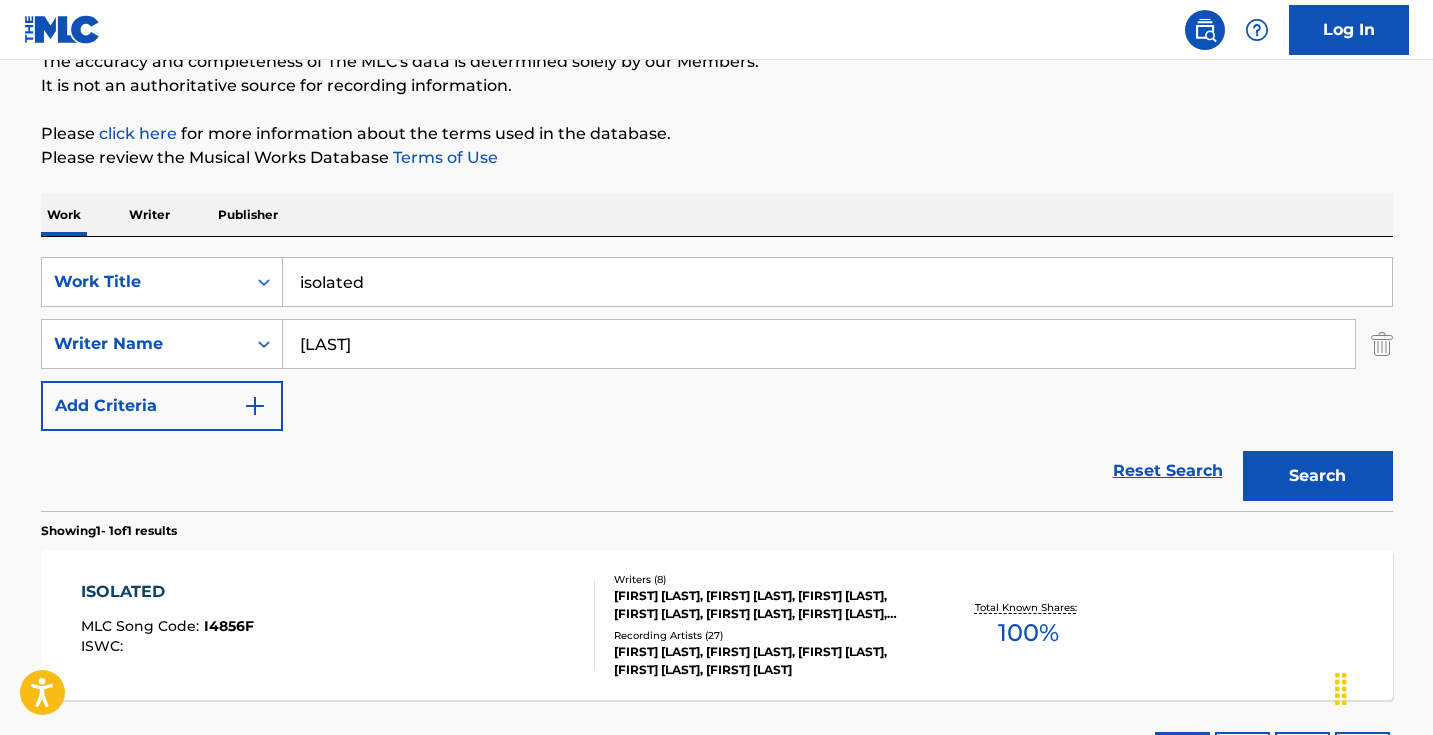 scroll, scrollTop: 192, scrollLeft: 0, axis: vertical 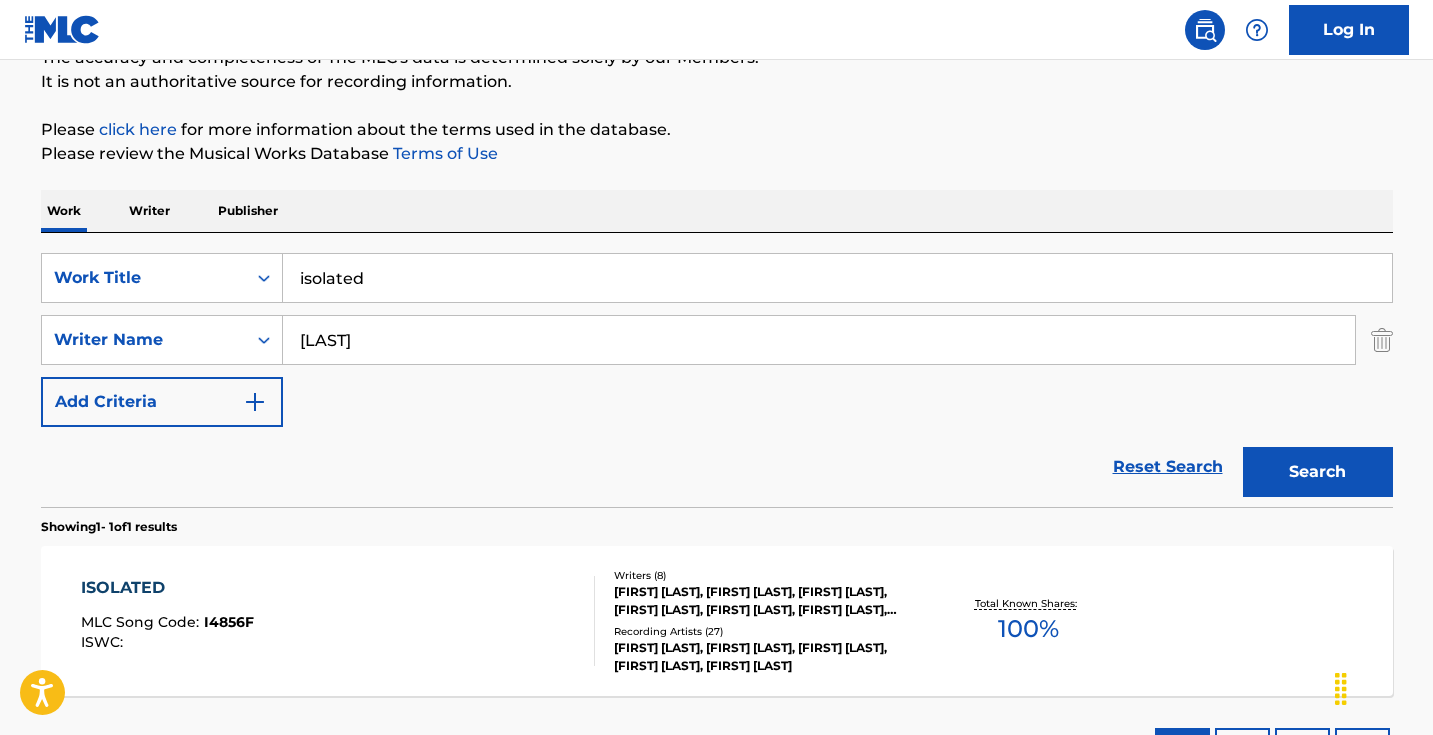 click on "[LAST]" at bounding box center (819, 340) 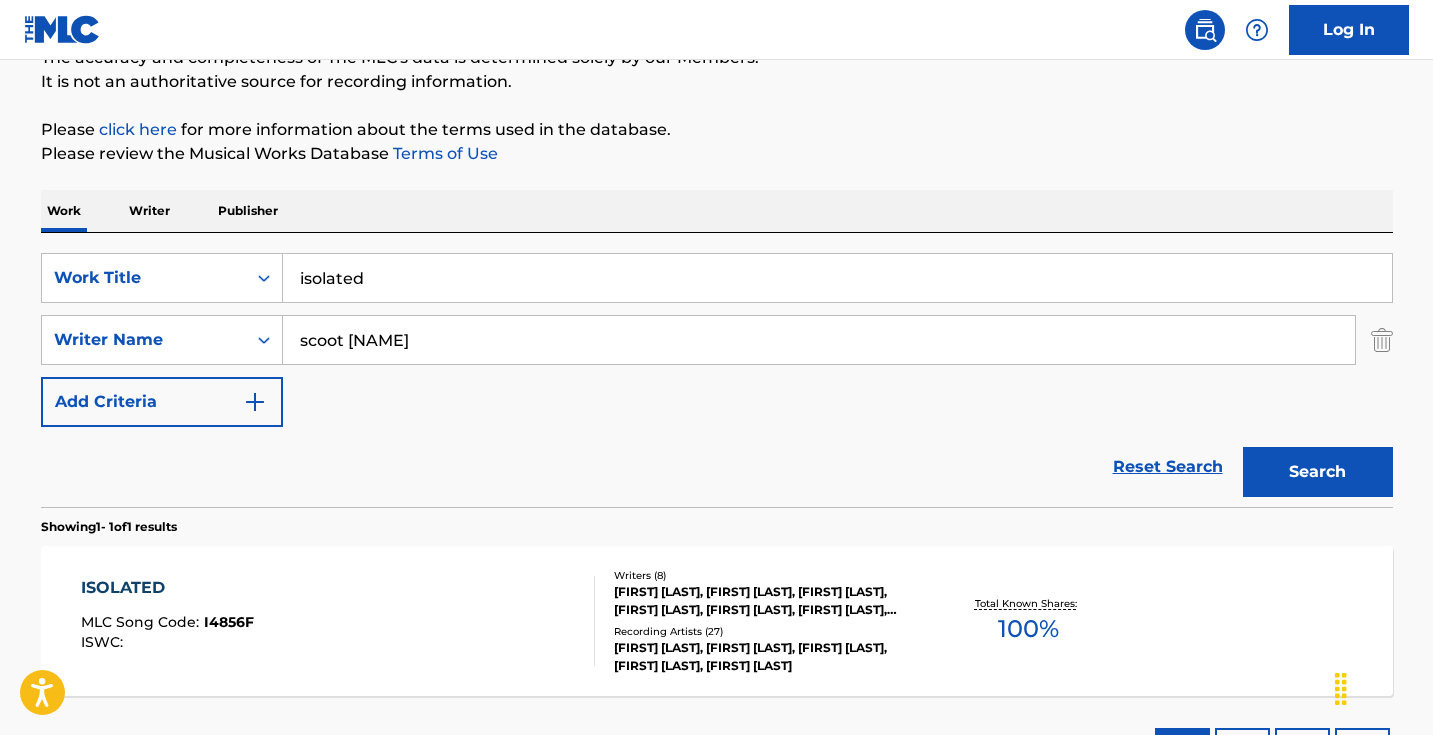 click on "scoot [NAME]" at bounding box center (819, 340) 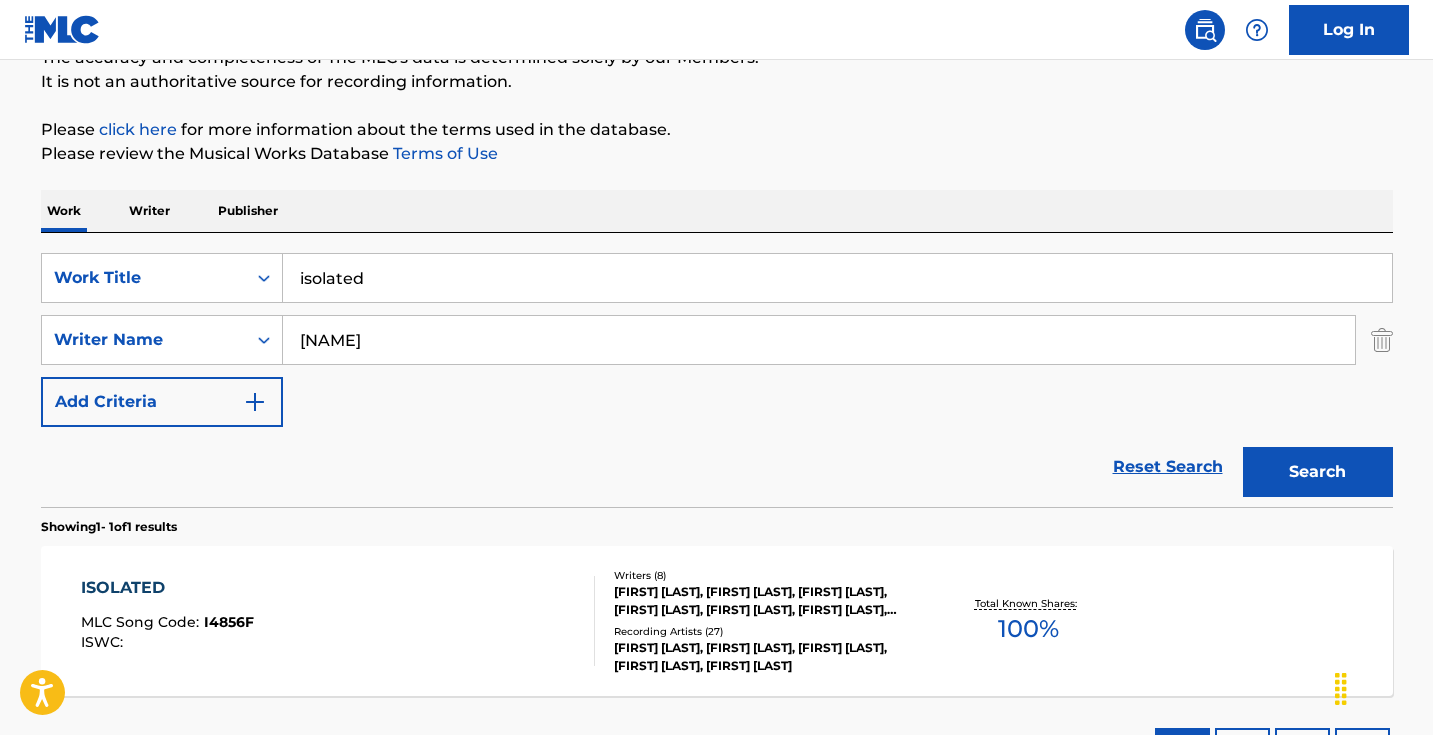 click on "Search" at bounding box center (1318, 472) 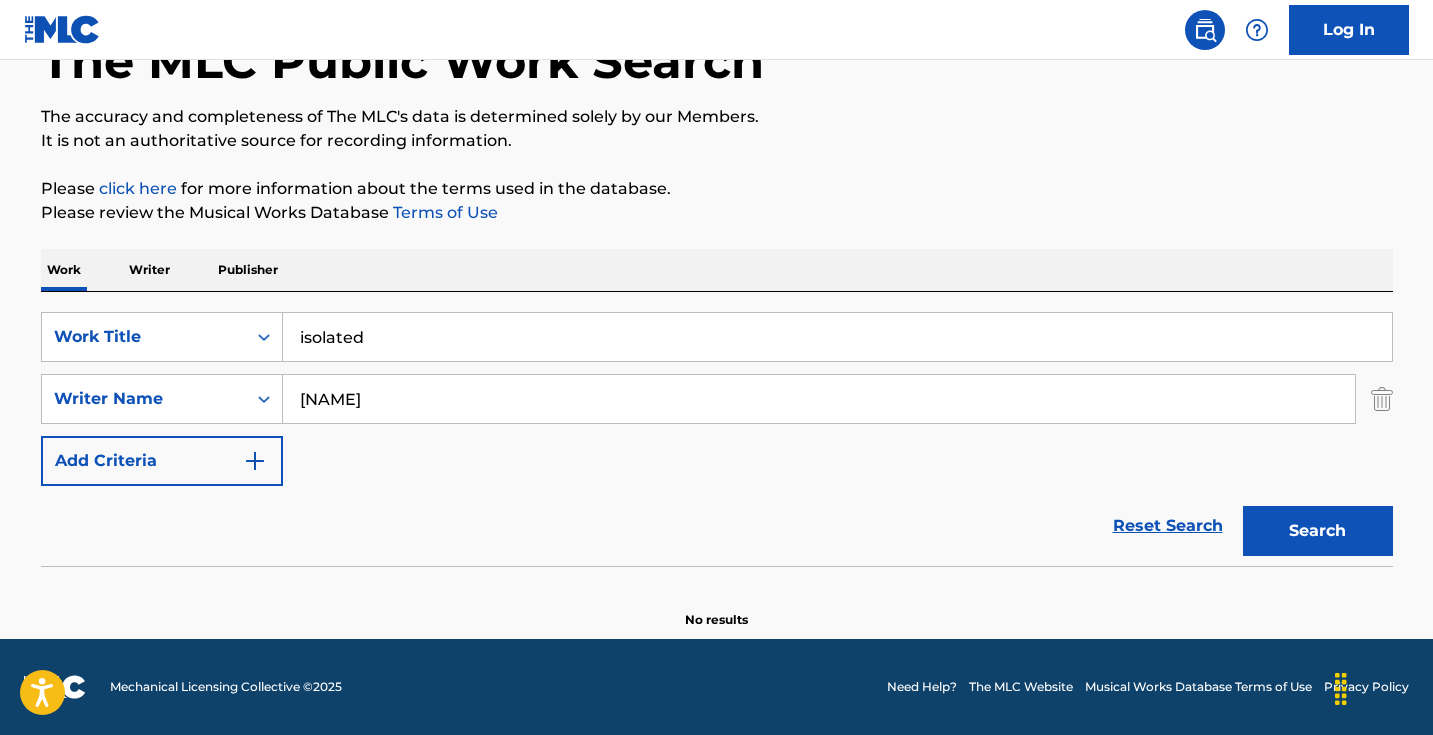 scroll, scrollTop: 133, scrollLeft: 0, axis: vertical 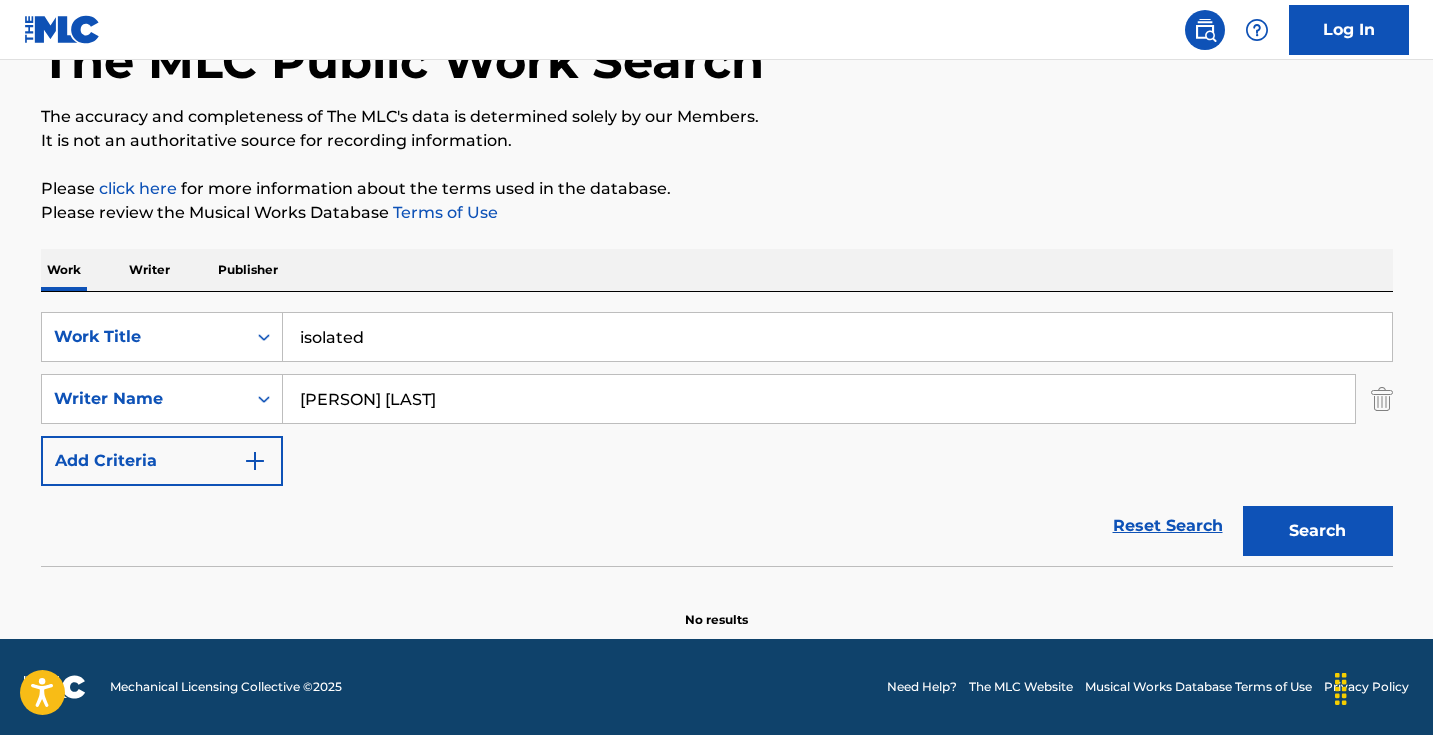 type on "[PERSON] [LAST]" 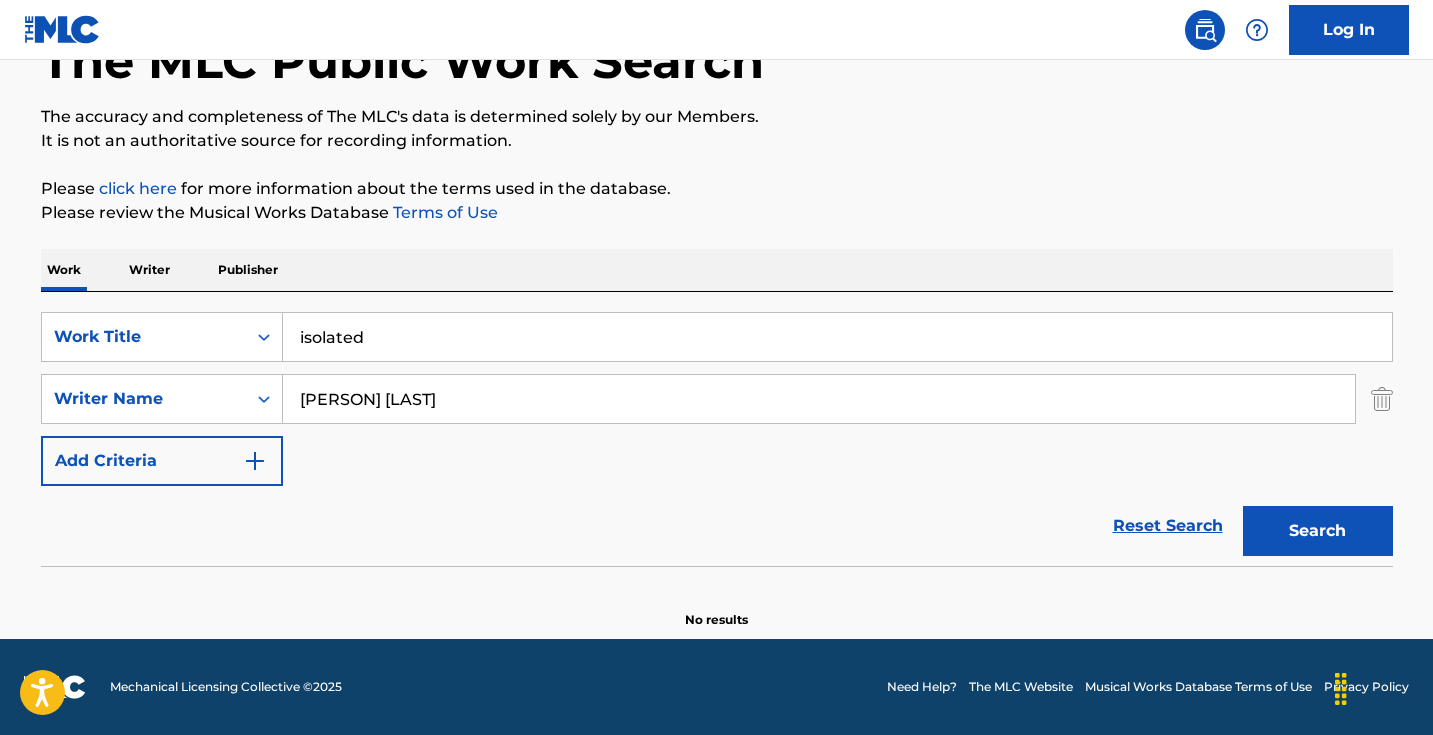 click on "isolated" at bounding box center (837, 337) 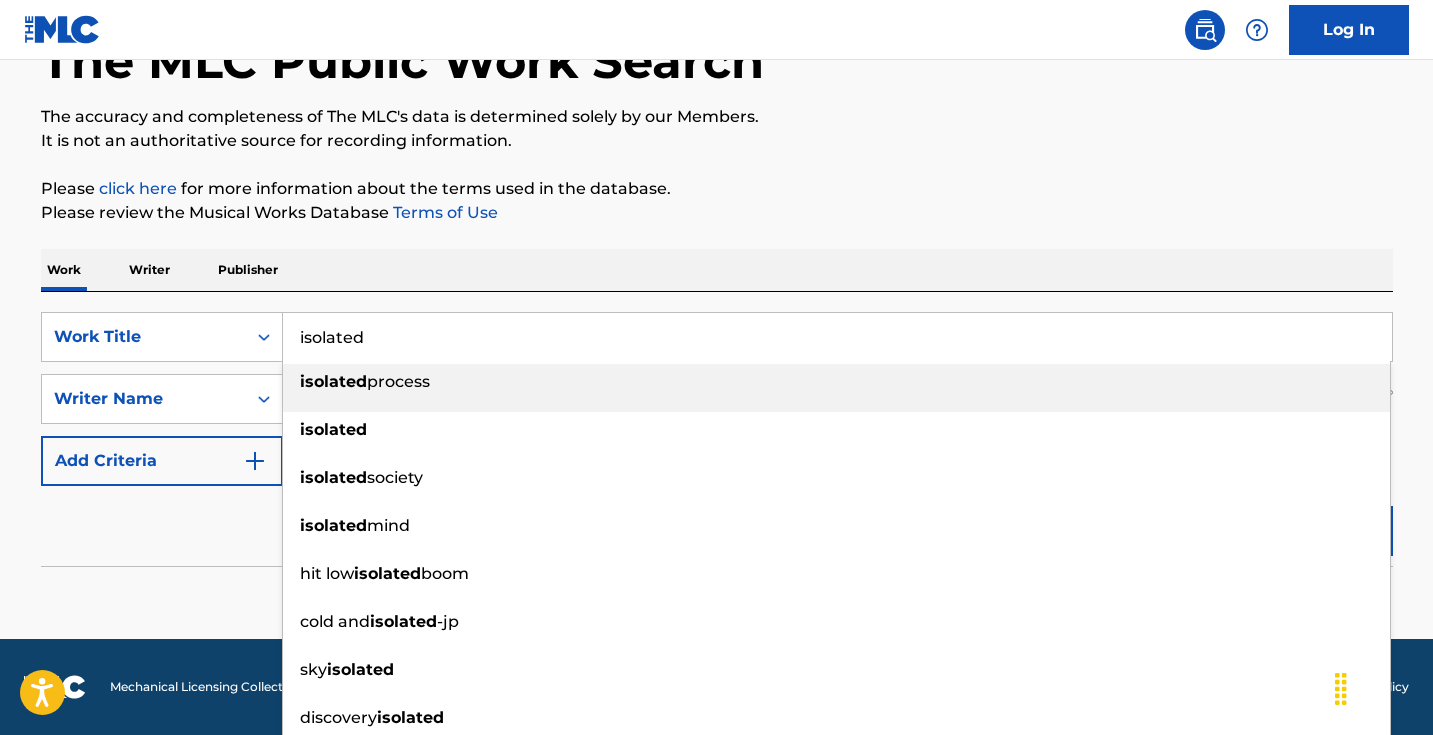 click on "isolated" at bounding box center [837, 337] 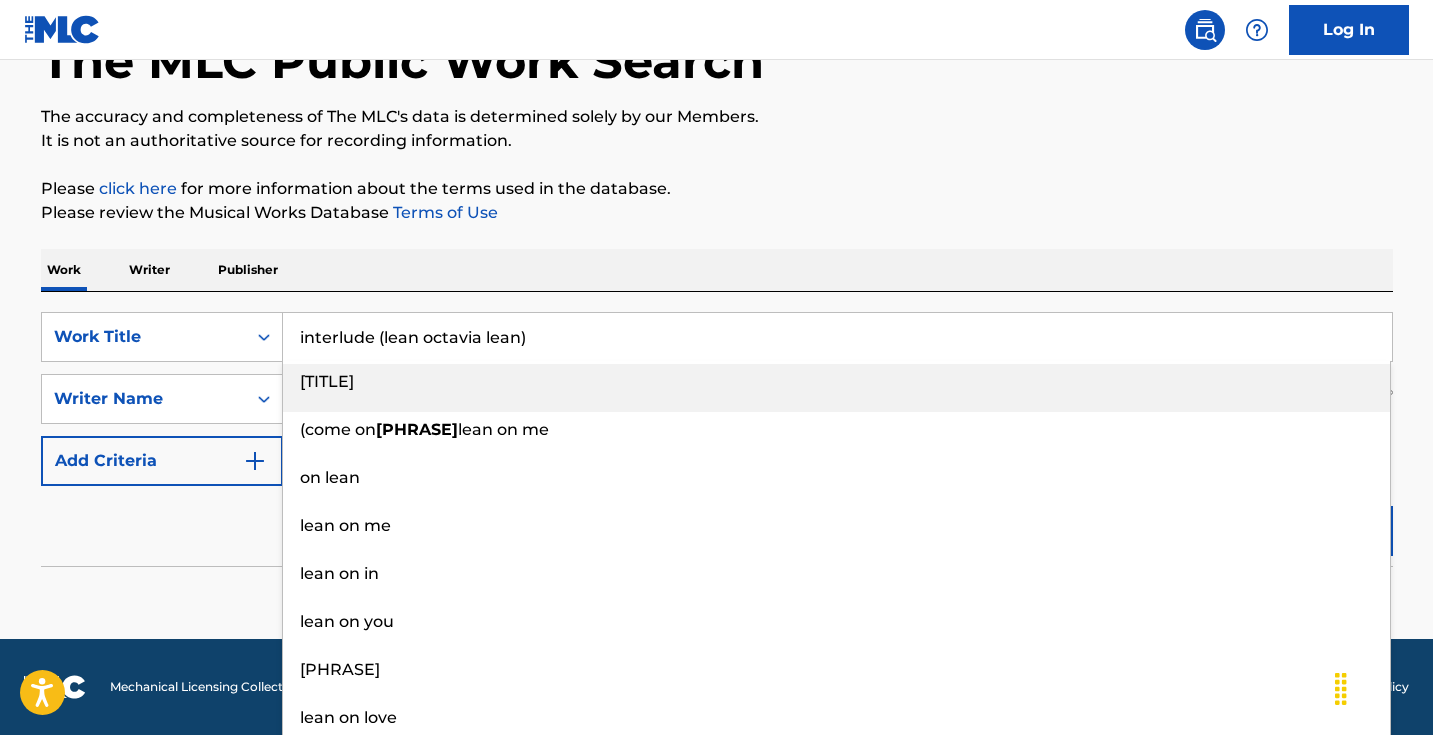 click on "interlude (lean octavia lean)" at bounding box center [837, 337] 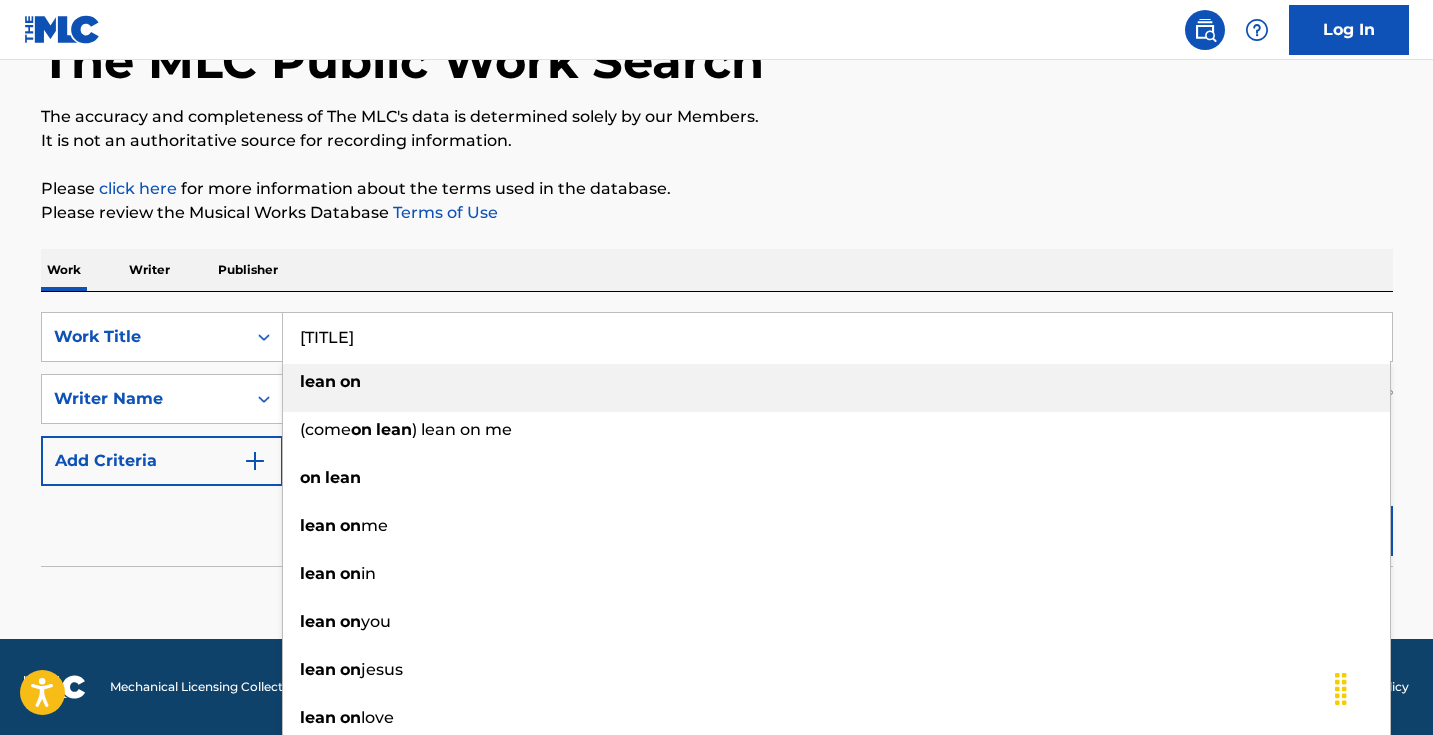 type on "[TITLE]" 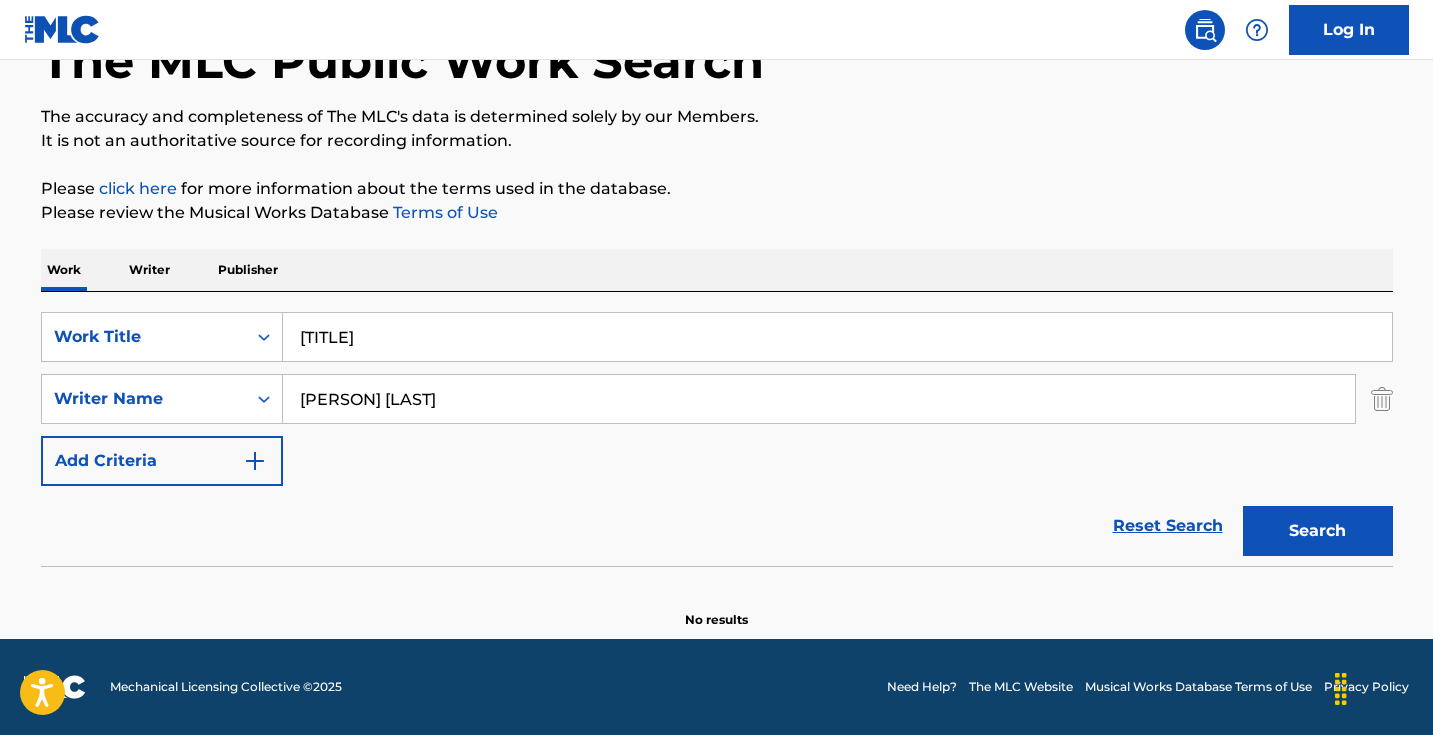 click on "Search" at bounding box center [1318, 531] 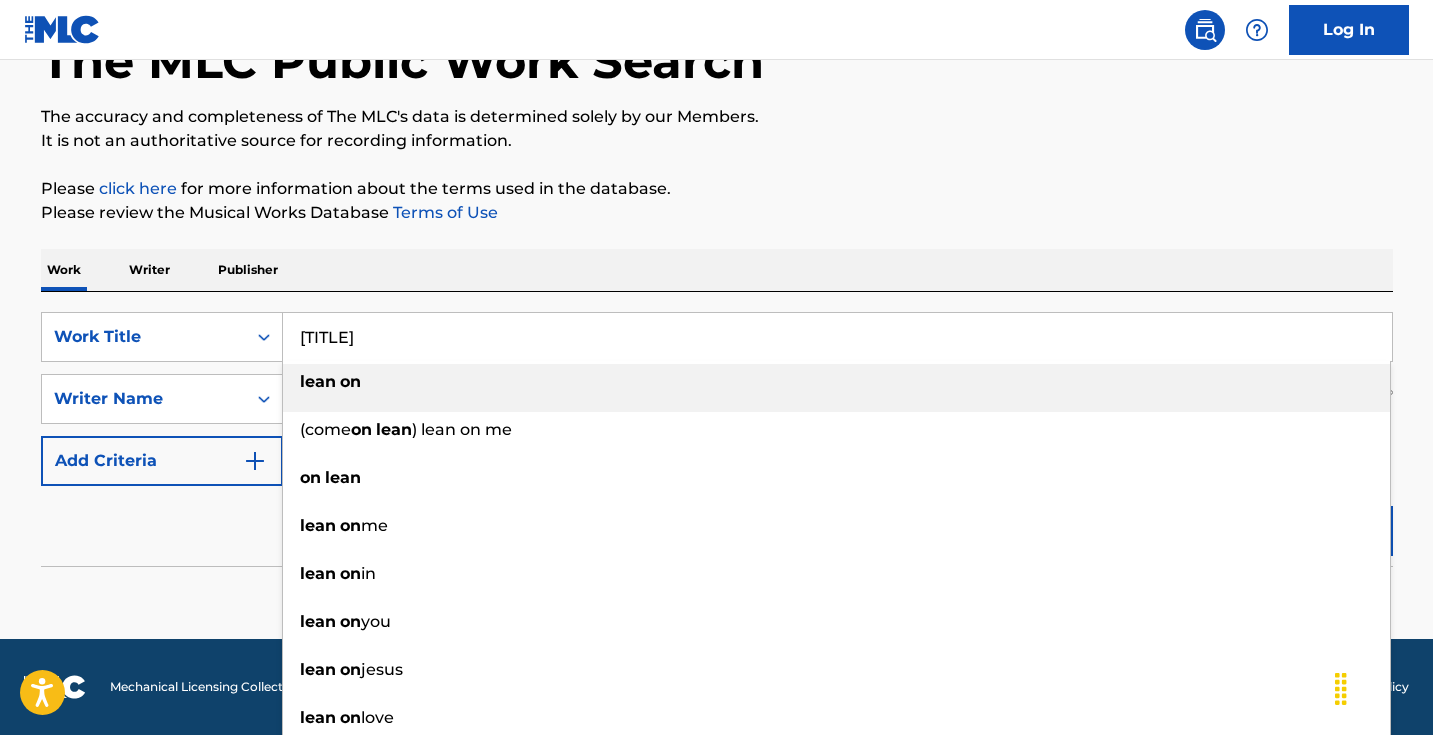 click on "[TITLE]" at bounding box center [837, 337] 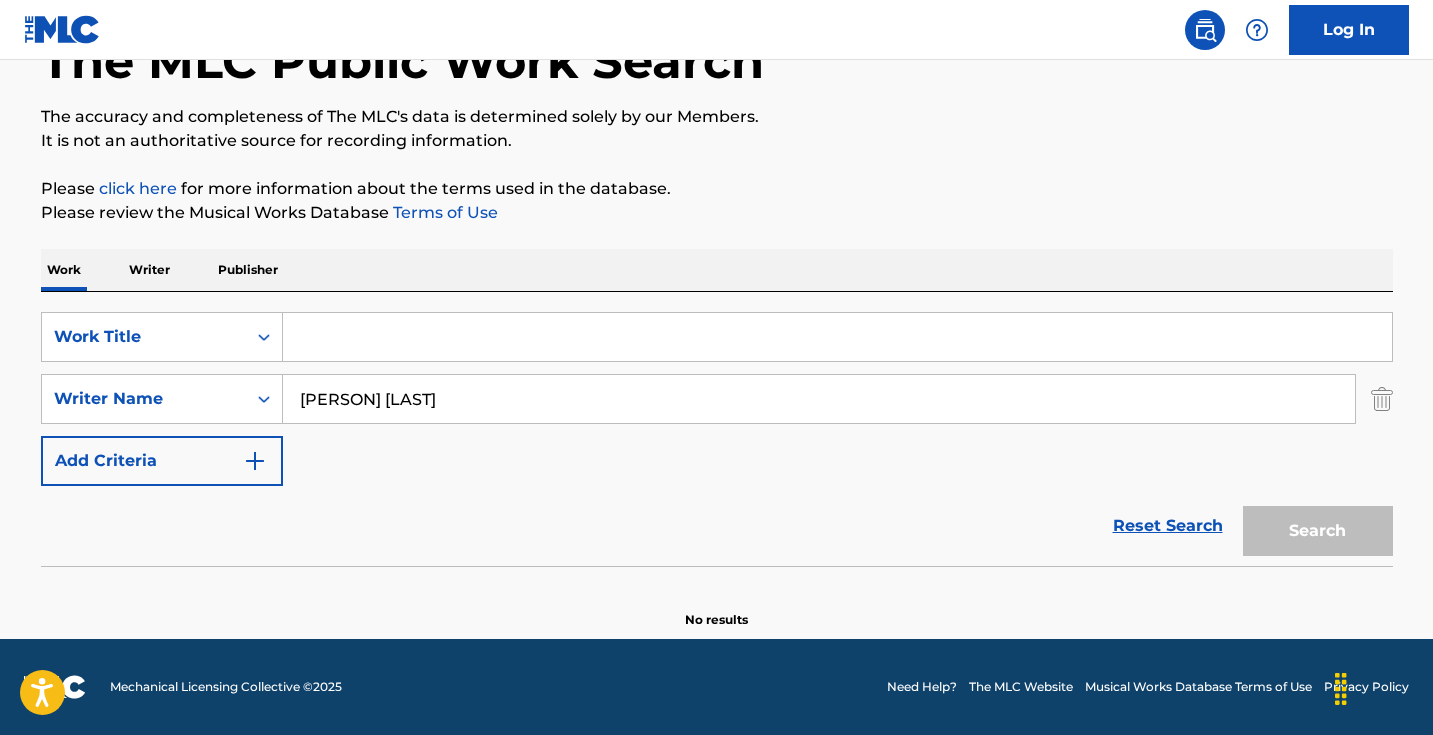 click at bounding box center (837, 337) 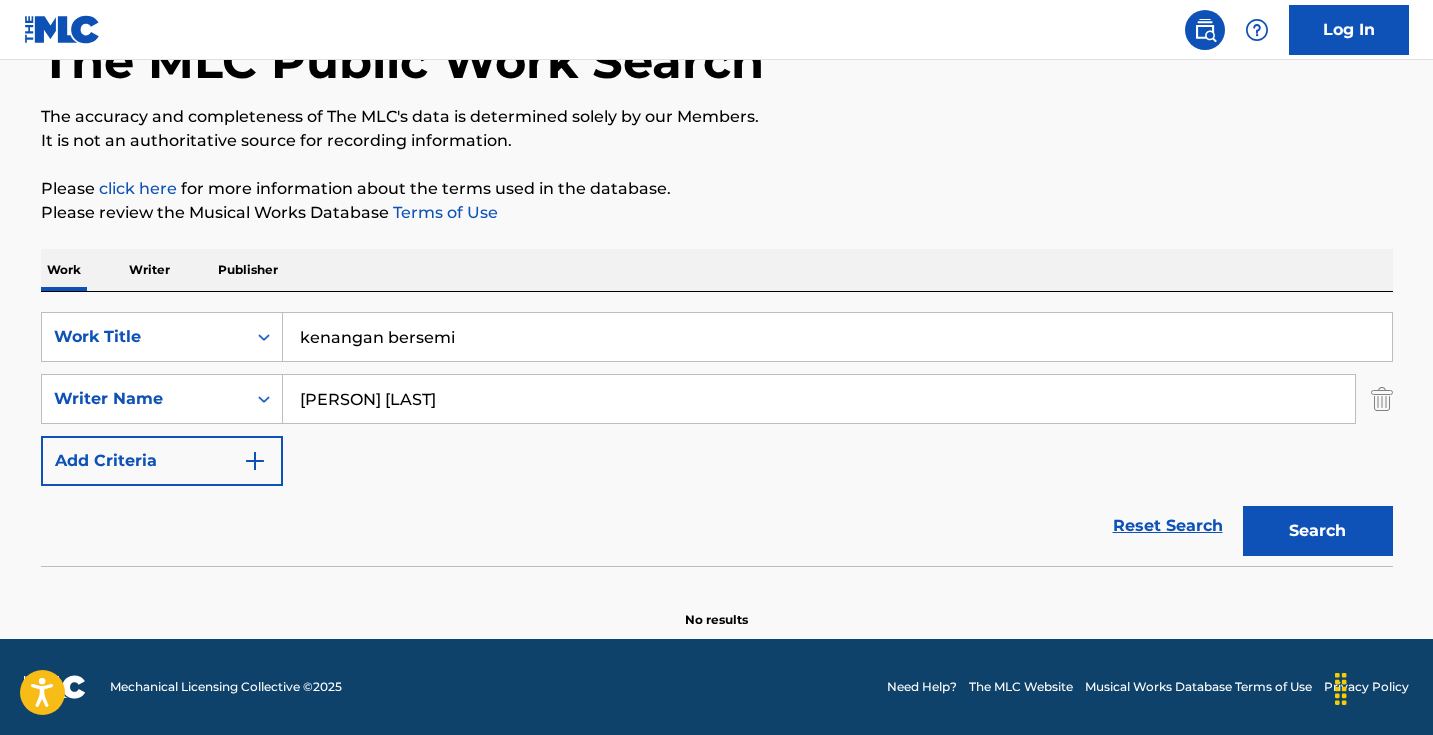 click on "kenangan bersemi" at bounding box center (837, 337) 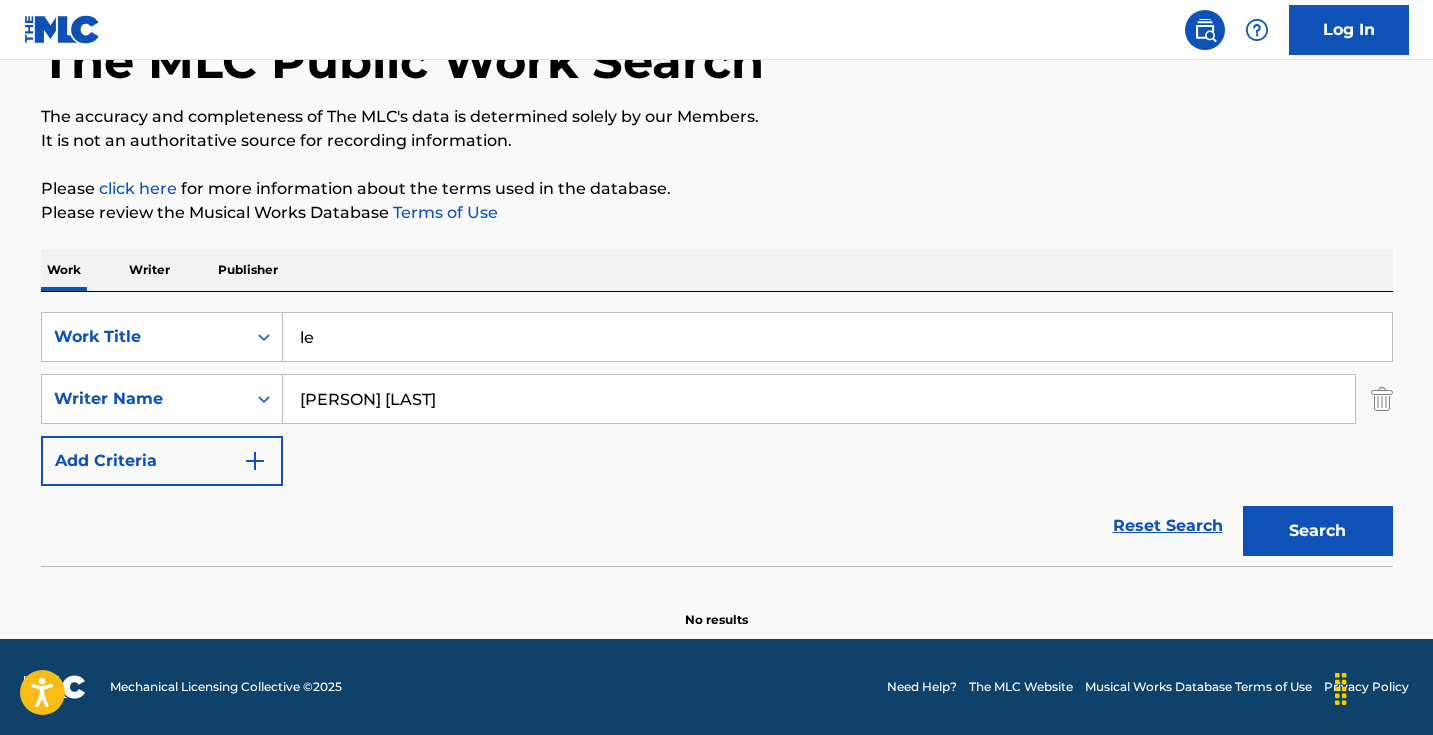 type on "l" 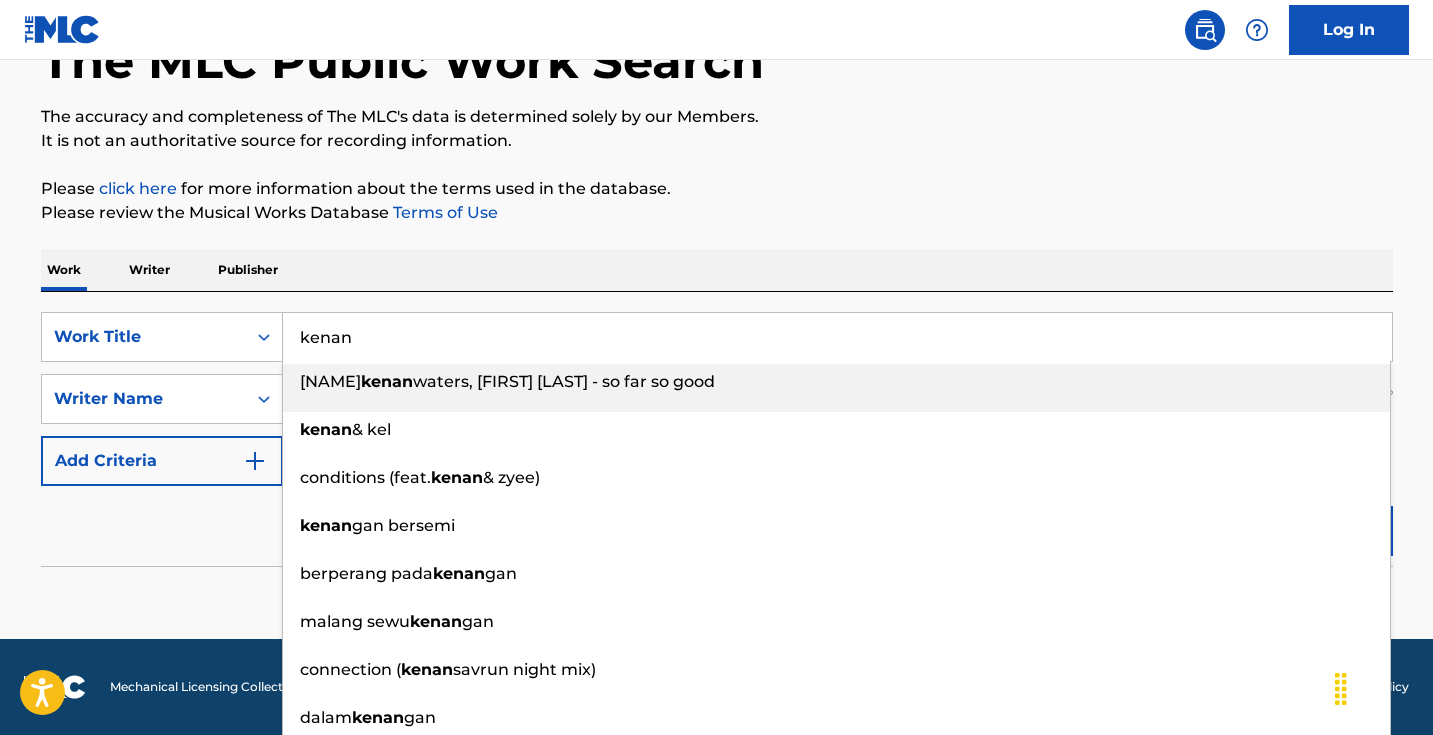click on "Please   click here   for more information about the terms used in the database." at bounding box center [717, 189] 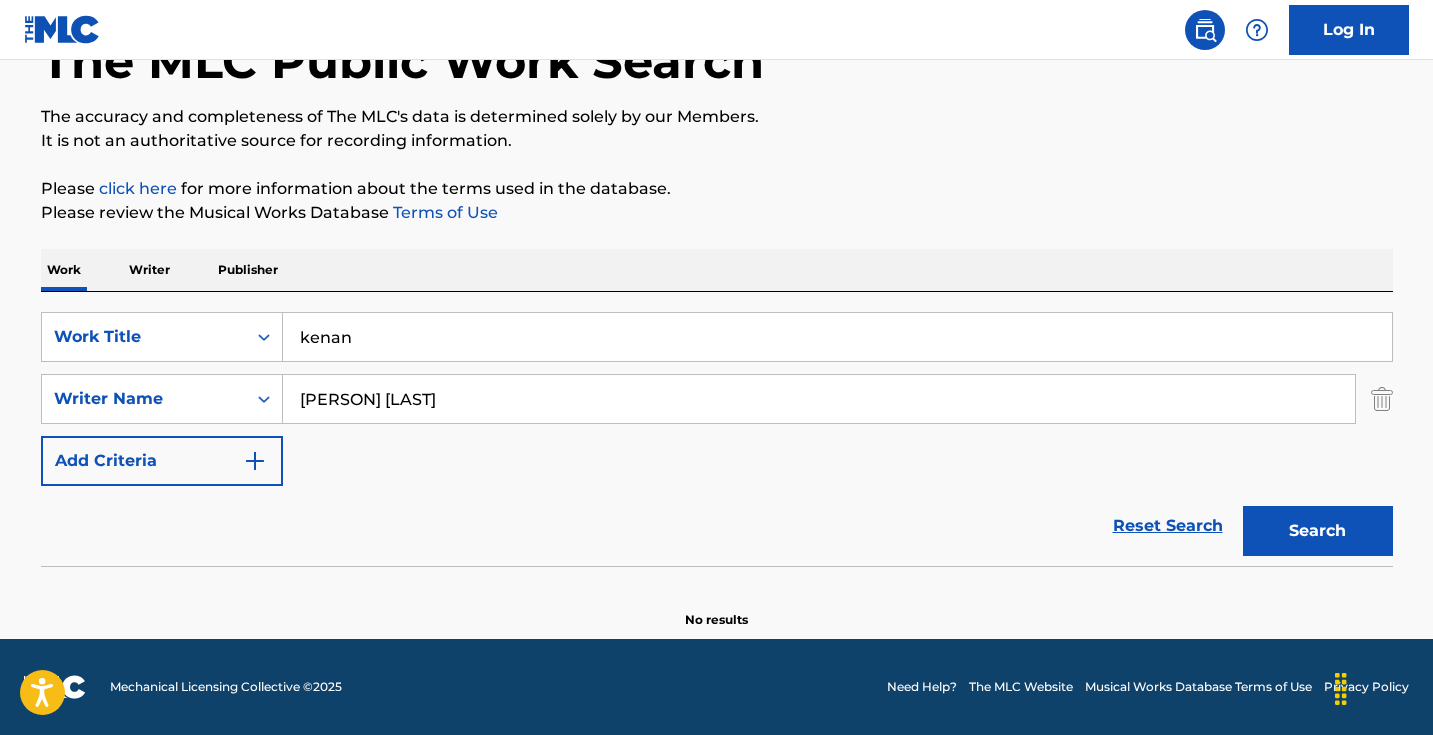 click on "Search" at bounding box center [1318, 531] 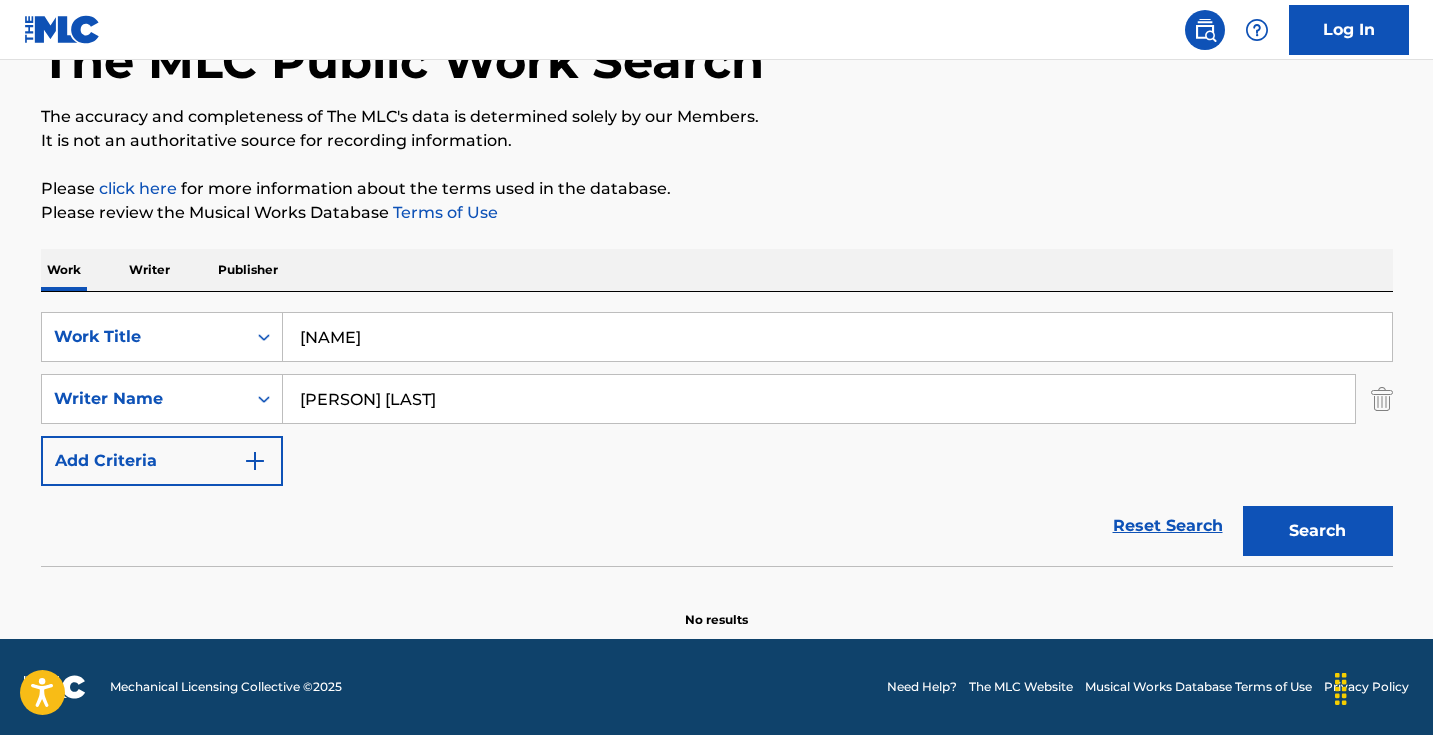 click on "Search" at bounding box center (1318, 531) 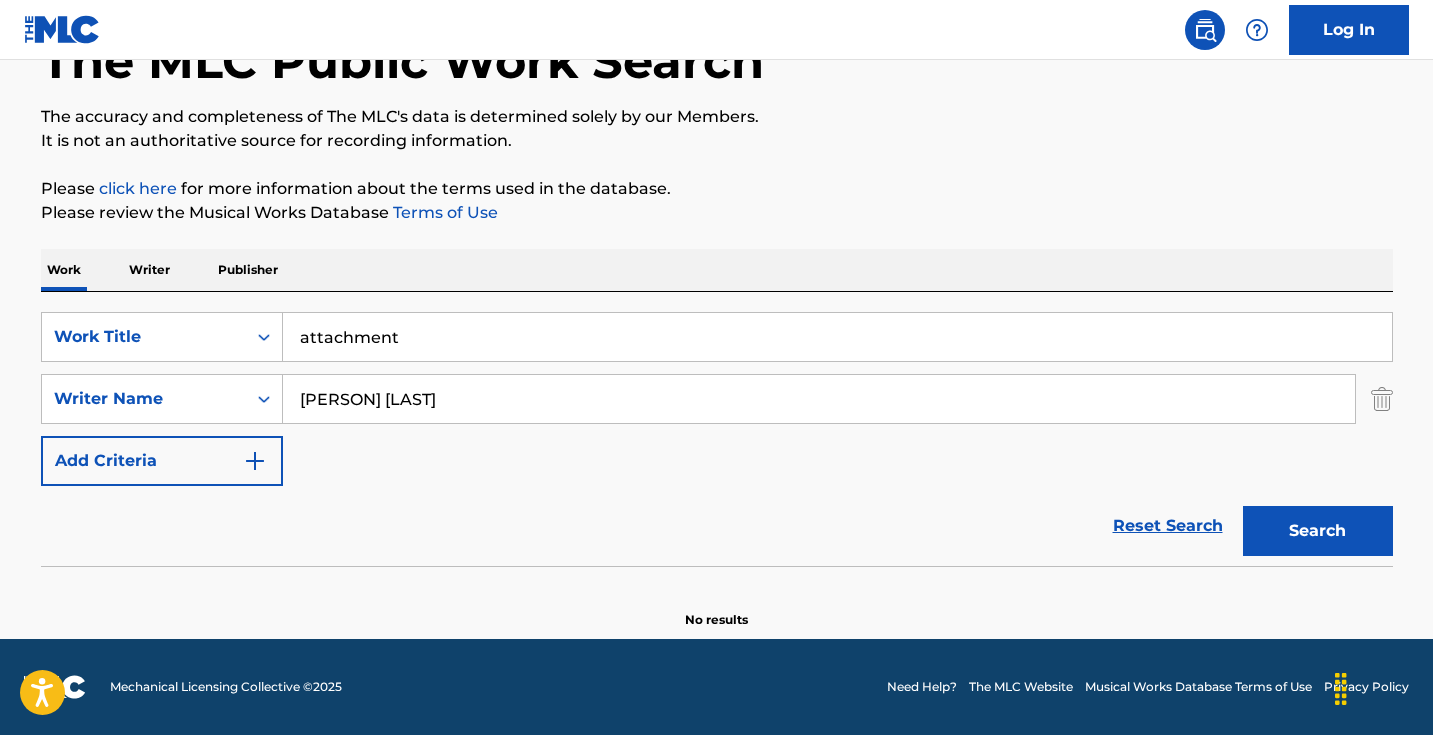 click on "Please review the Musical Works Database   Terms of Use" at bounding box center (717, 213) 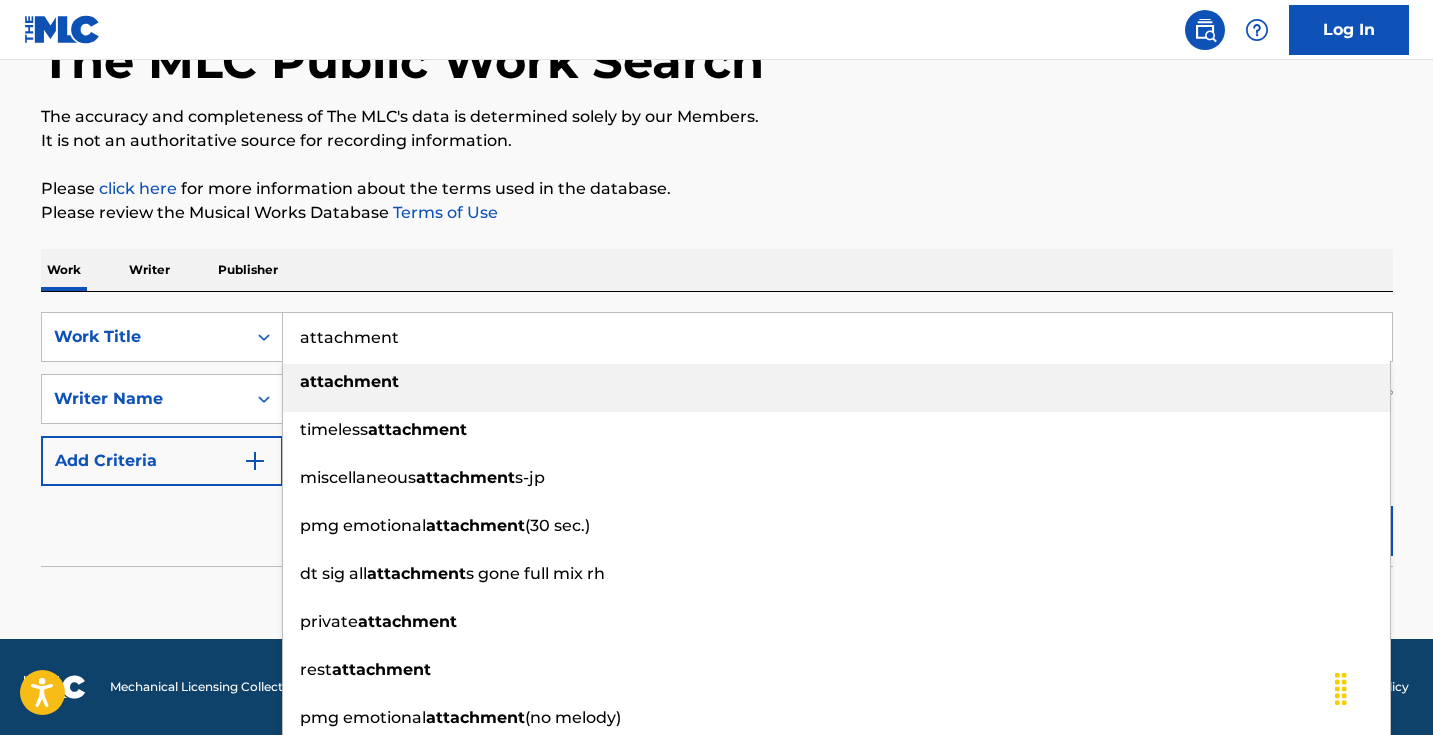 click on "attachment" at bounding box center [837, 337] 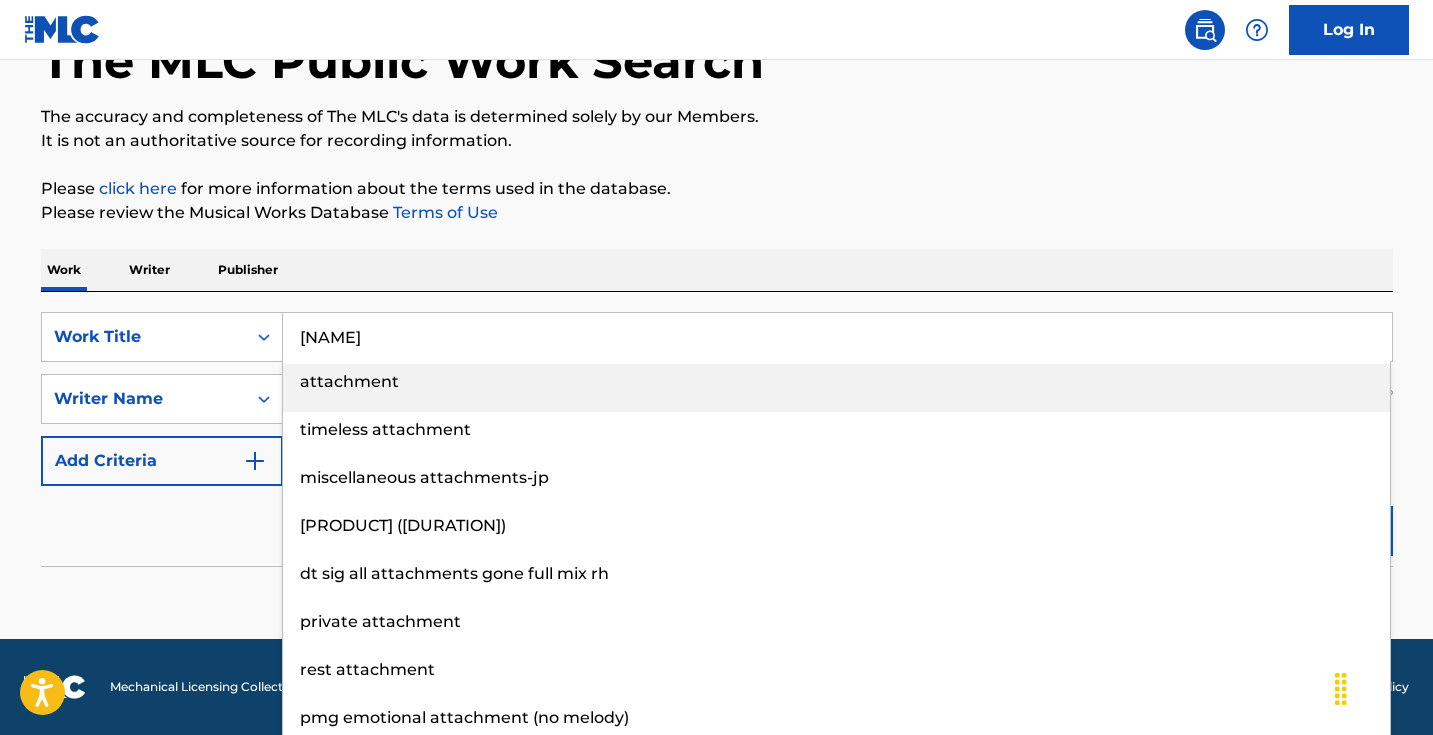 type on "[NAME]" 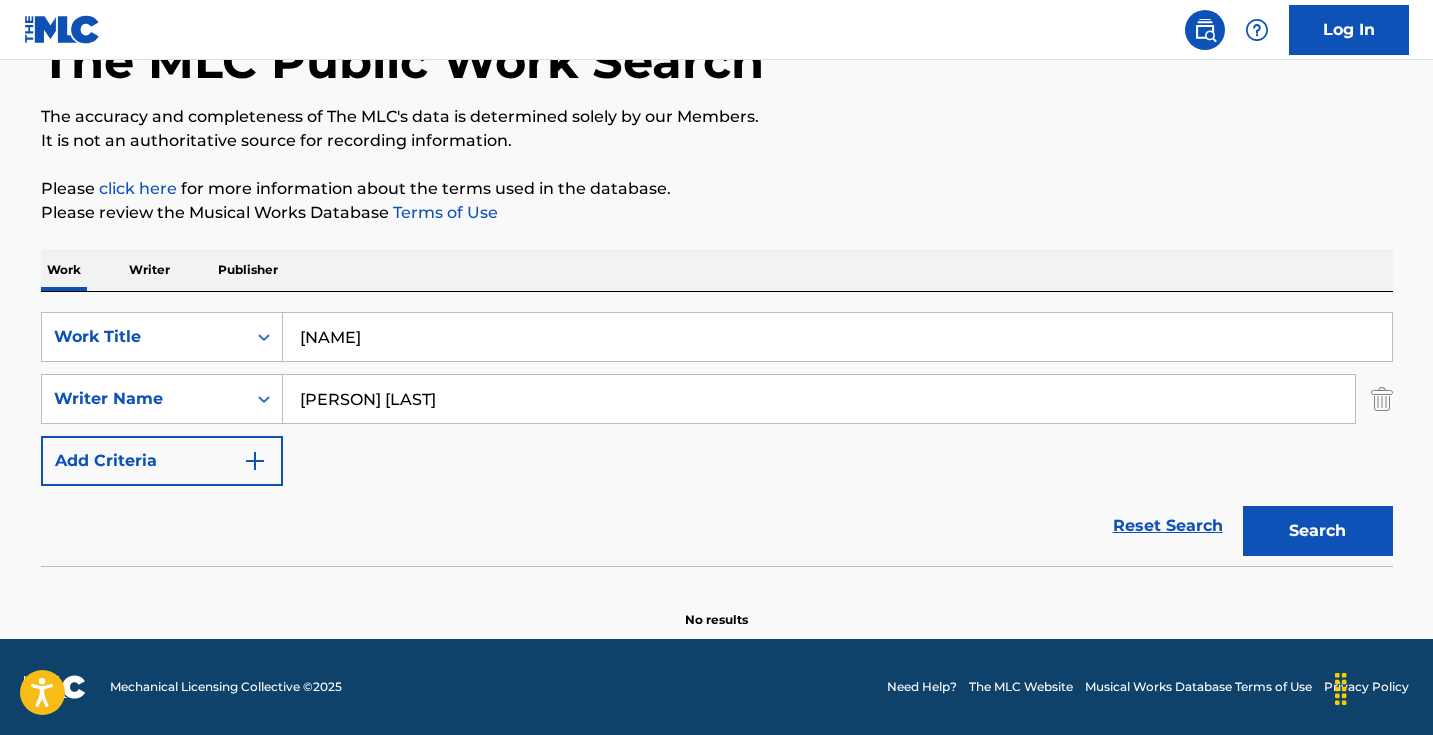 click on "Work Writer Publisher" at bounding box center (717, 270) 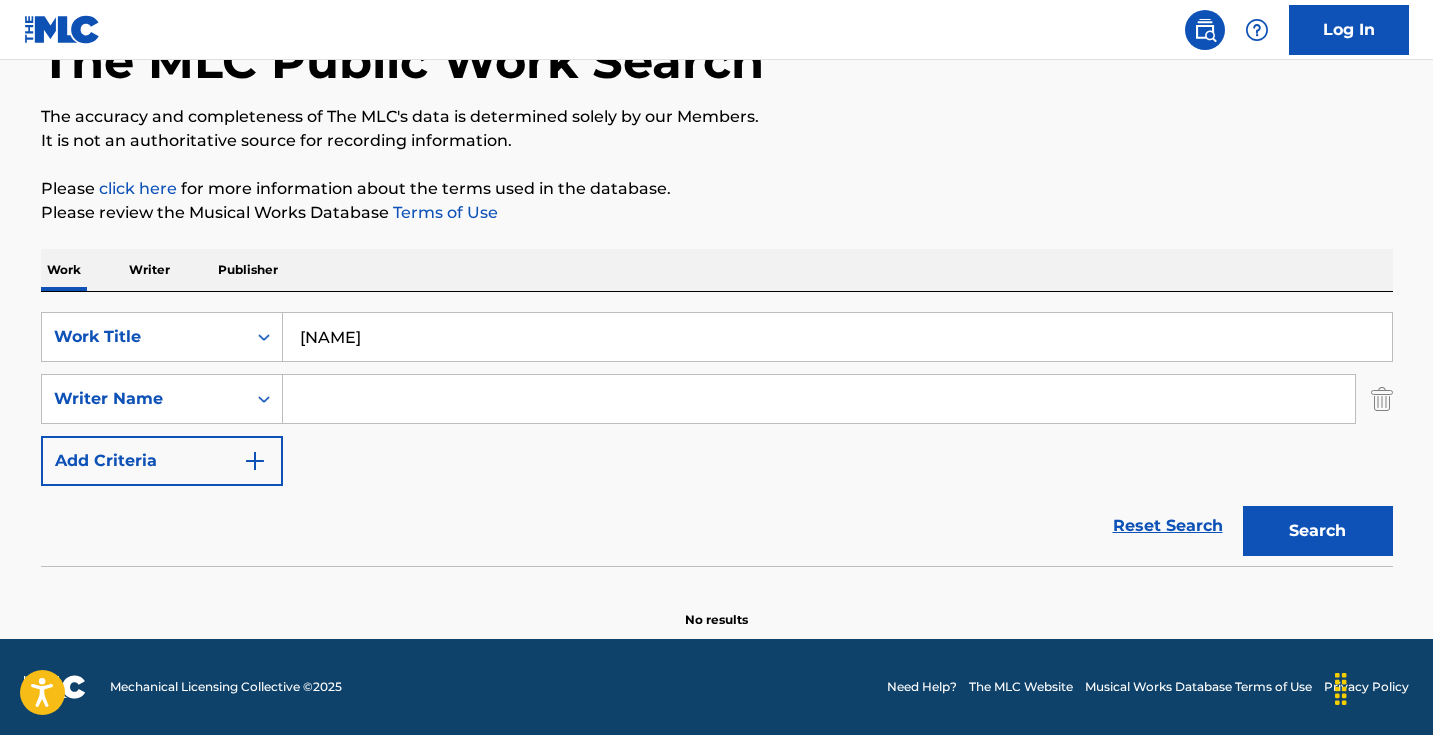 type 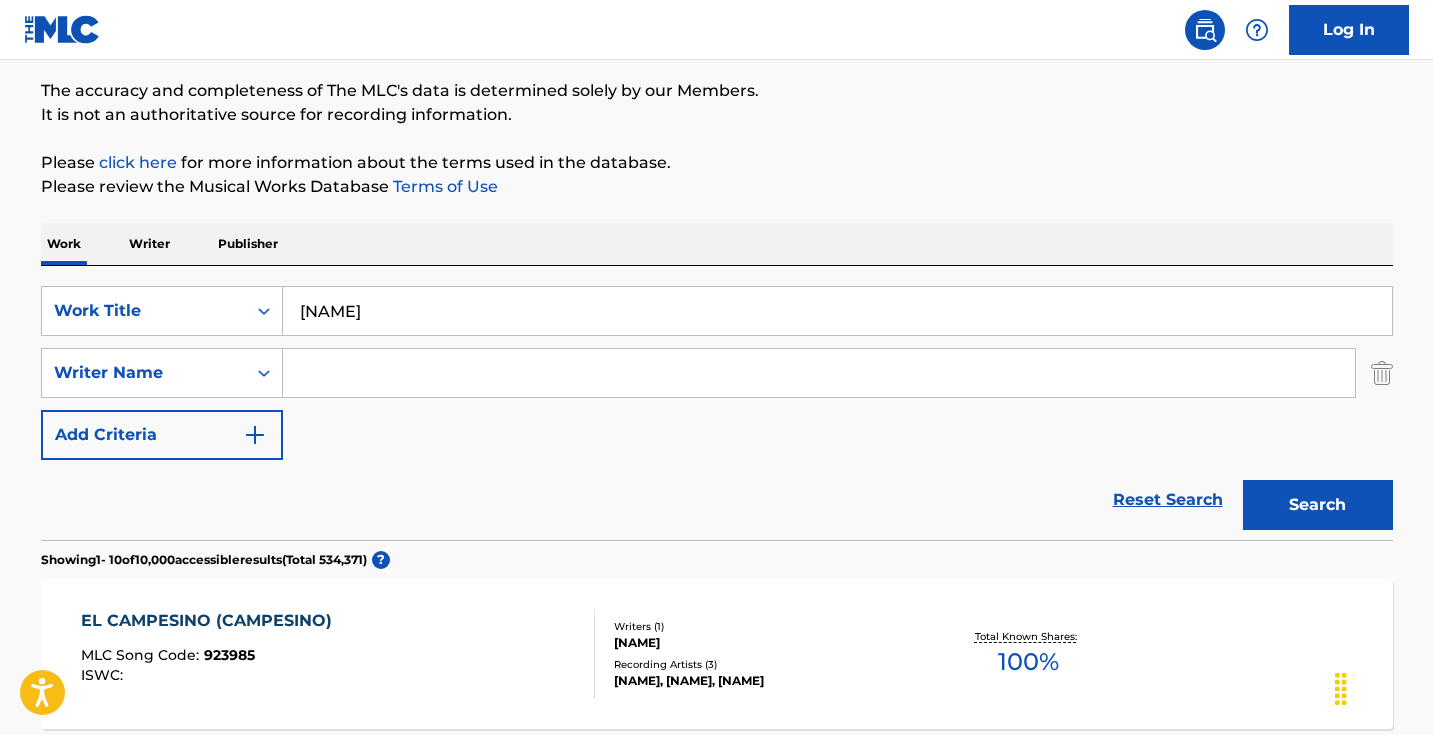 scroll, scrollTop: 163, scrollLeft: 0, axis: vertical 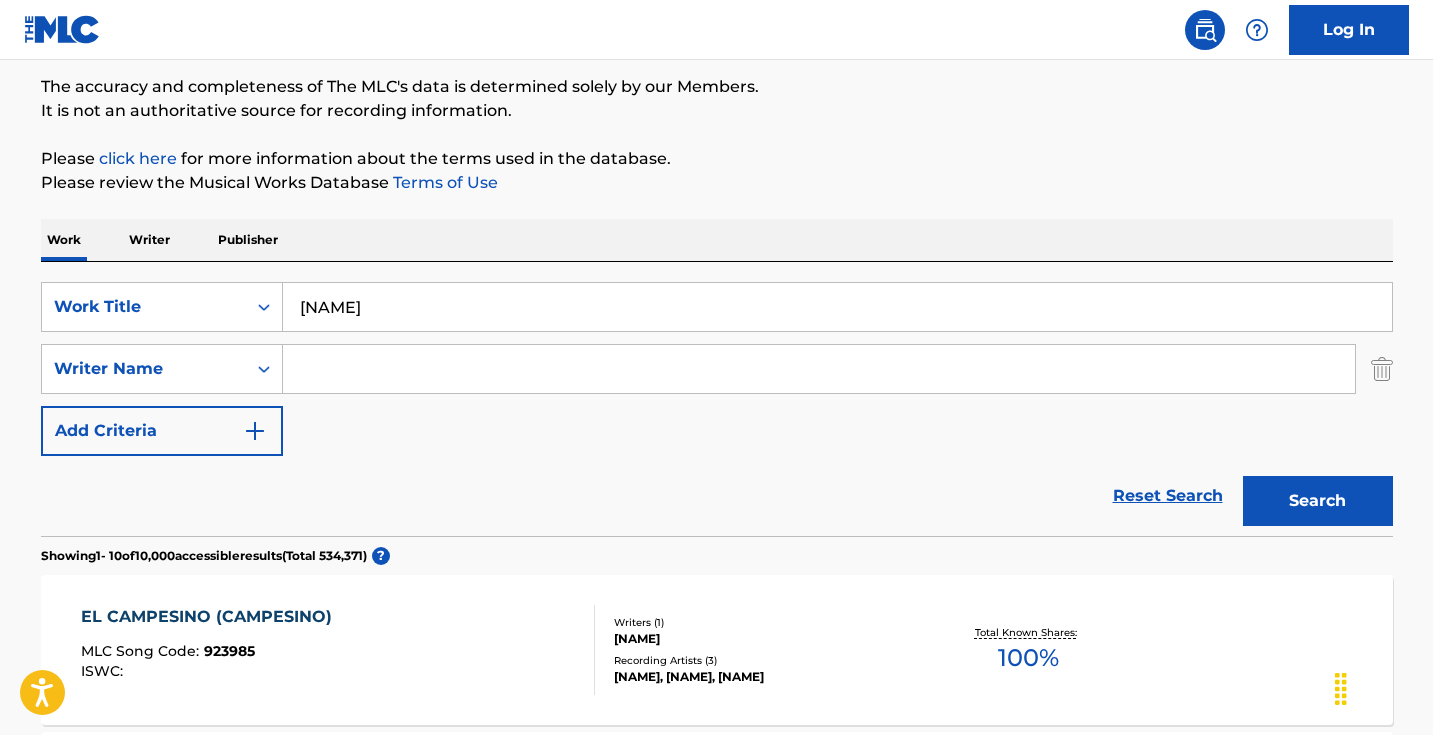click on "[NAME]" at bounding box center [837, 307] 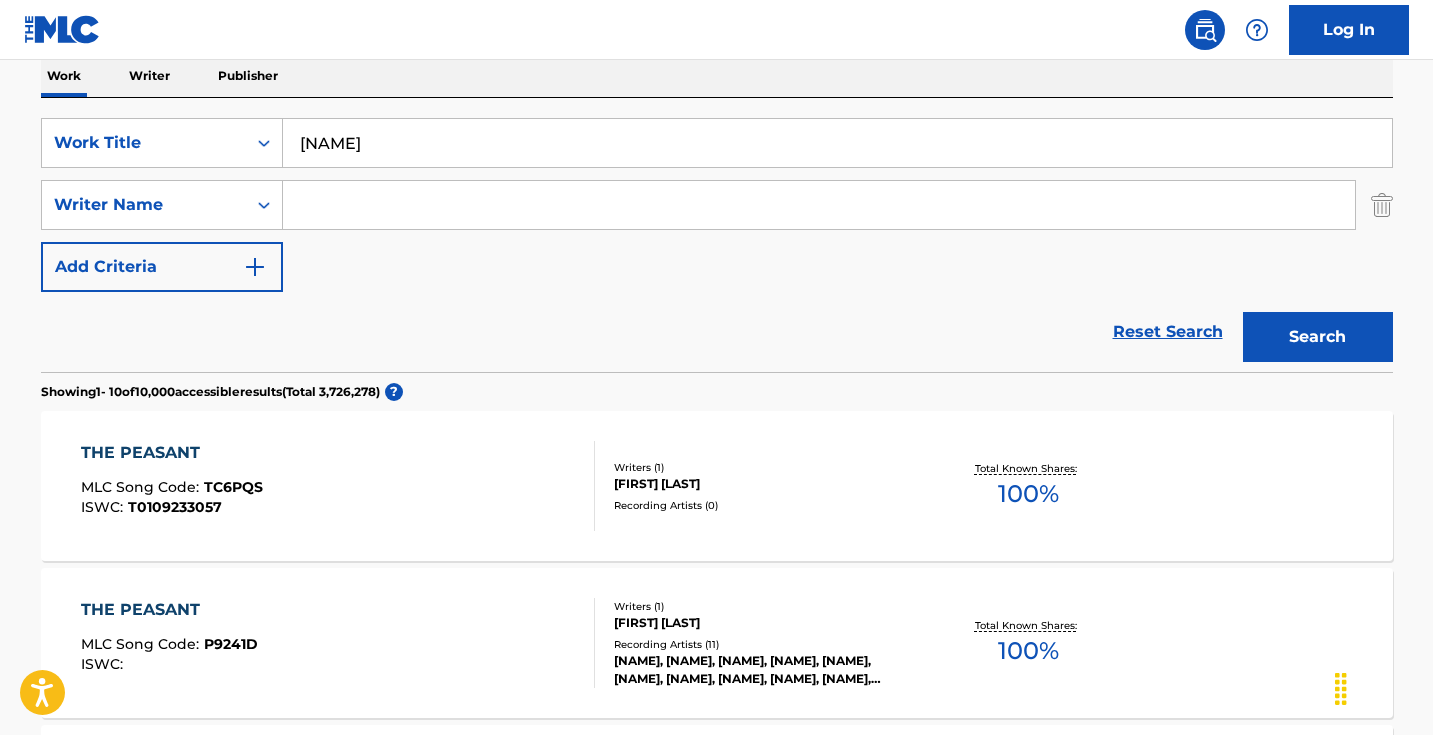 scroll, scrollTop: 215, scrollLeft: 0, axis: vertical 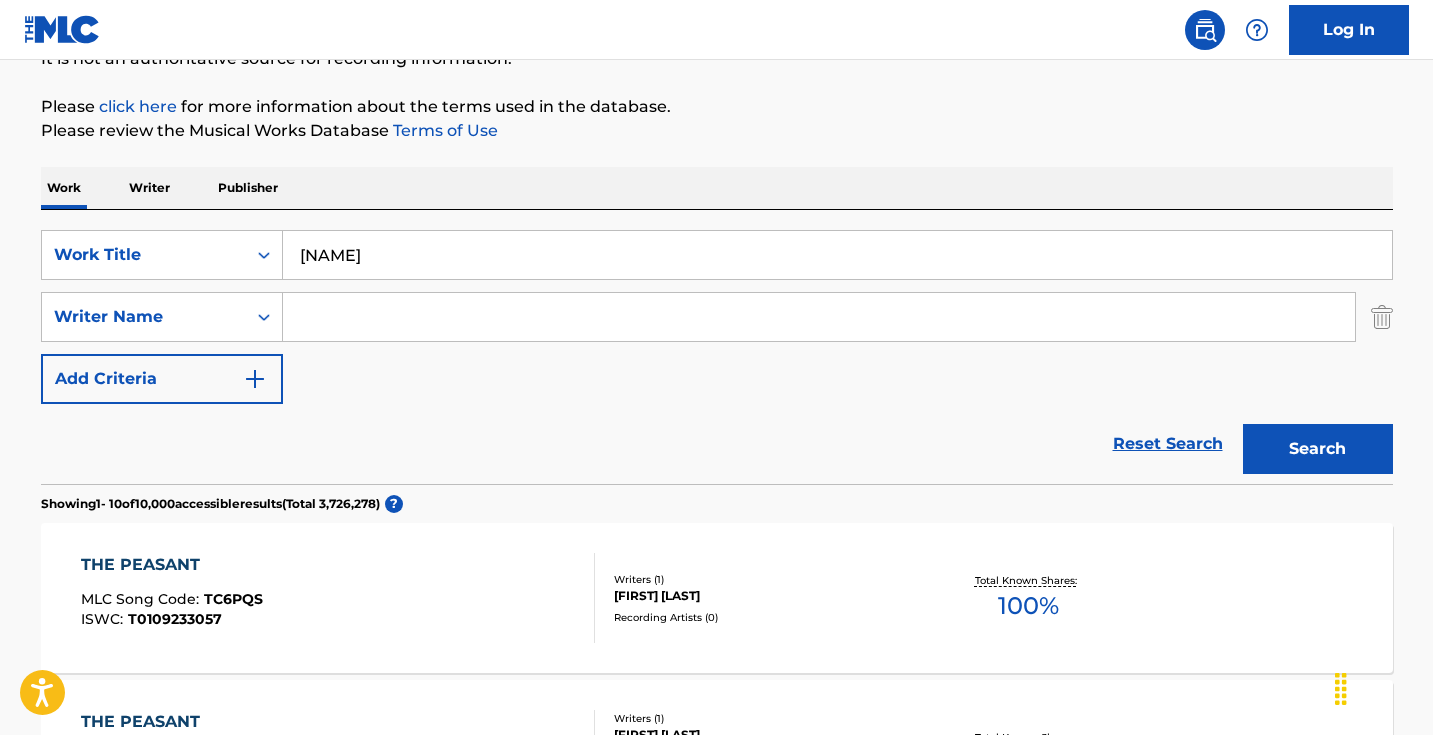 click on "[NAME]" at bounding box center (837, 255) 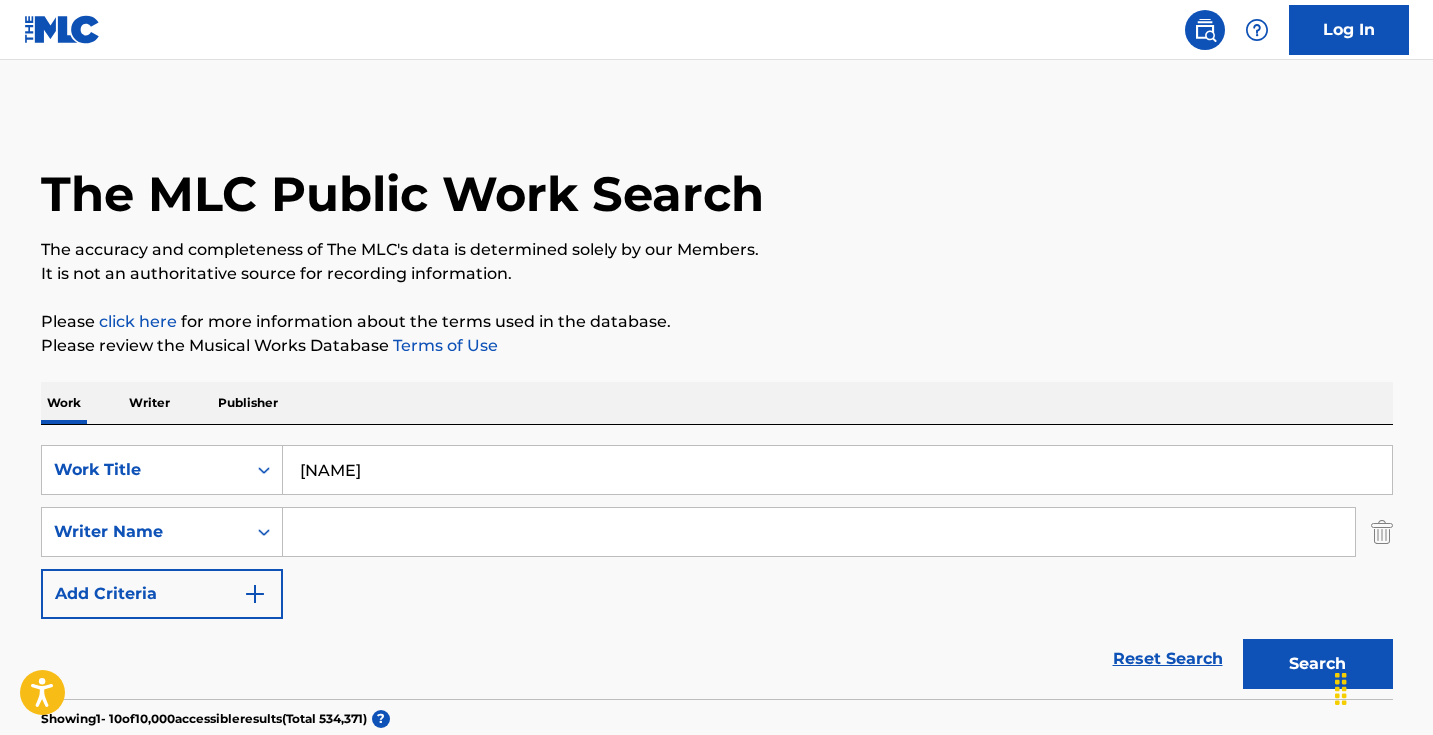 scroll, scrollTop: 0, scrollLeft: 0, axis: both 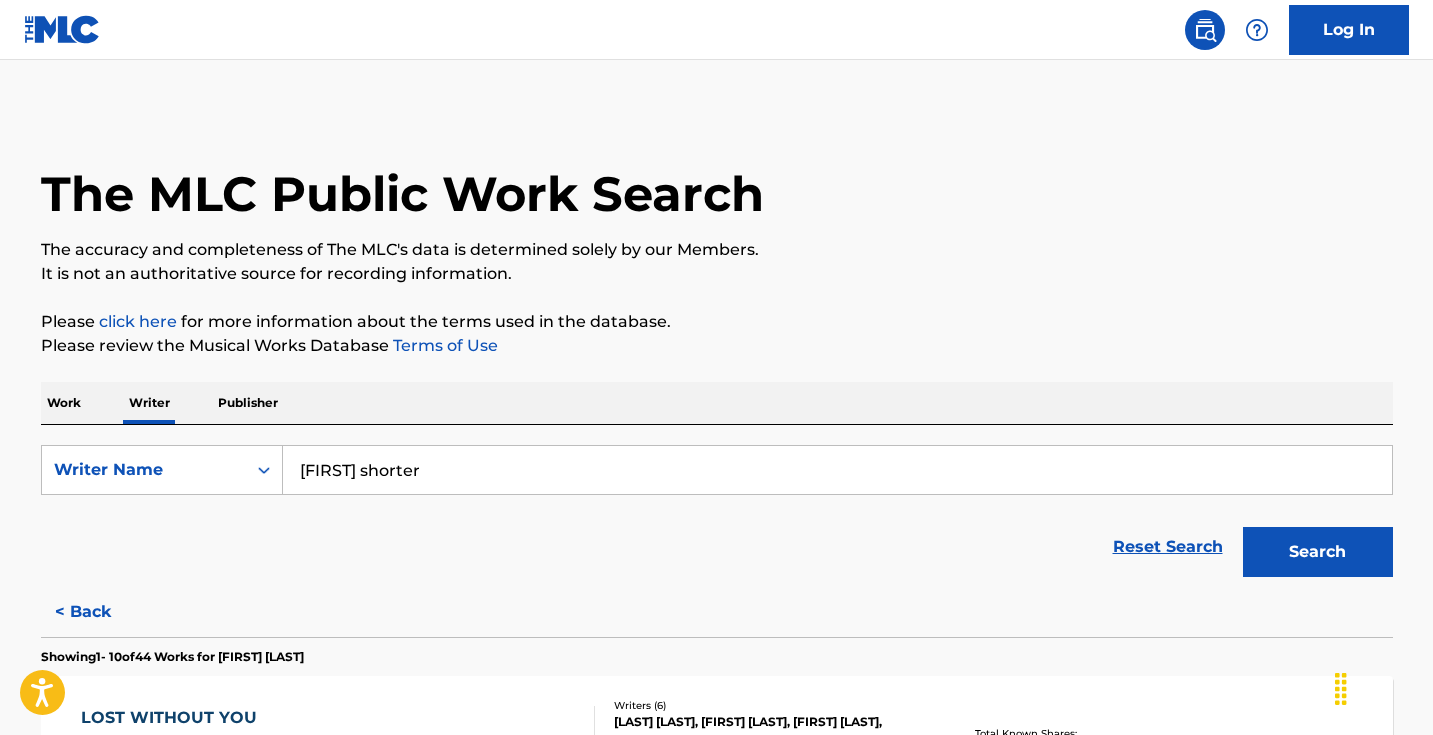 click on "[FIRST] shorter" at bounding box center [837, 470] 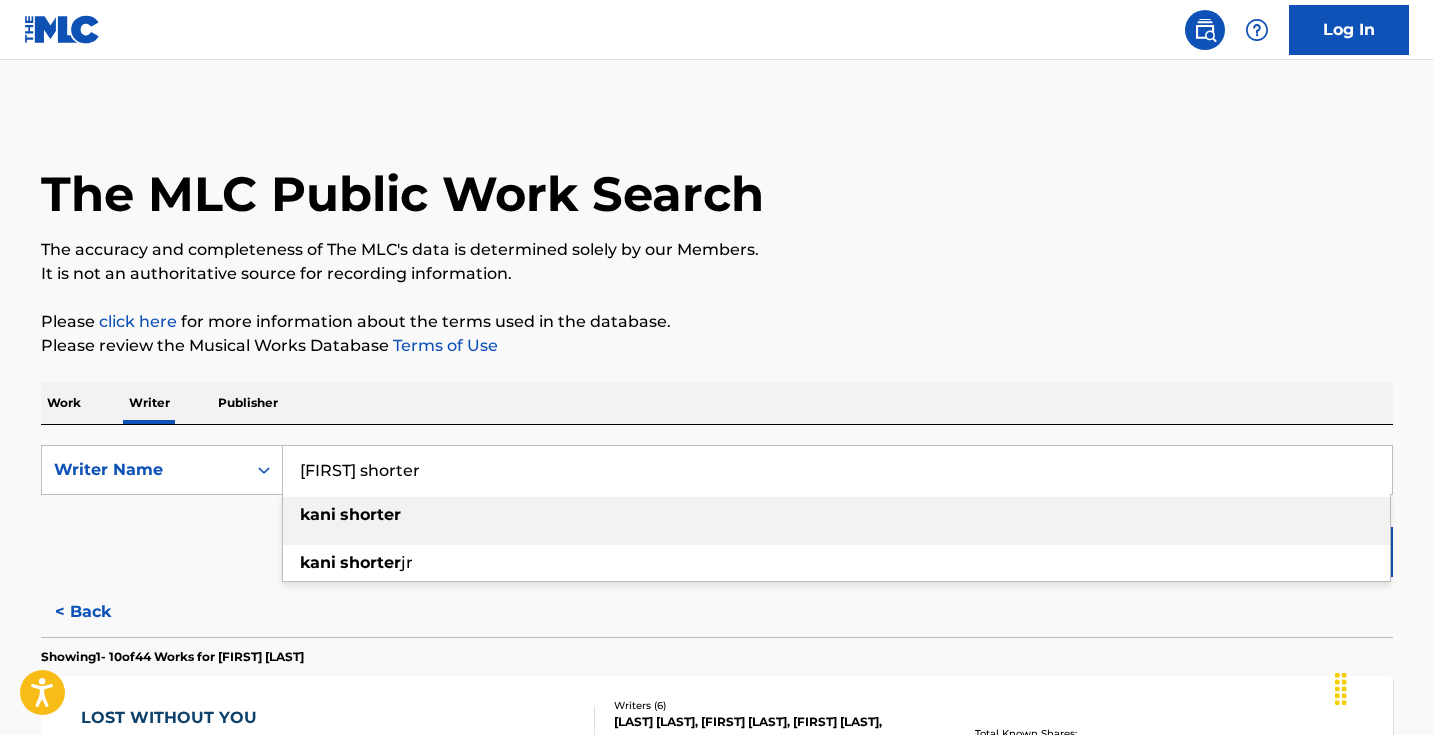 click on "[FIRST] shorter" at bounding box center (837, 470) 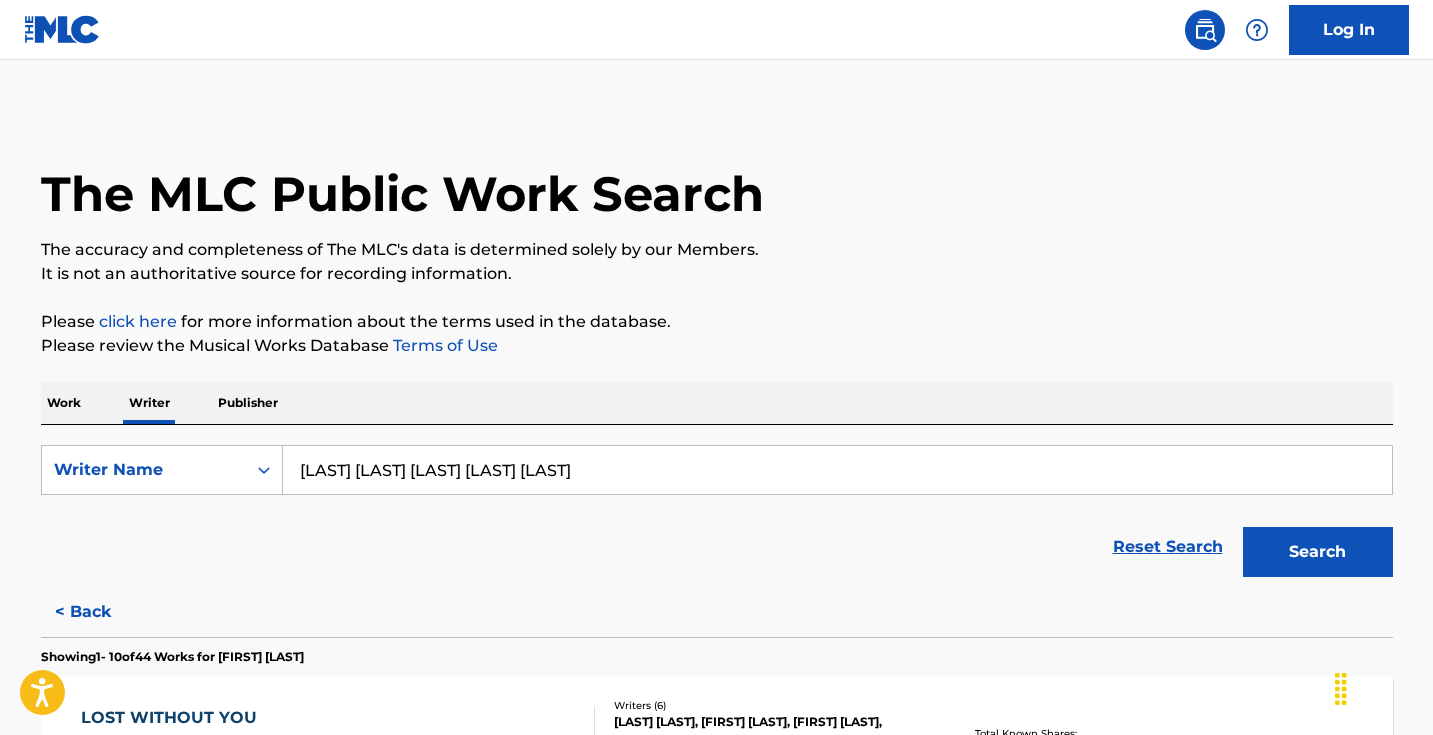 type on "[LAST] [LAST] [LAST] [LAST] [LAST]" 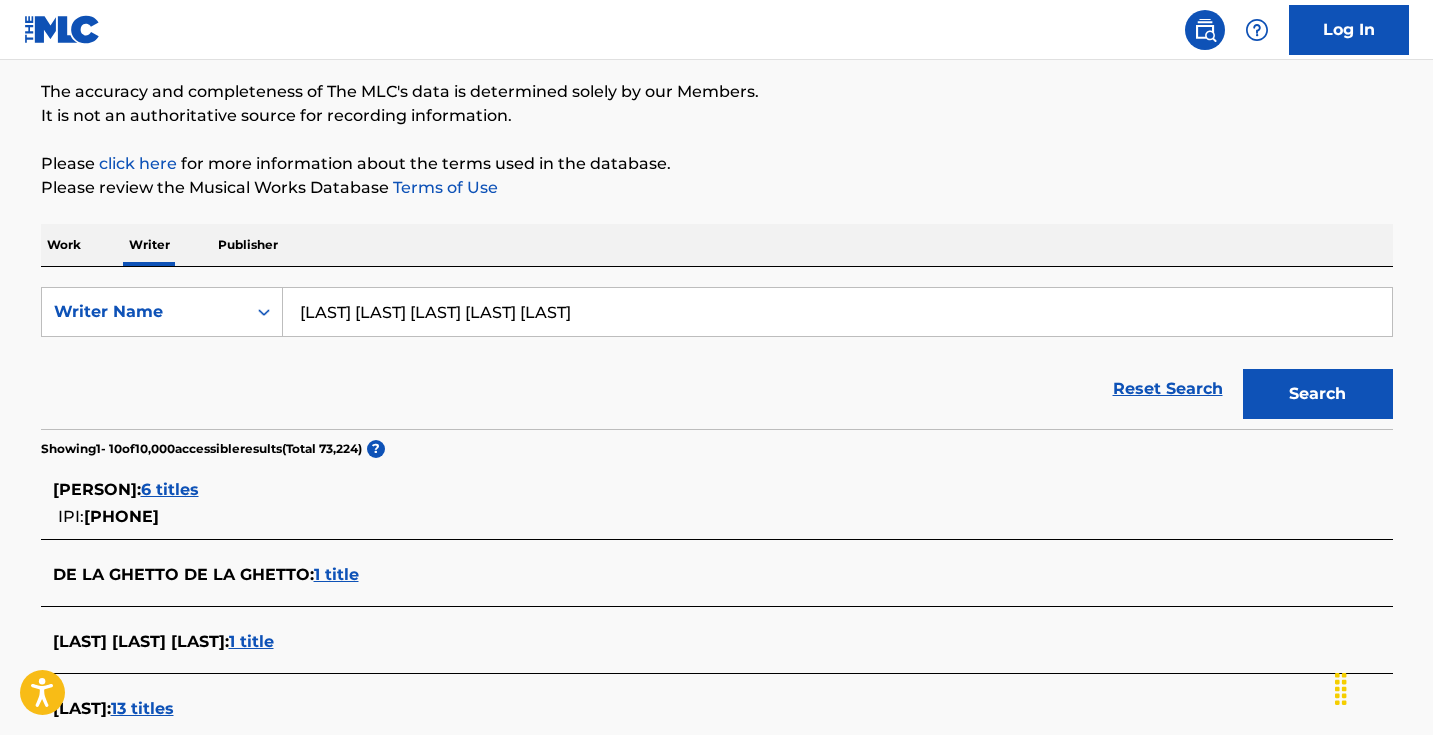 scroll, scrollTop: 210, scrollLeft: 0, axis: vertical 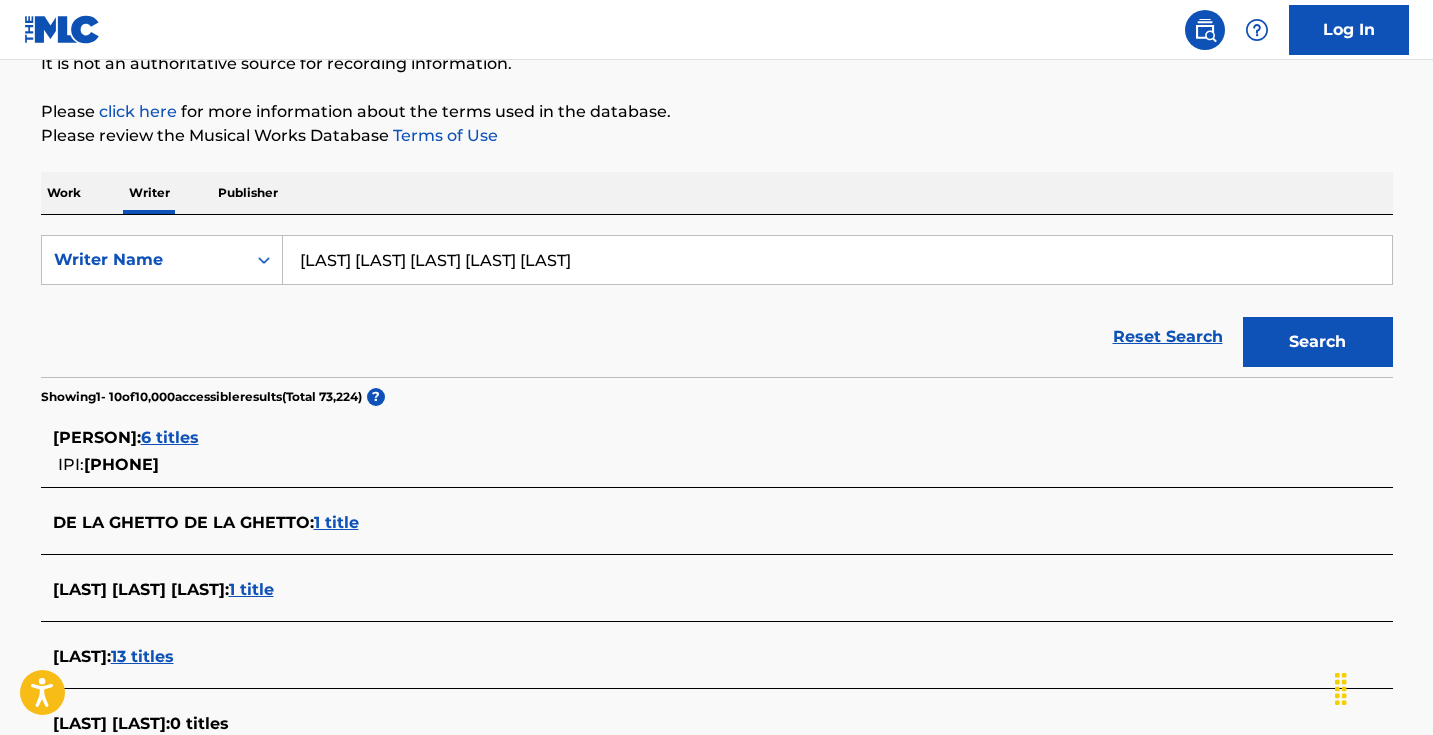click on "Work" at bounding box center [64, 193] 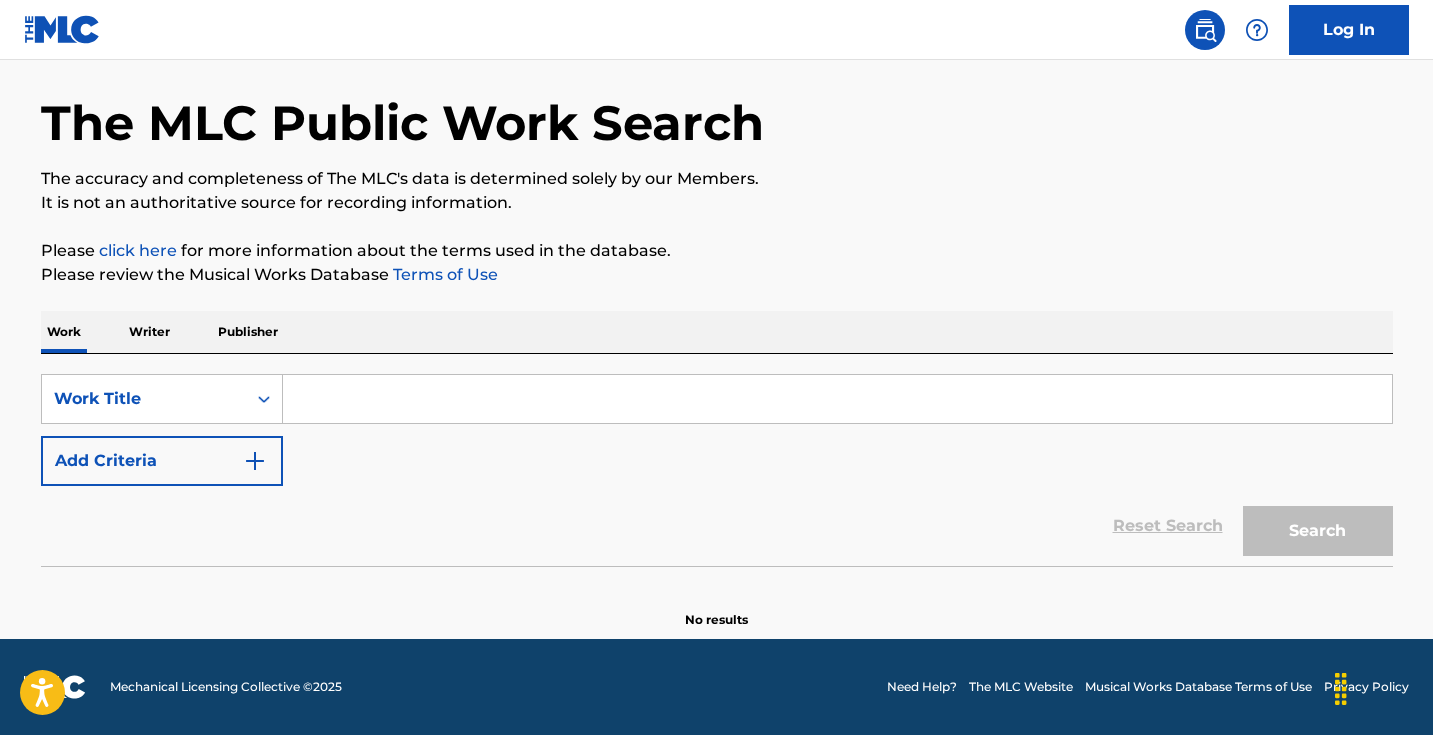scroll, scrollTop: 0, scrollLeft: 0, axis: both 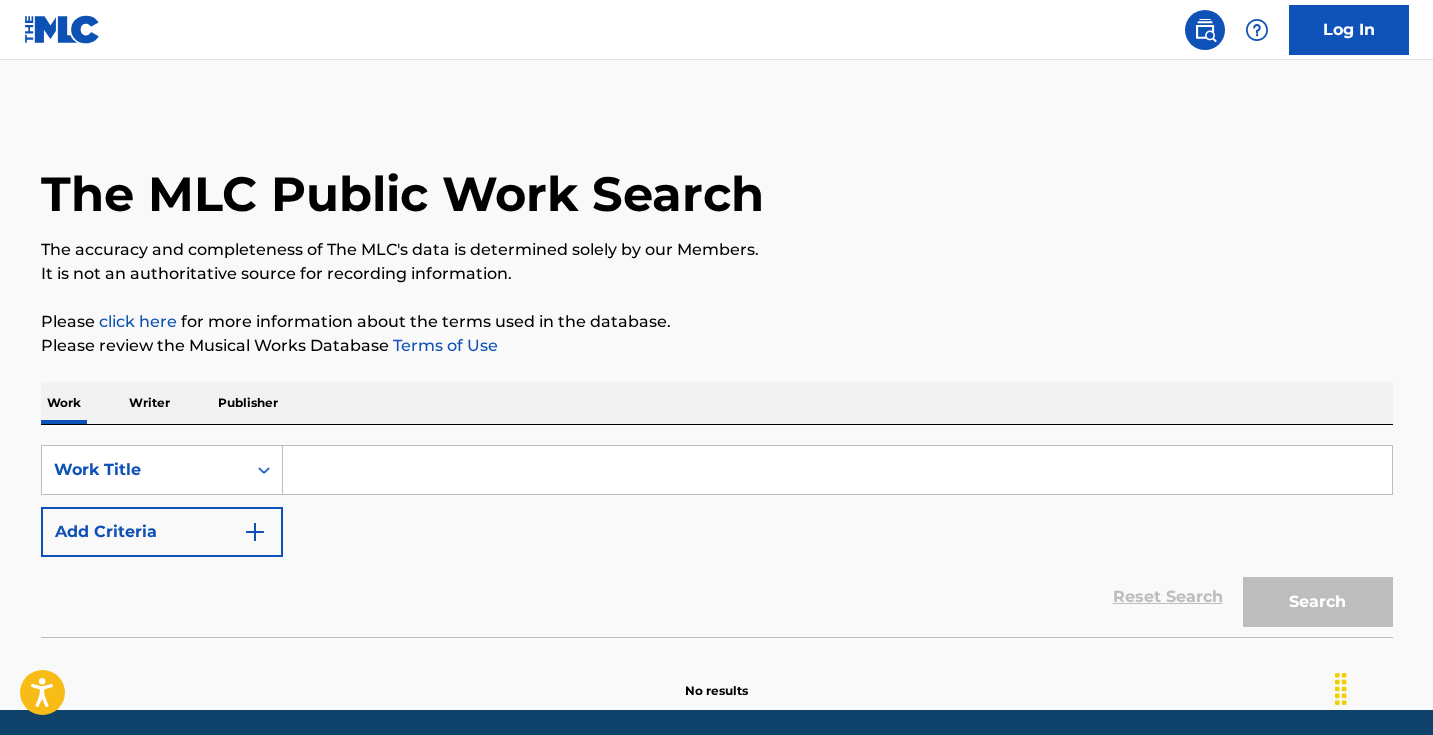 click at bounding box center (837, 470) 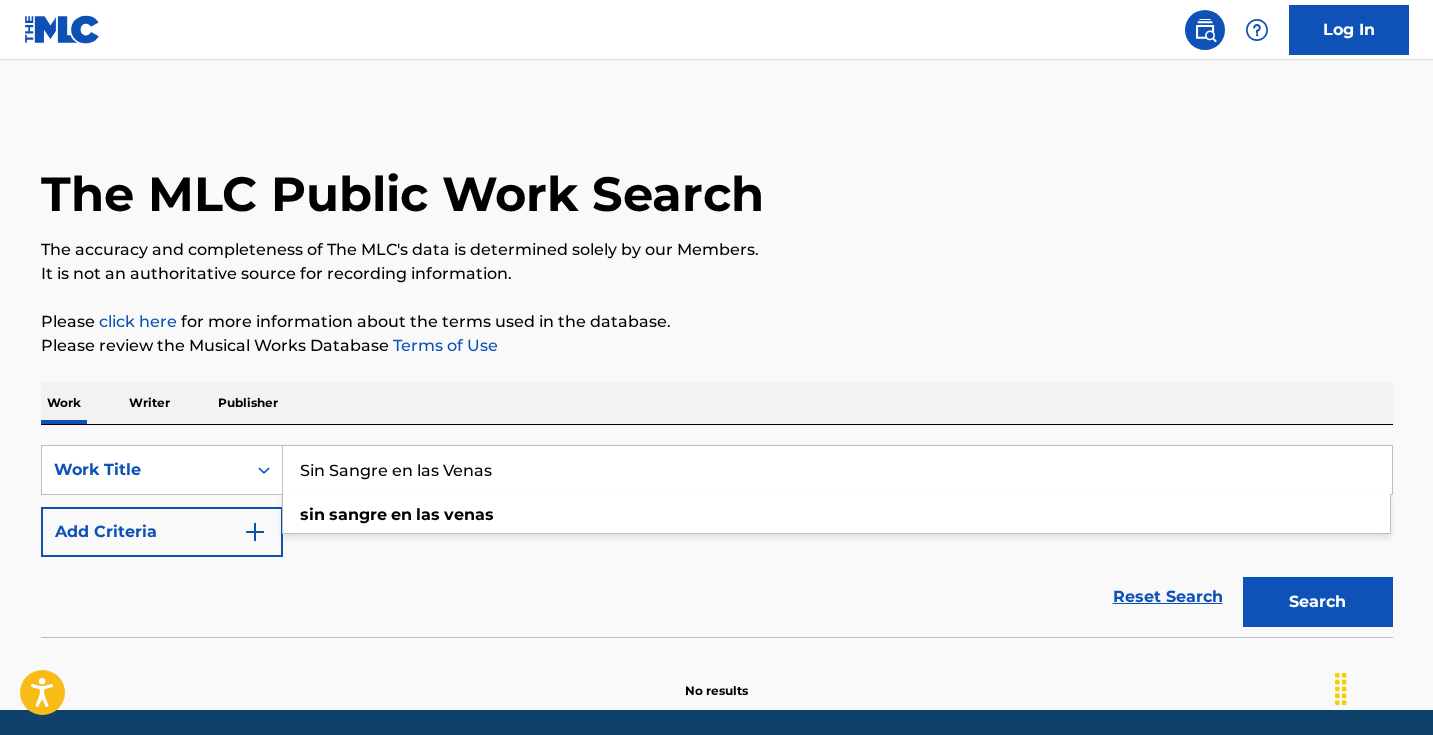 click on "Search" at bounding box center (1318, 602) 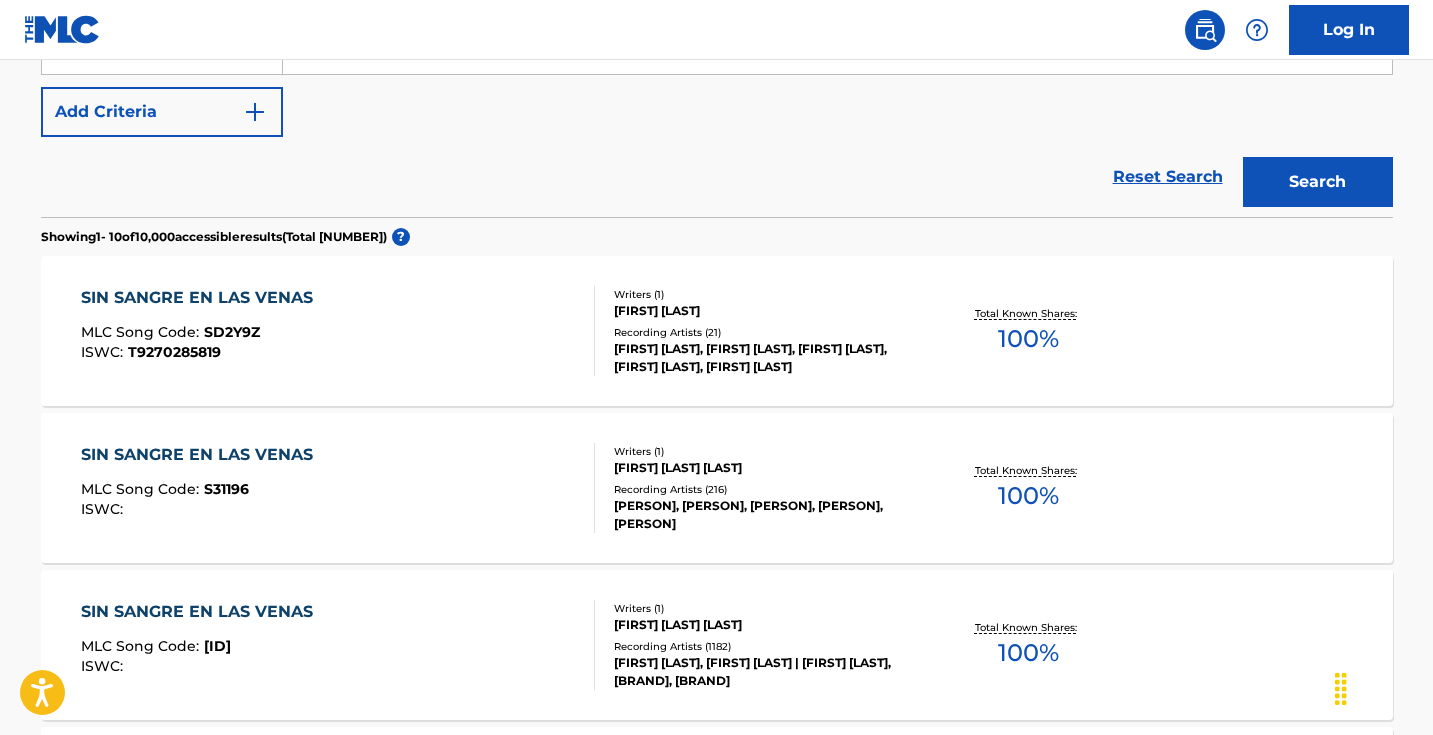 scroll, scrollTop: 248, scrollLeft: 0, axis: vertical 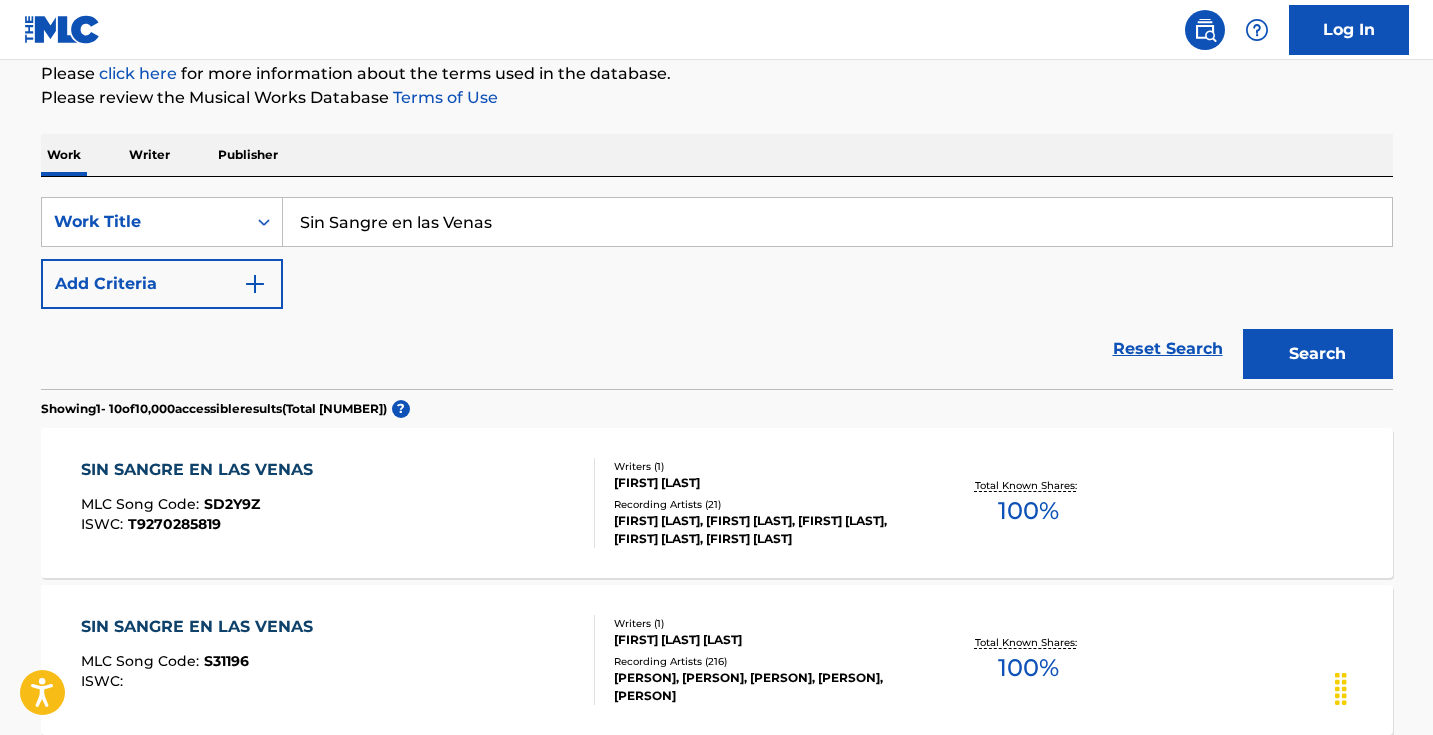 click at bounding box center (255, 284) 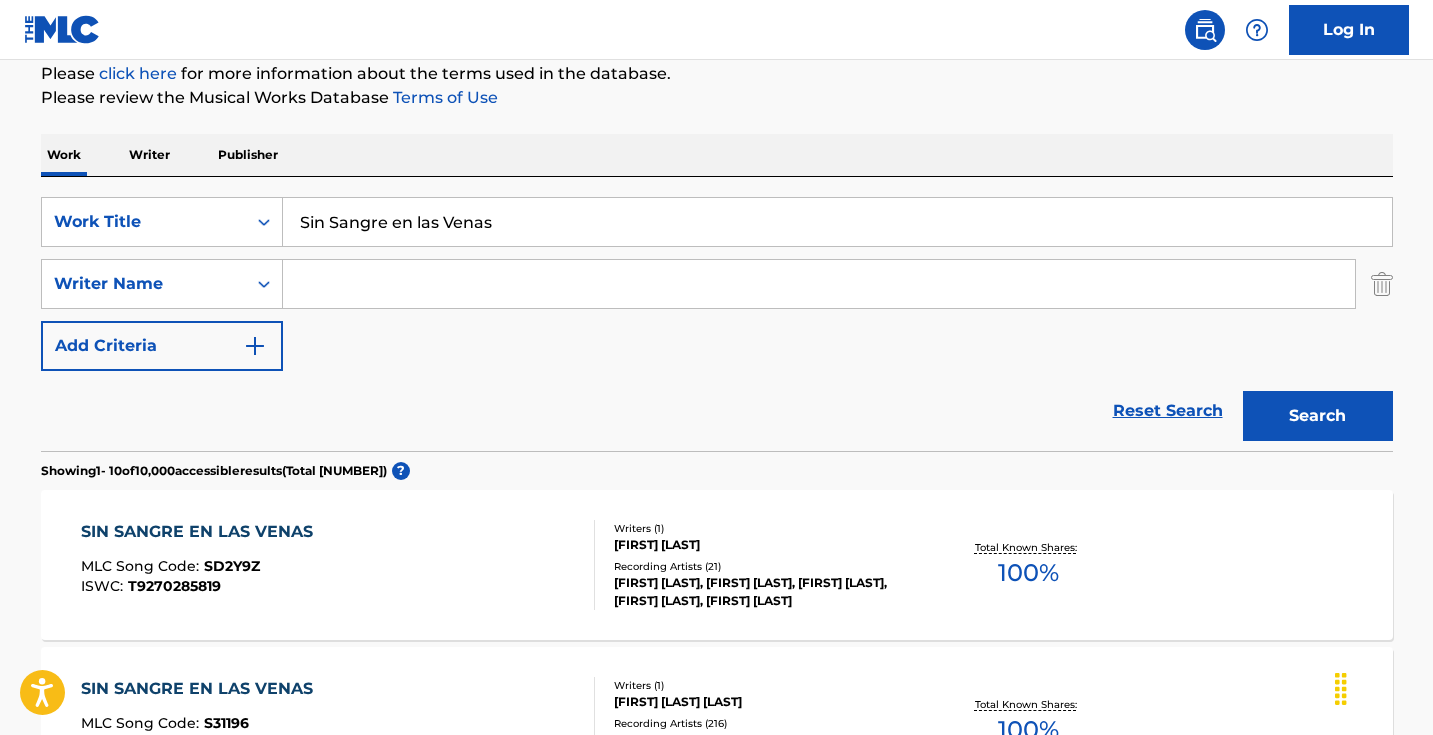click on "Sin Sangre en las Venas" at bounding box center [837, 222] 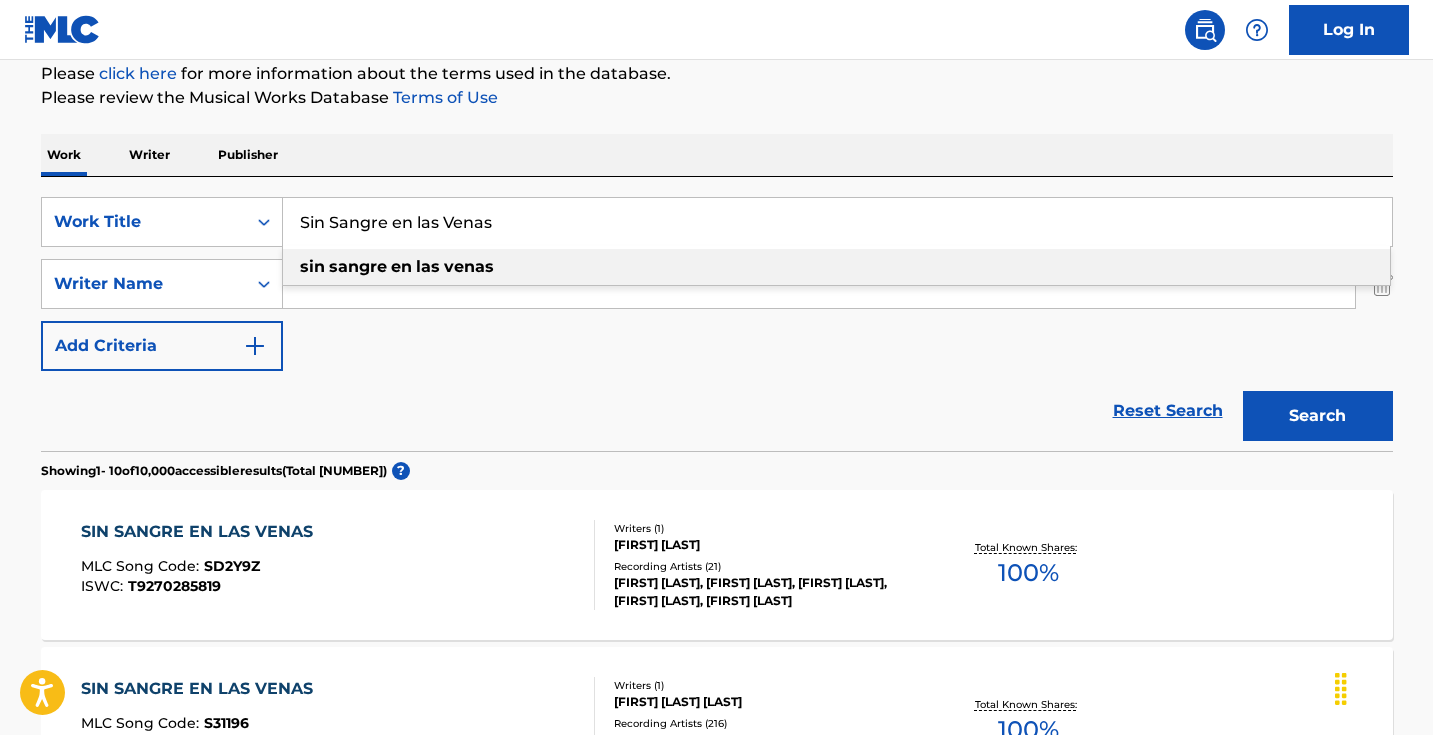 click on "Sin Sangre en las Venas" at bounding box center (837, 222) 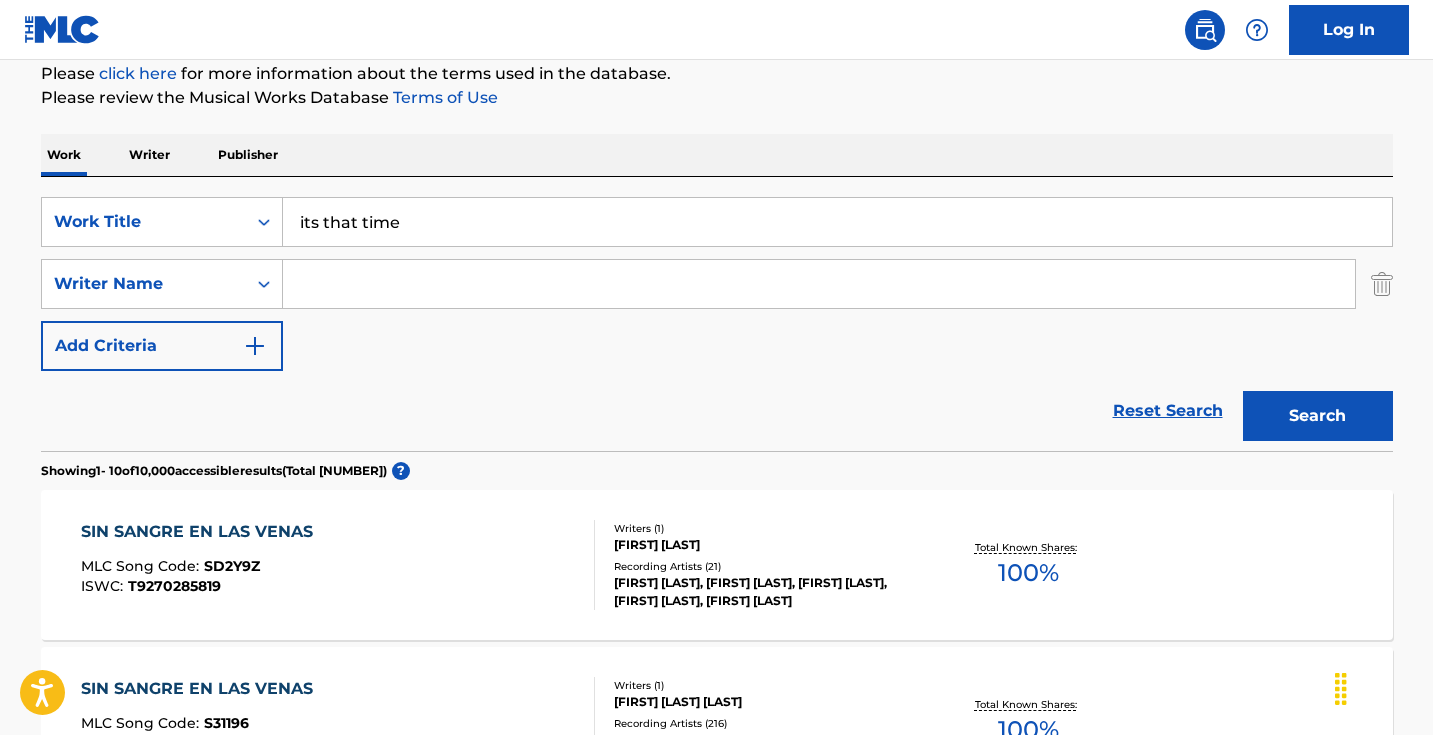 type on "its that time" 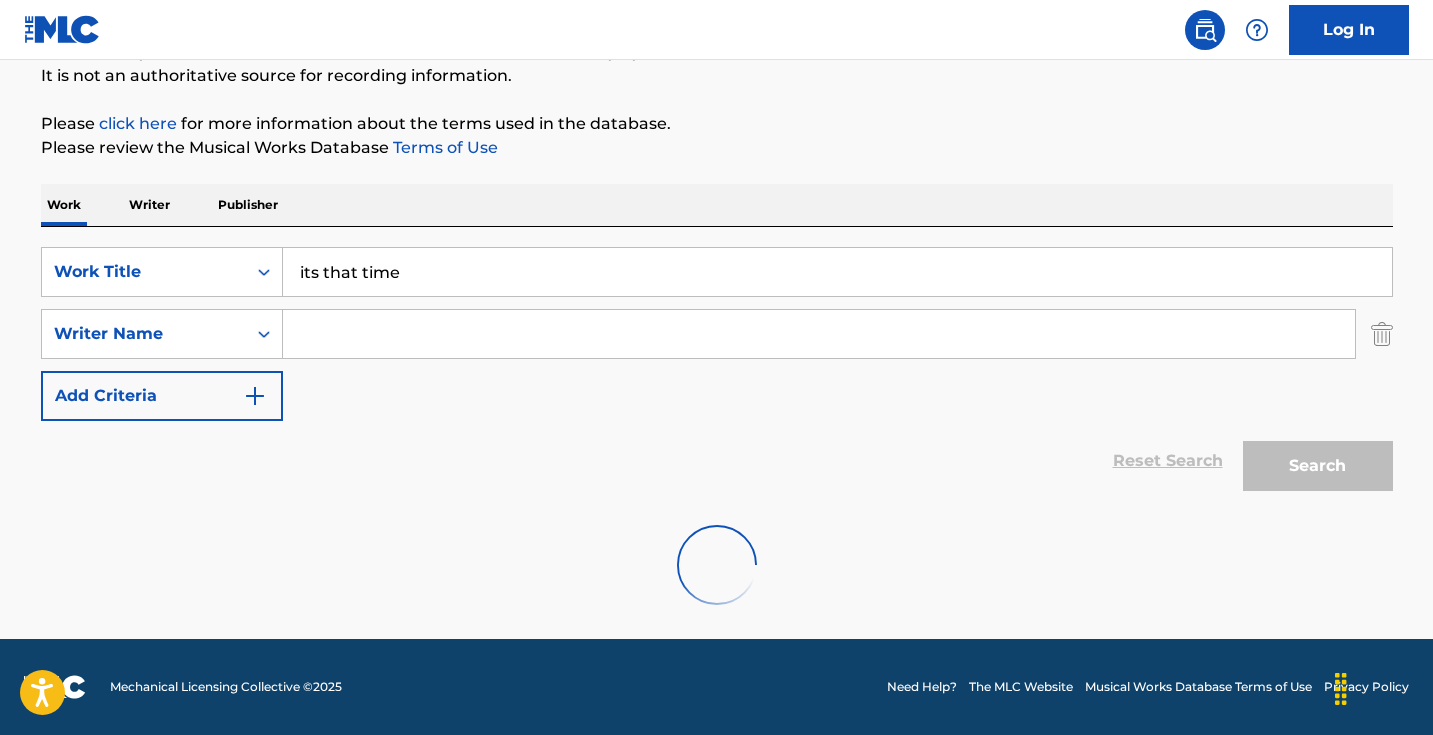 scroll, scrollTop: 198, scrollLeft: 0, axis: vertical 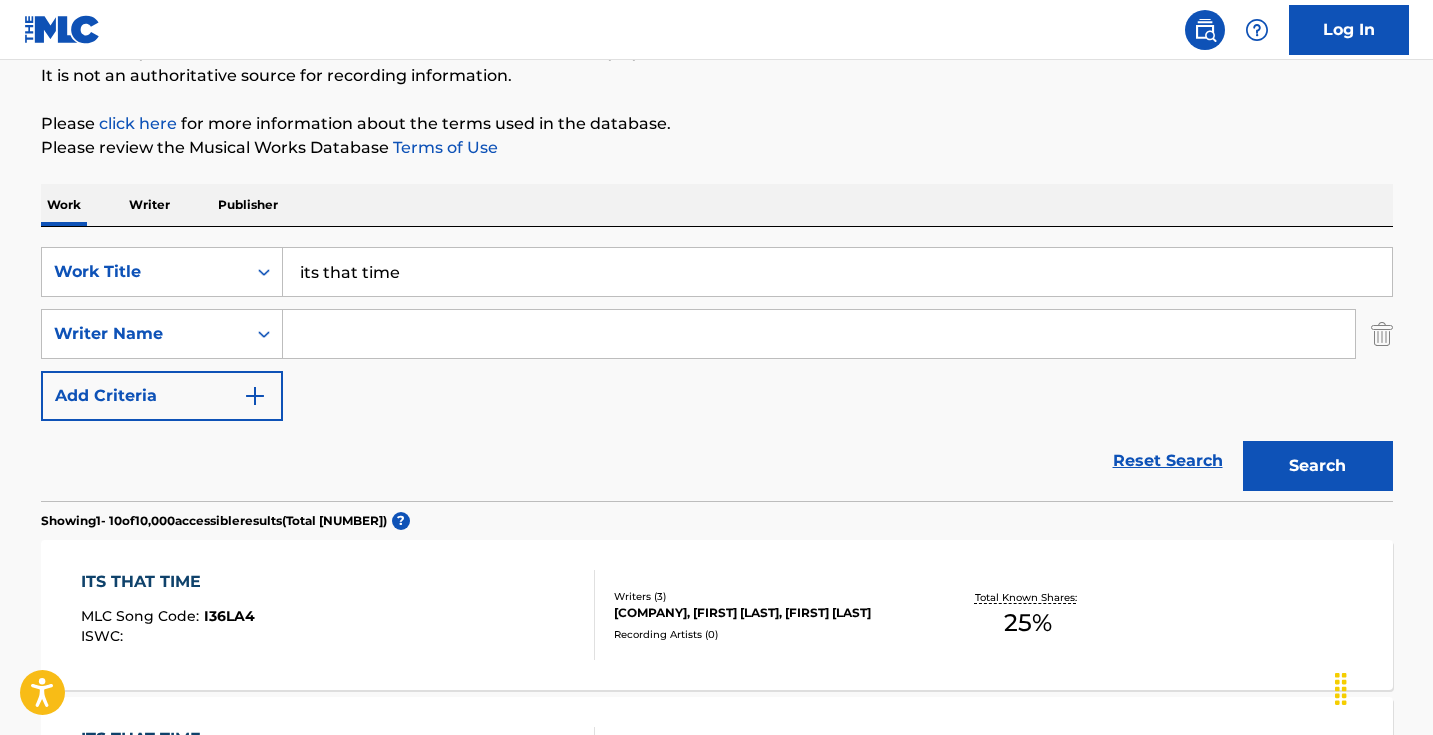 click on "its that time" at bounding box center (837, 272) 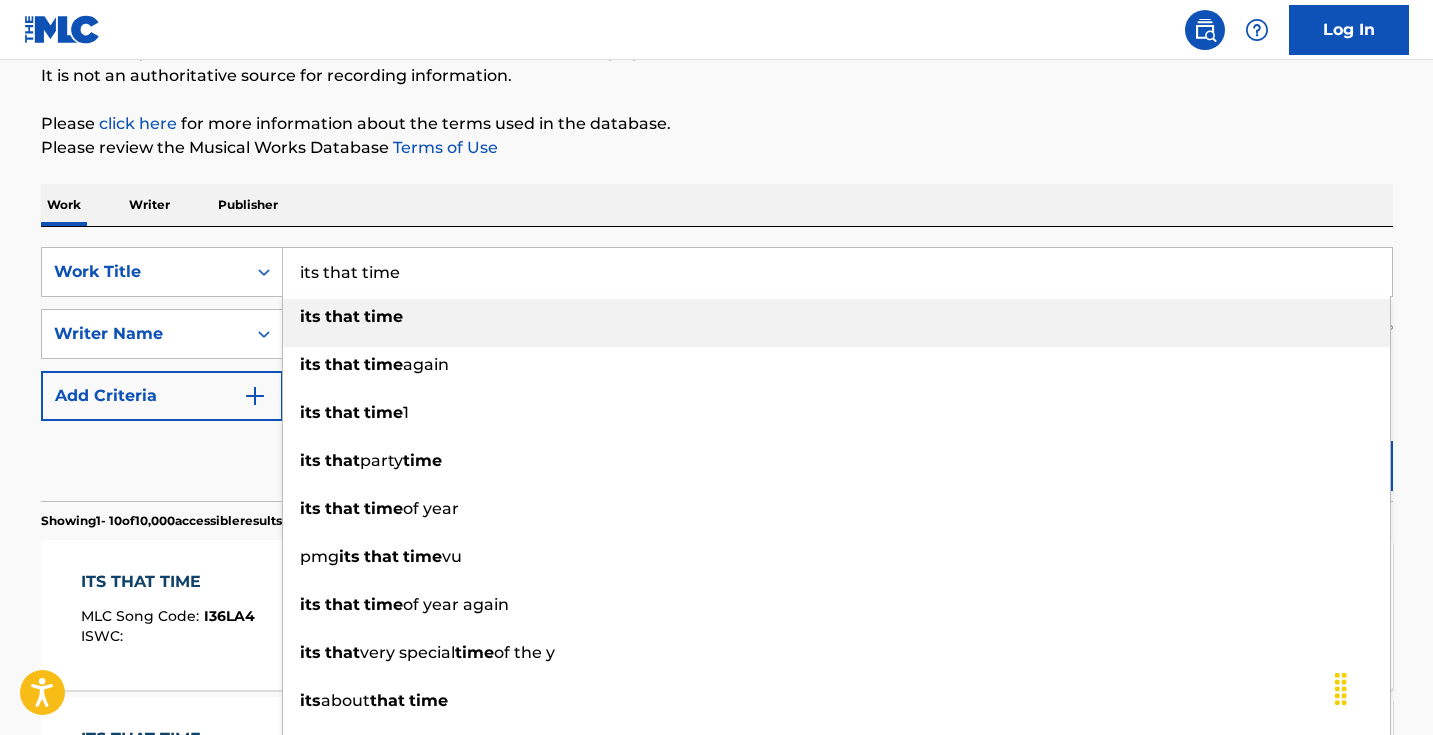 click on "The MLC Public Work Search The accuracy and completeness of The MLC's data is determined solely by our Members. It is not an authoritative source for recording information. Please   click here   for more information about the terms used in the database. Please review the Musical Works Database   Terms of Use Work Writer Publisher SearchWithCriteria58b1d7a4-6f91-450f-a8e2-3b8d75b9f4b1 Work Title its that time its   that   time its   that   time  again its   that   time  1 its   that  party  time its   that   time  of year pmg  its   that   time  vu its   that   time  of year again its   that  very special  time  of the y its  about  that   time its  bout  that   time SearchWithCriteria74c6124f-a44f-41bc-a6d8-96407cde578e Writer Name [PERSON] Add Criteria Reset Search Search Showing  1  -   10  of  10,000  accessible  results  (Total   495,123 ) ? ITS THAT TIME MLC Song Code : I36LA4 ISWC : Writers ( 3 ) [PERSON], [PERSON], [PERSON] Recording Artists ( 0 ) Total Known Shares: 25 % ITS THAT TIME : IG2VT1" at bounding box center [717, 1059] 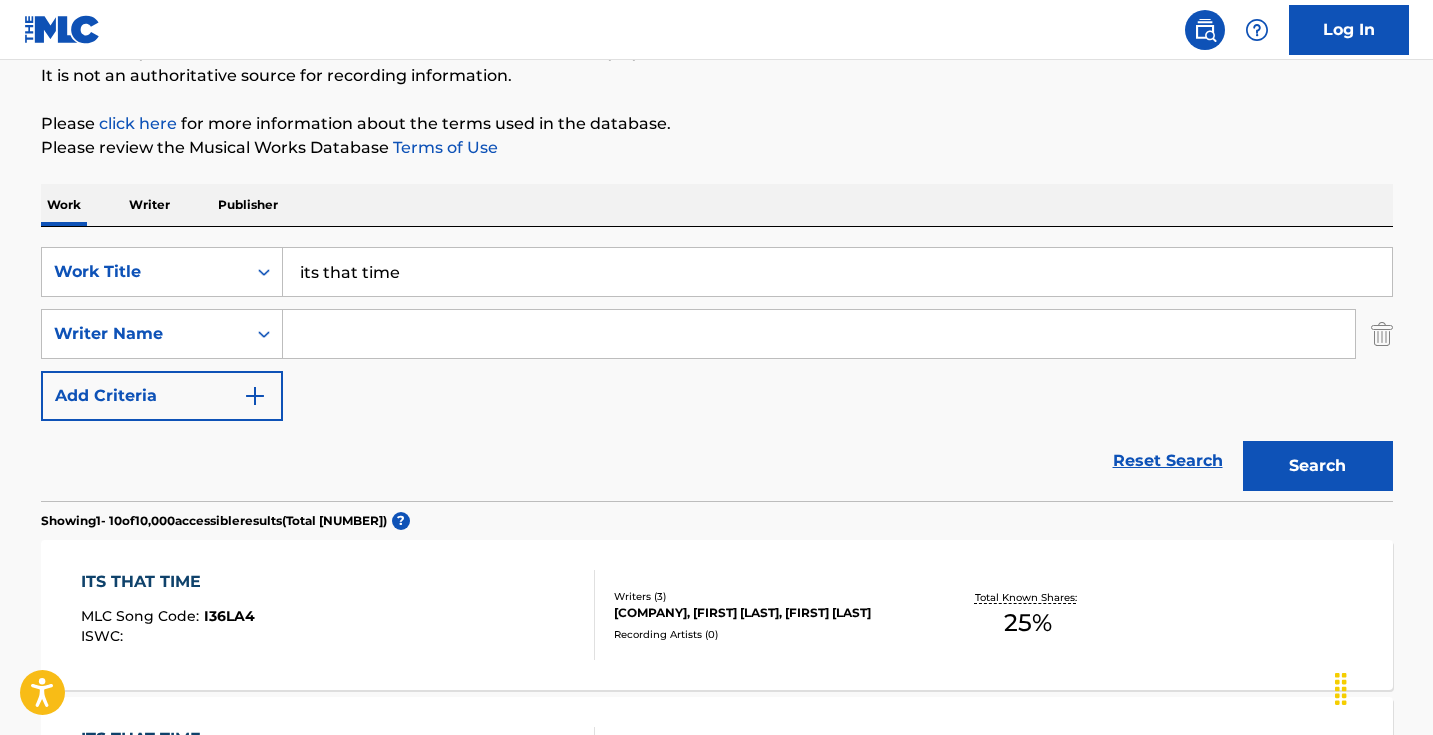 click at bounding box center [819, 334] 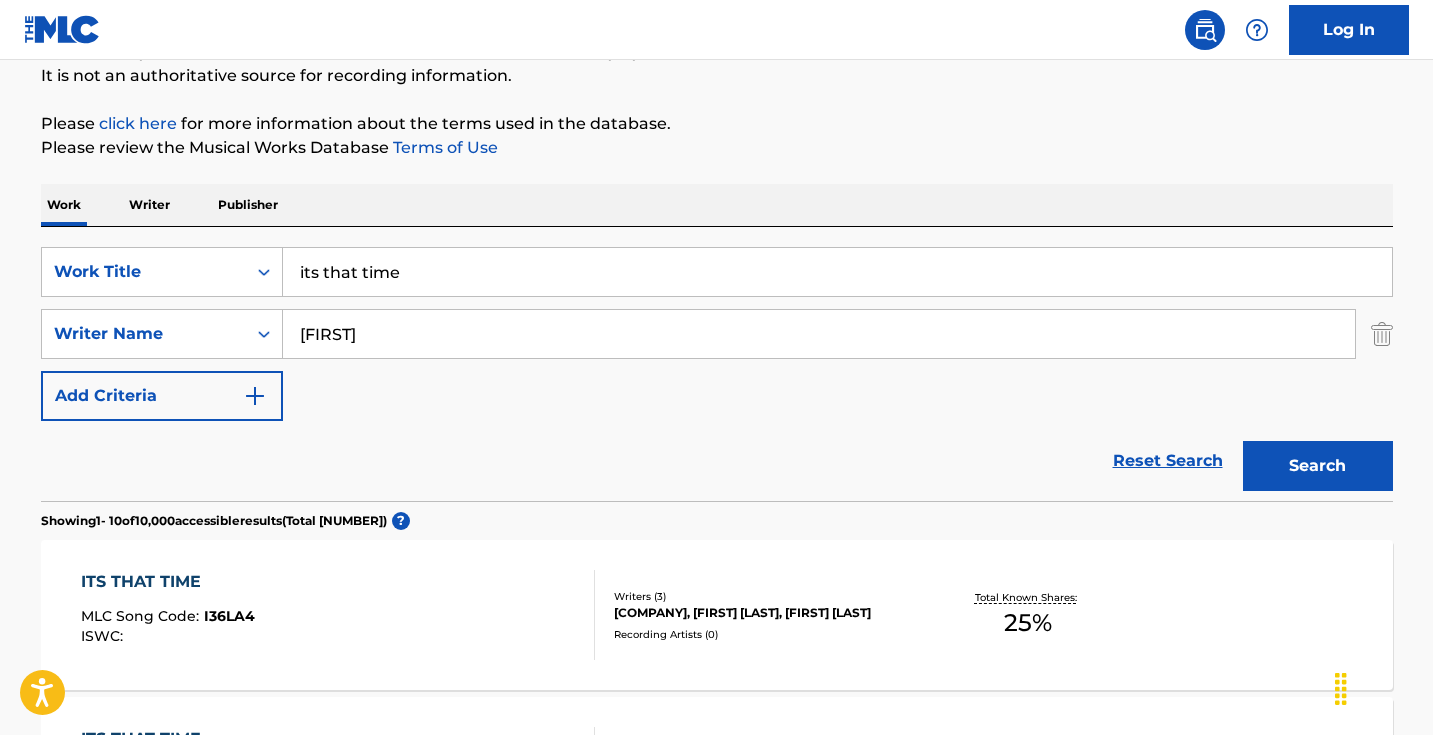 type on "[FIRST]" 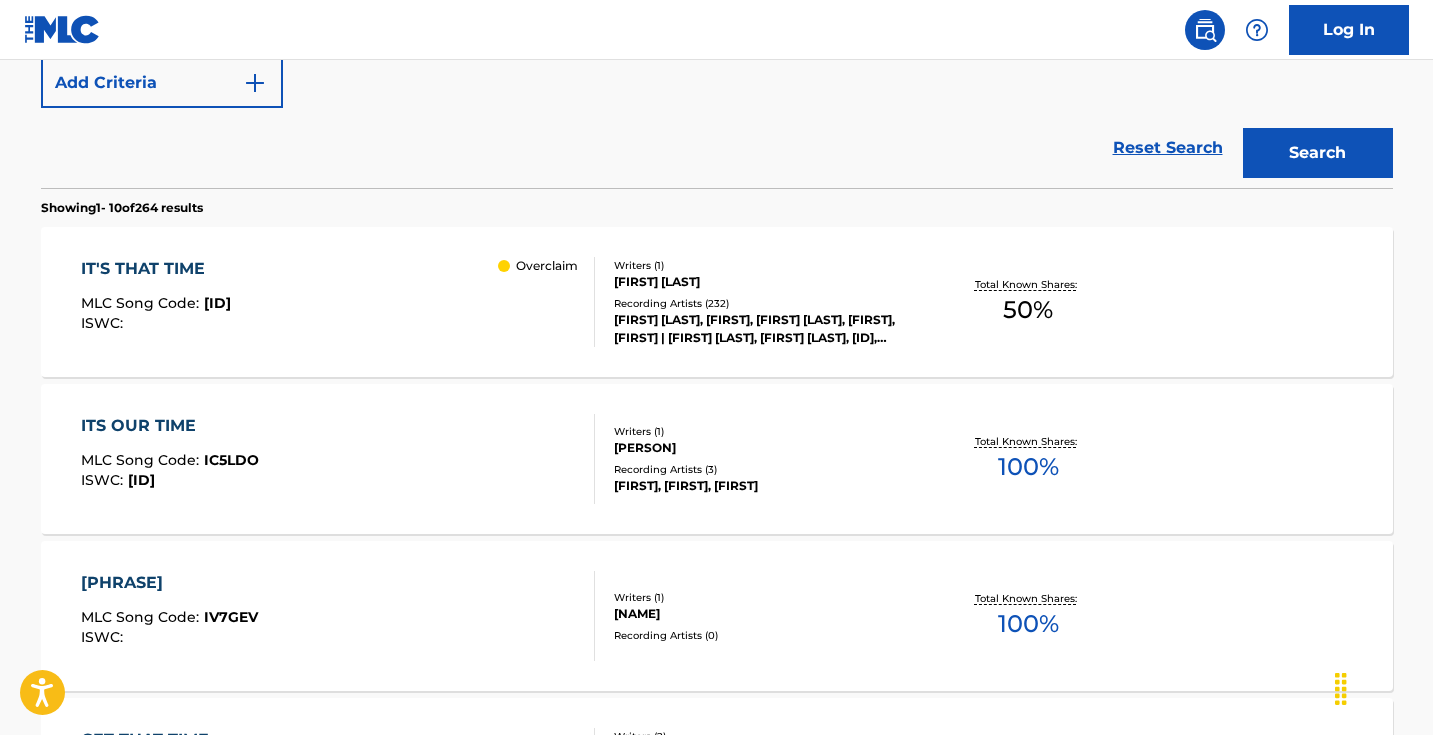 scroll, scrollTop: 552, scrollLeft: 0, axis: vertical 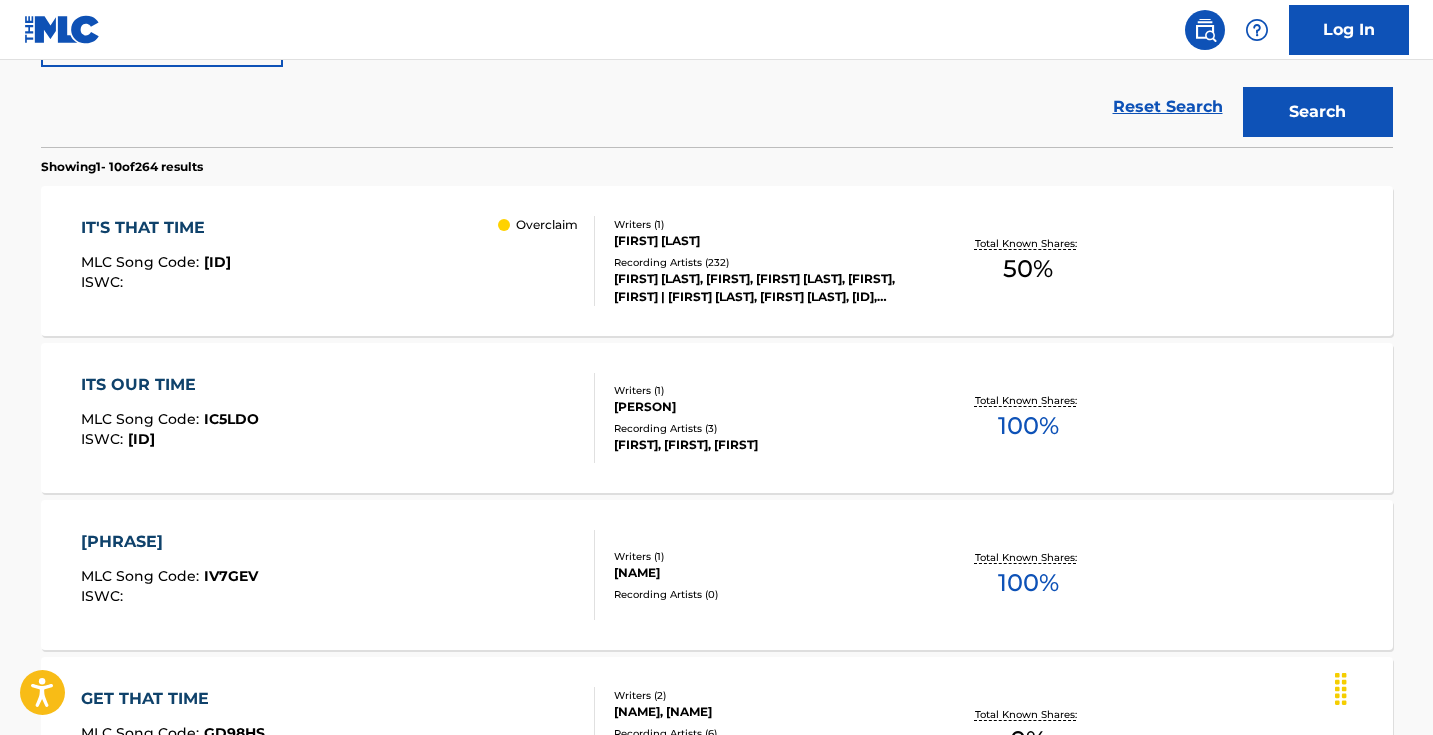 click on "IT'S THAT TIME [ID] Song Code : [ID] ISWC : Overclaim" at bounding box center (338, 261) 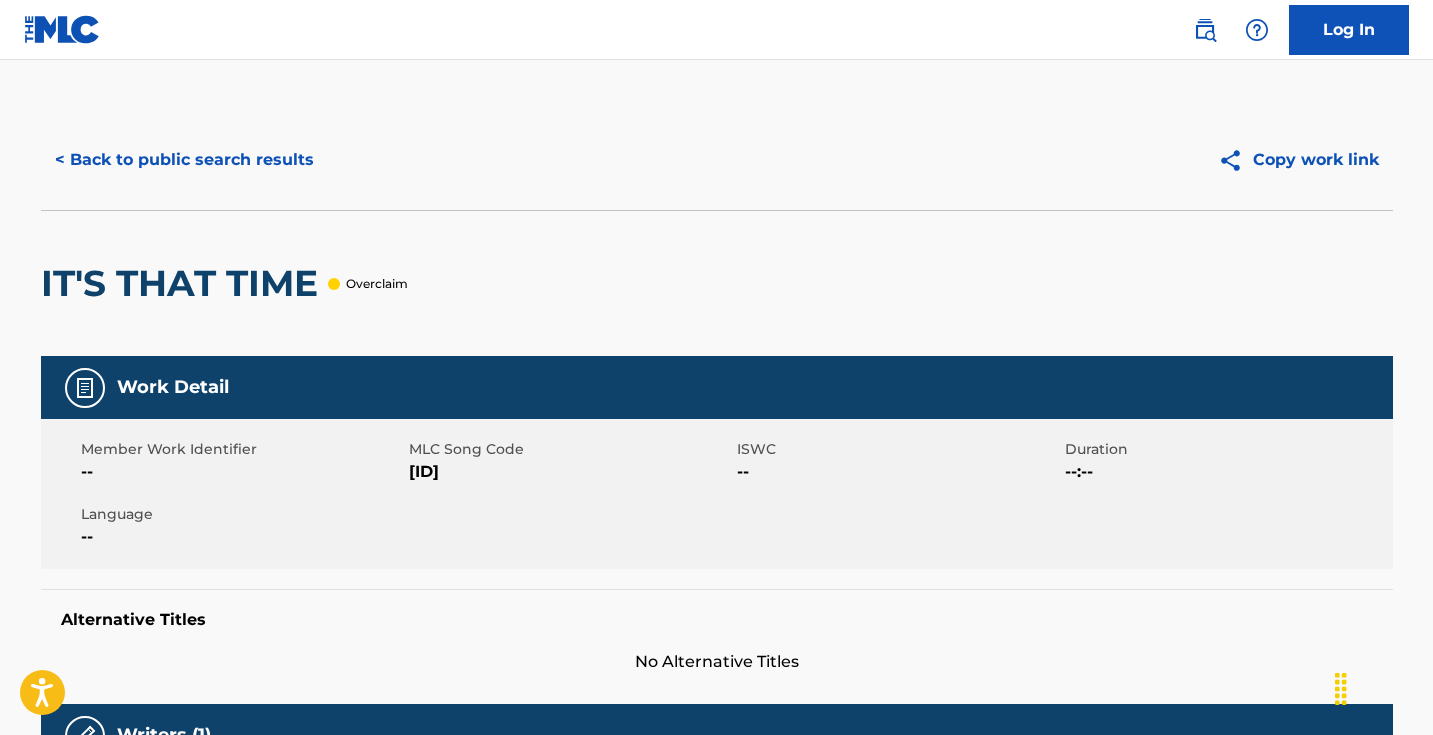 scroll, scrollTop: 0, scrollLeft: 0, axis: both 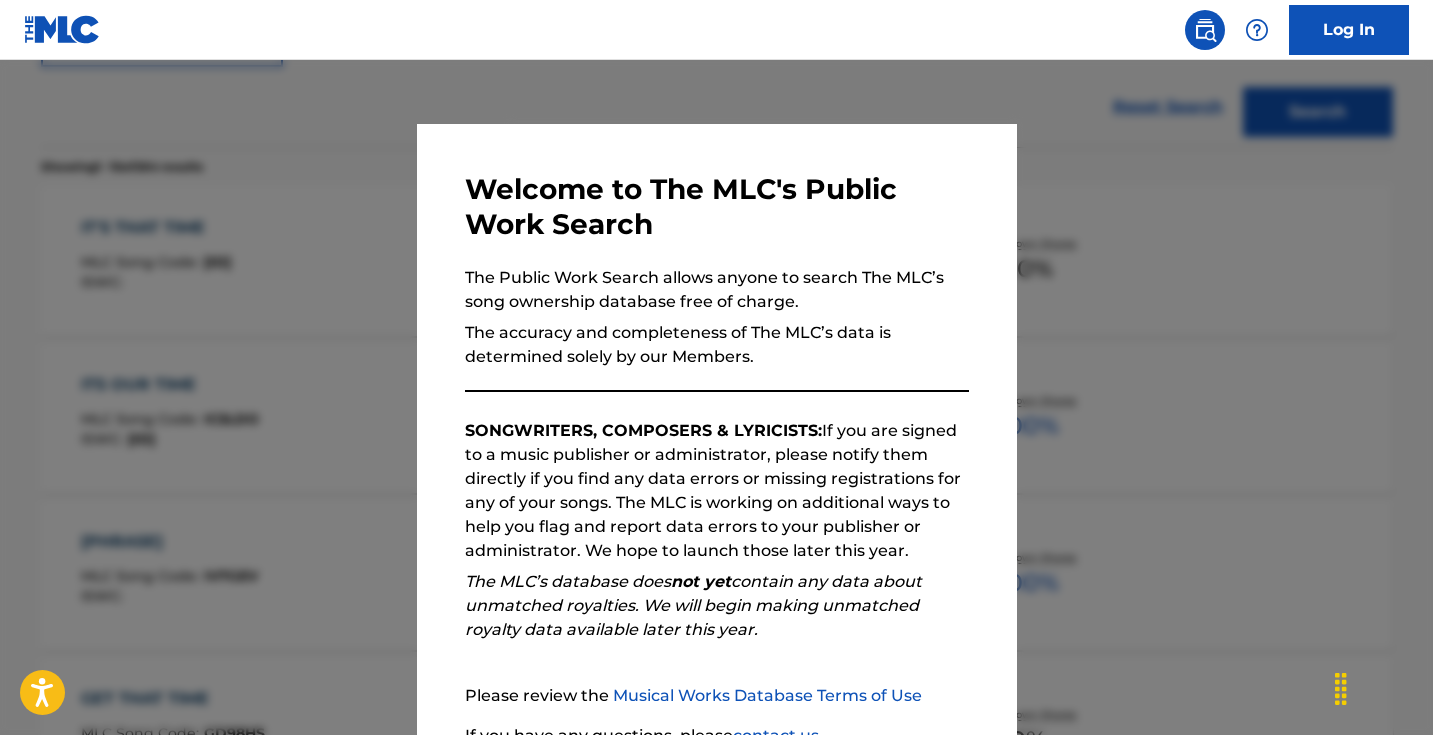 click at bounding box center [716, 427] 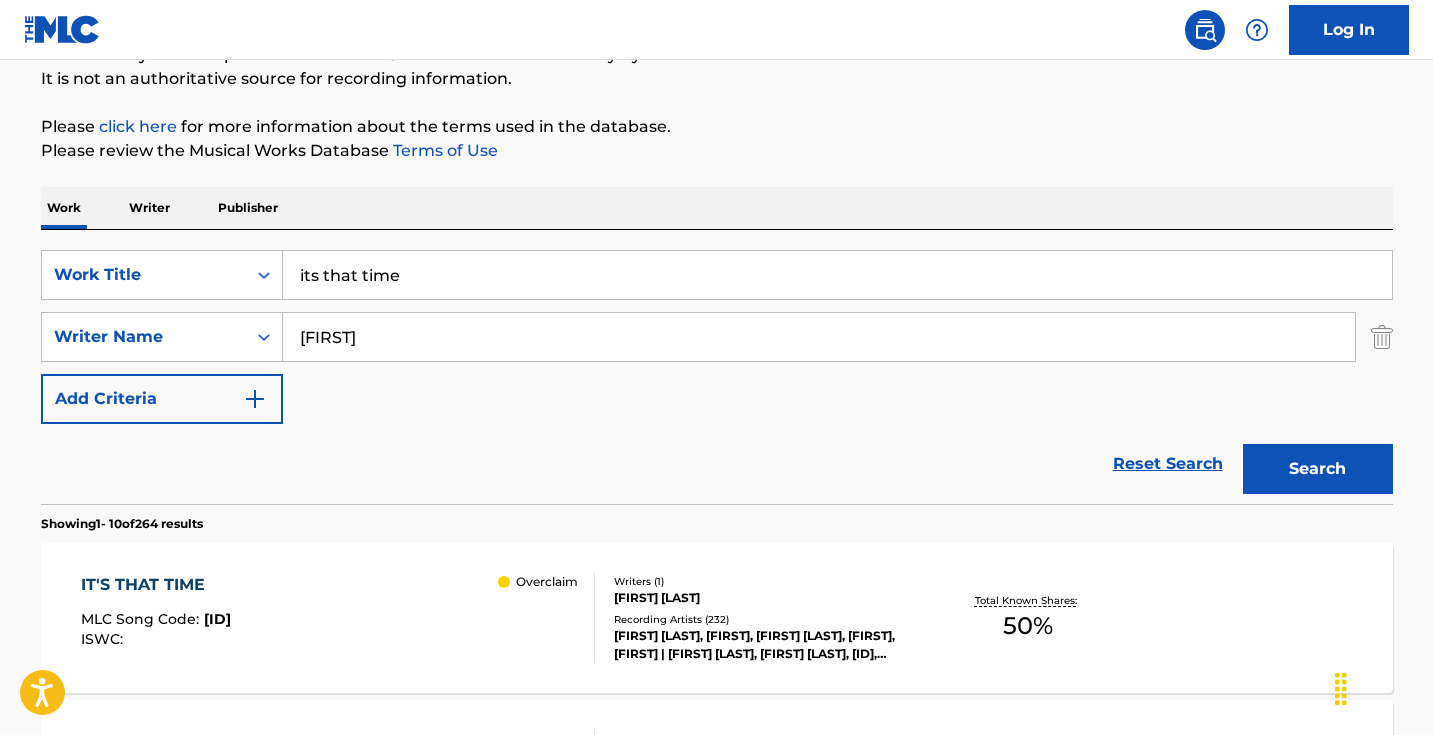scroll, scrollTop: 89, scrollLeft: 0, axis: vertical 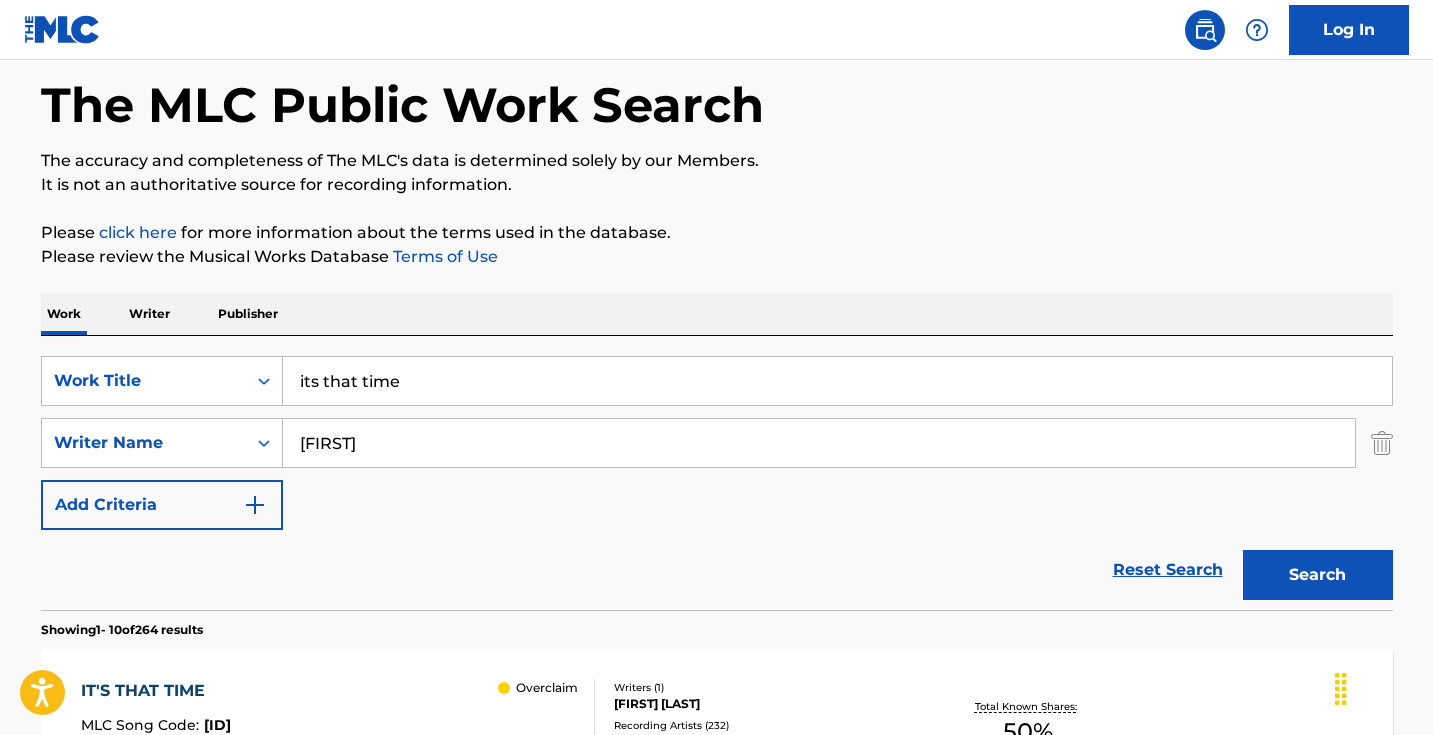 click on "its that time" at bounding box center (837, 381) 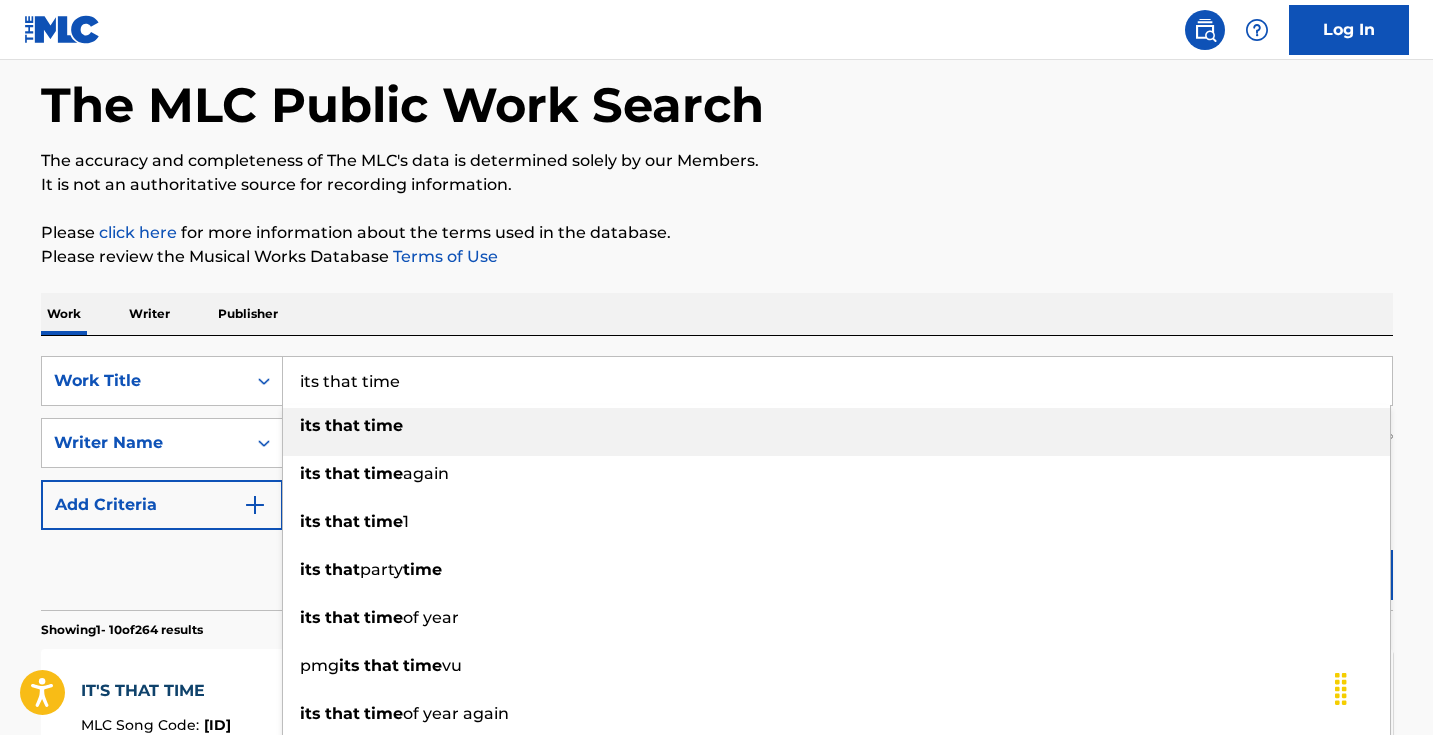 click on "its that time" at bounding box center [837, 381] 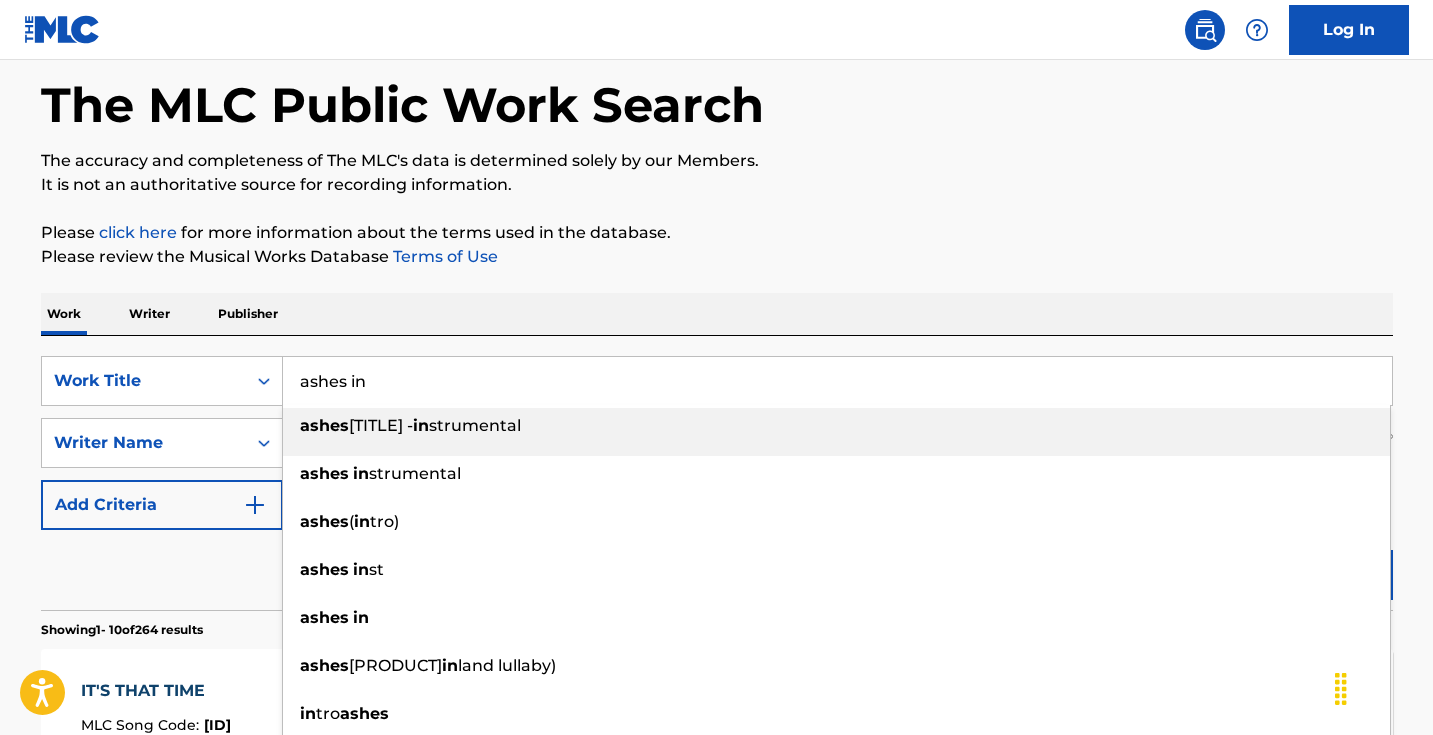 type on "ashes in" 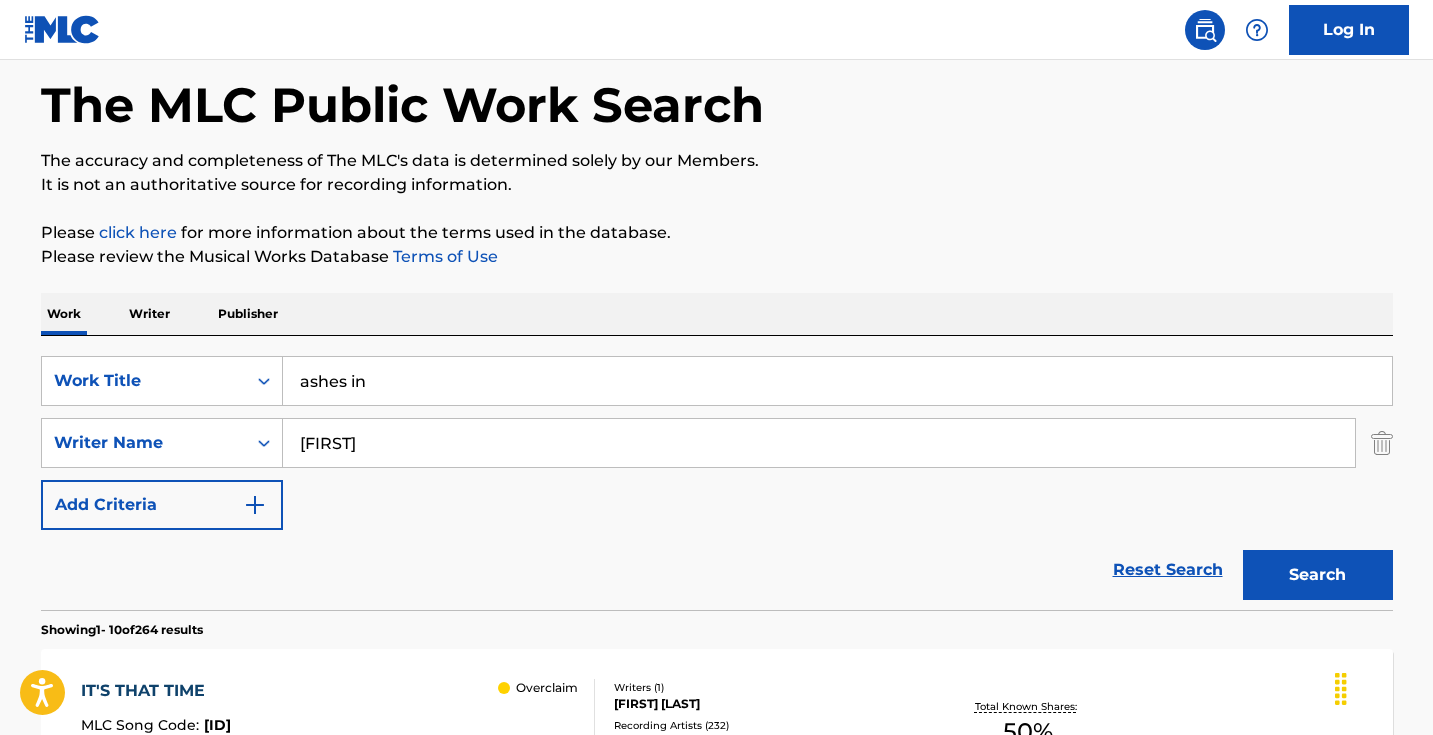 click on "[FIRST]" at bounding box center [819, 443] 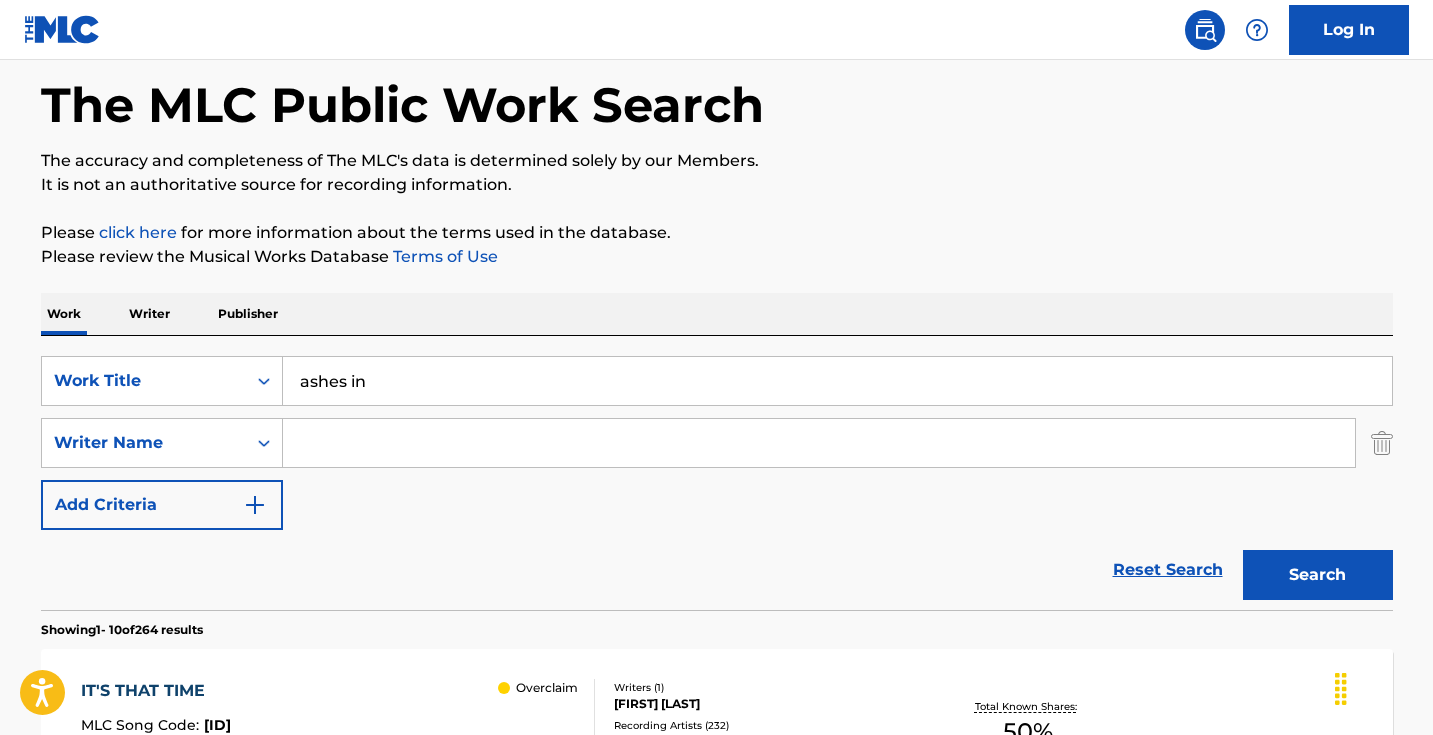 type 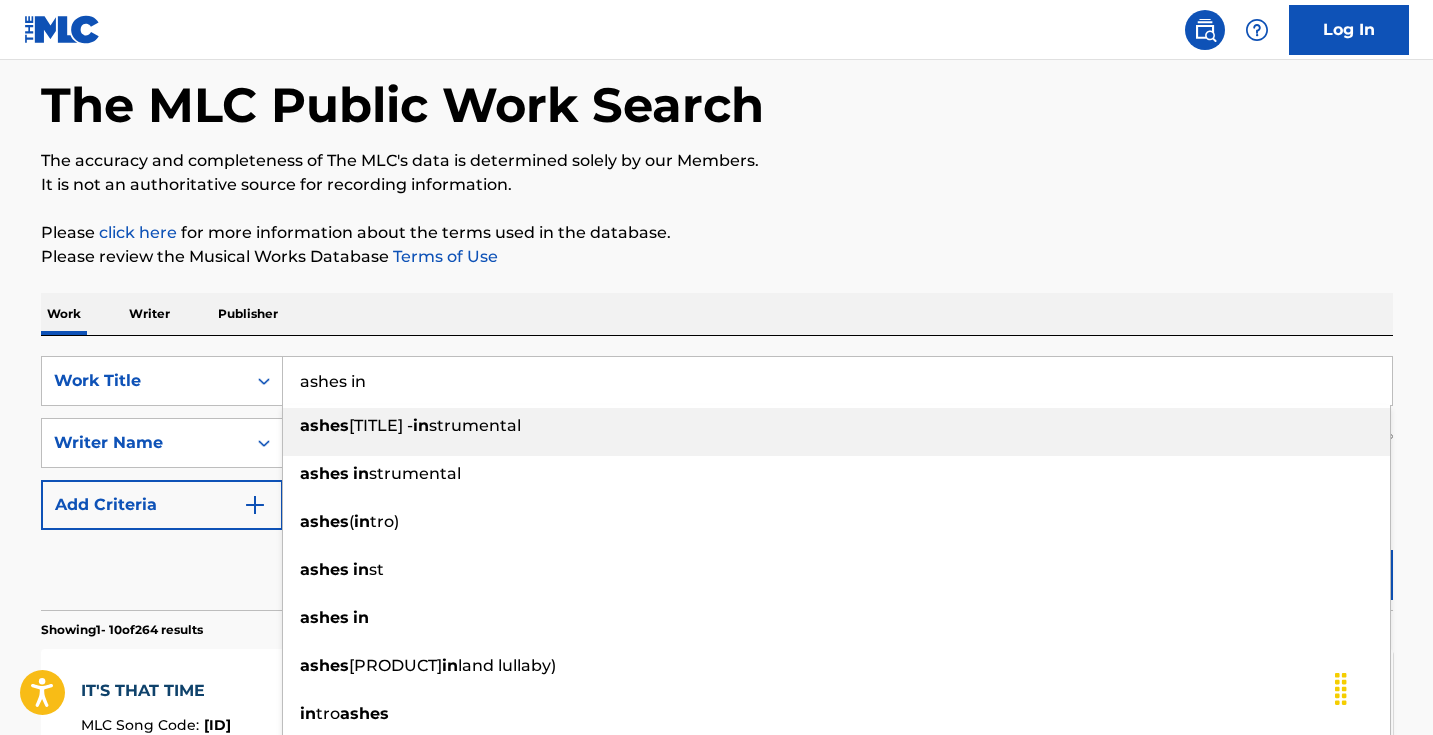 click on "ashes in" at bounding box center [837, 381] 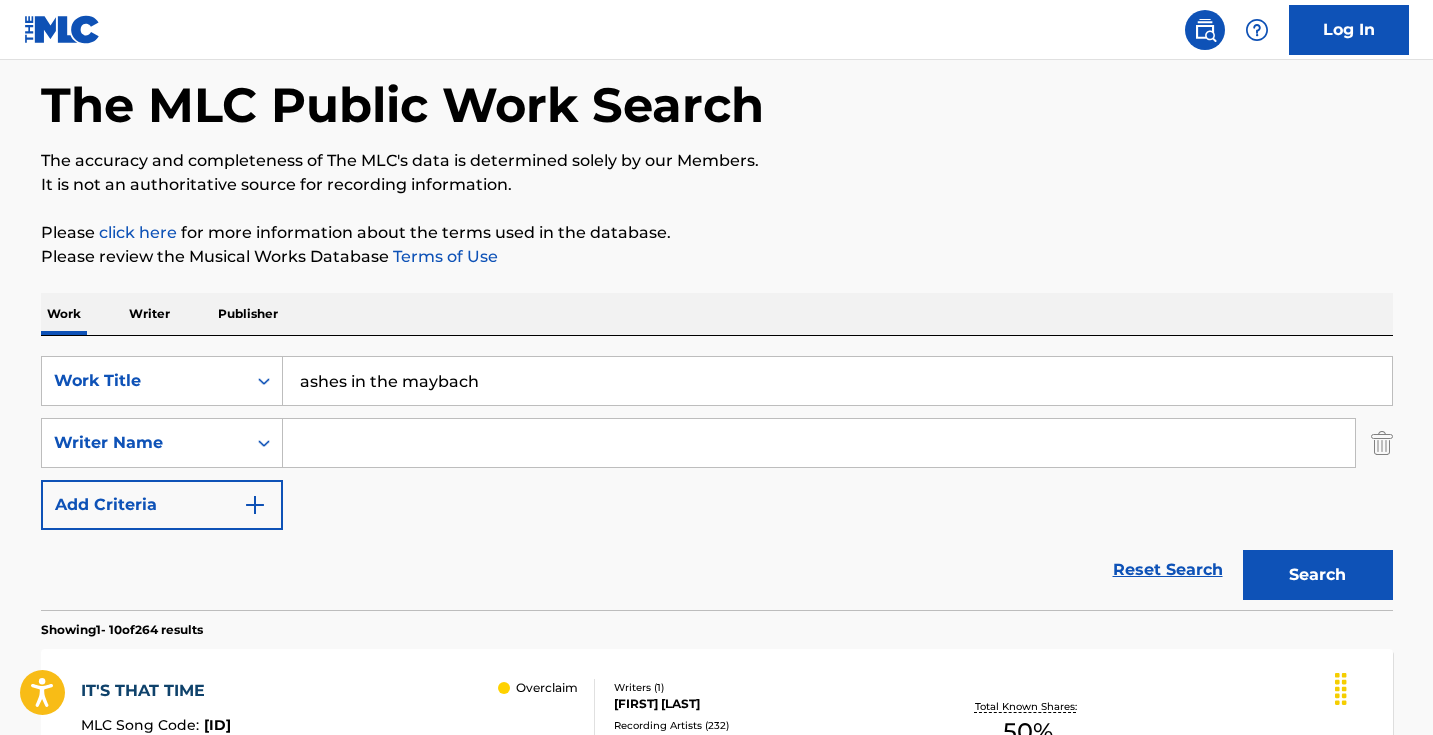 type on "ashes in the maybach" 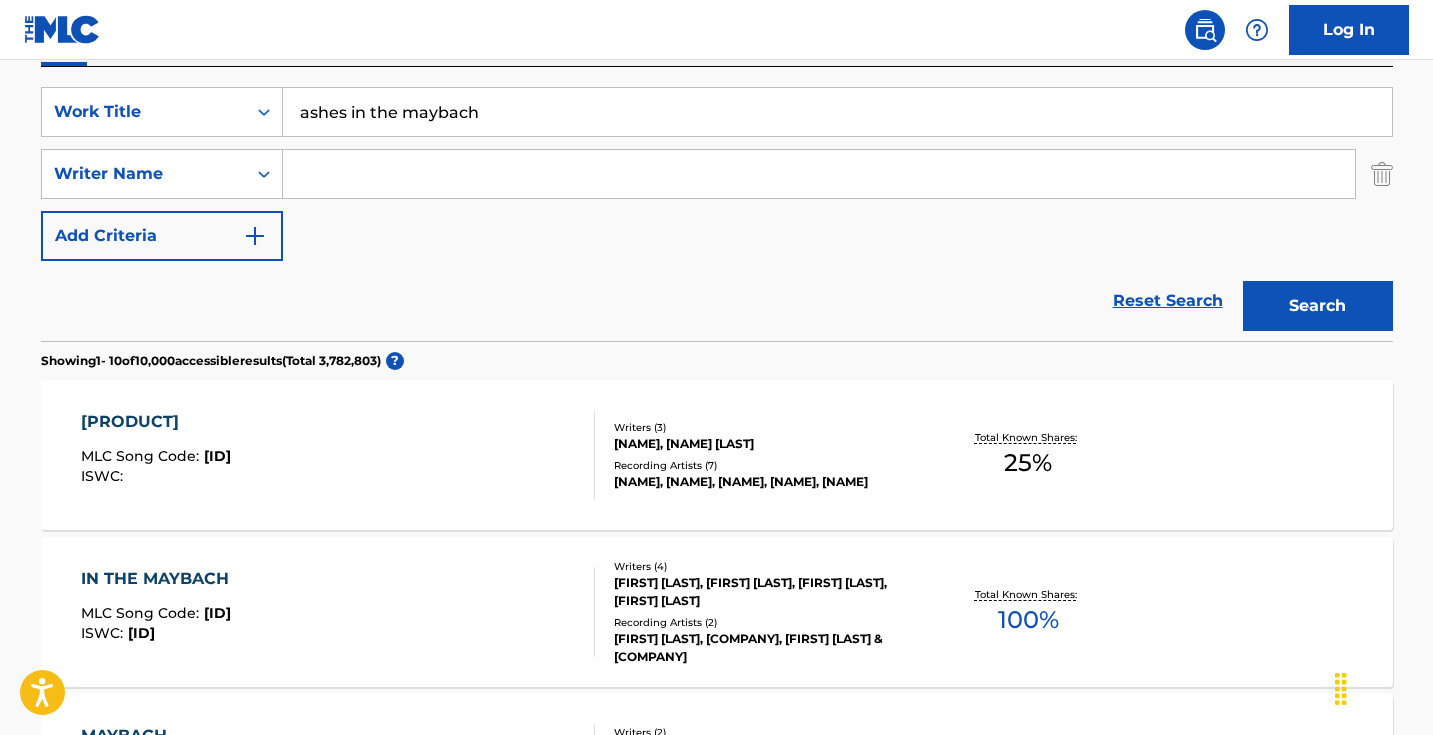 scroll, scrollTop: 362, scrollLeft: 0, axis: vertical 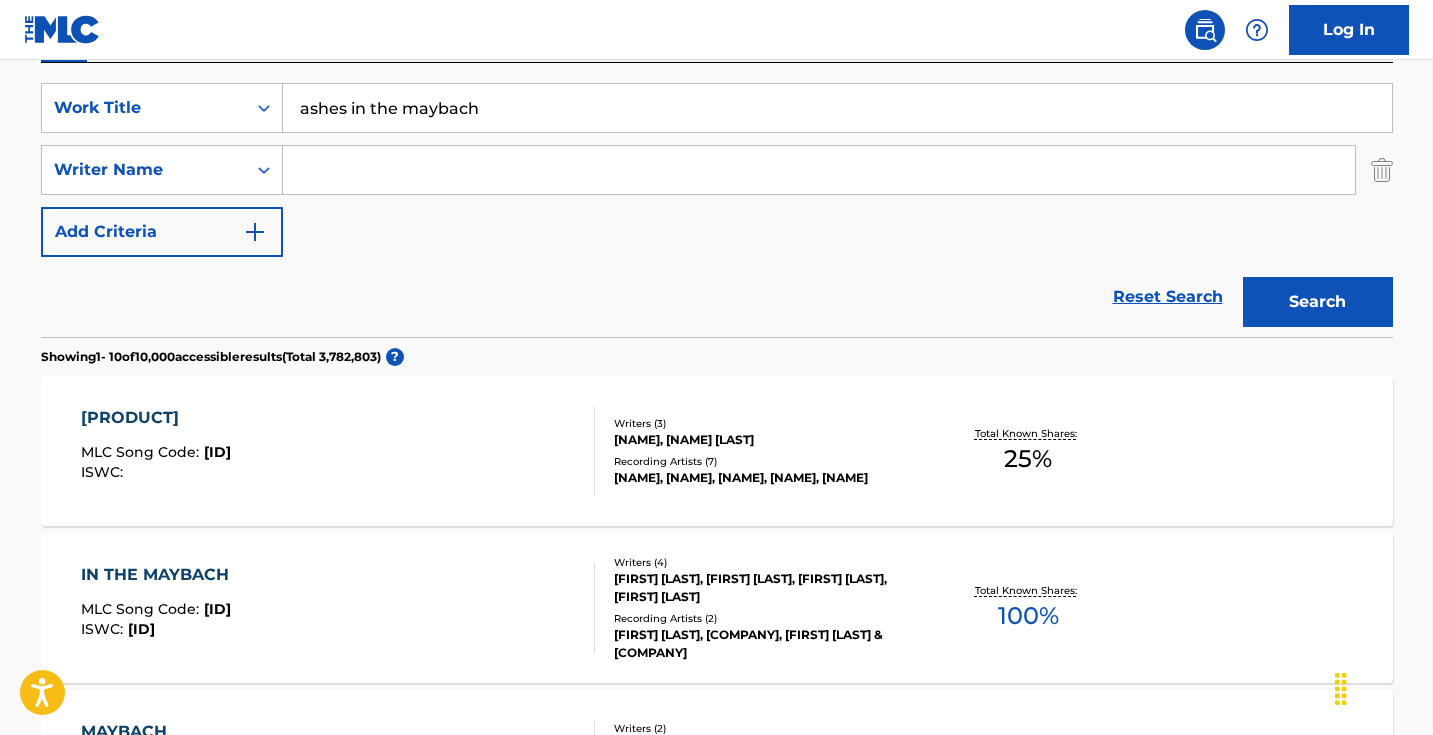 click on "ASHES IN THE MAYBACH MLC Song Code : [ID] ISWC :" at bounding box center (338, 451) 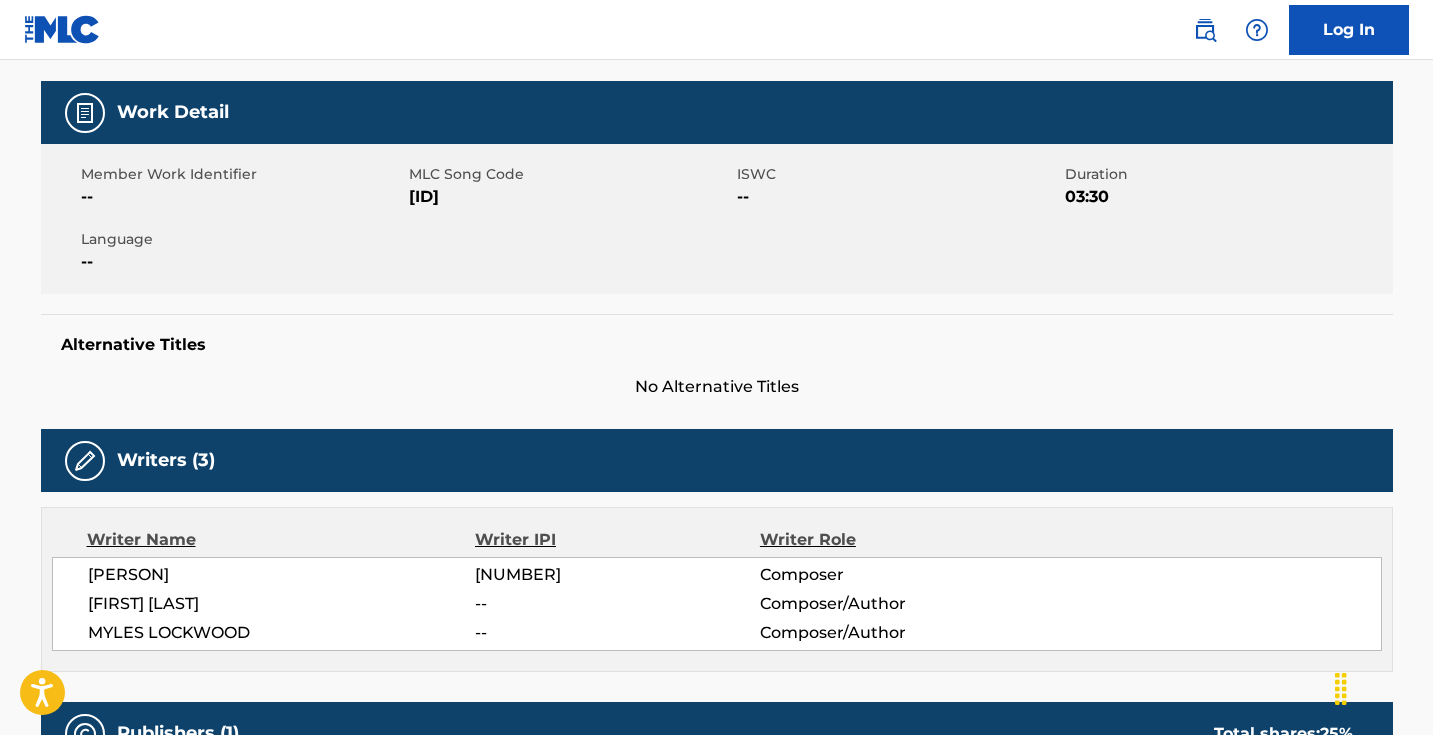 scroll, scrollTop: 173, scrollLeft: 0, axis: vertical 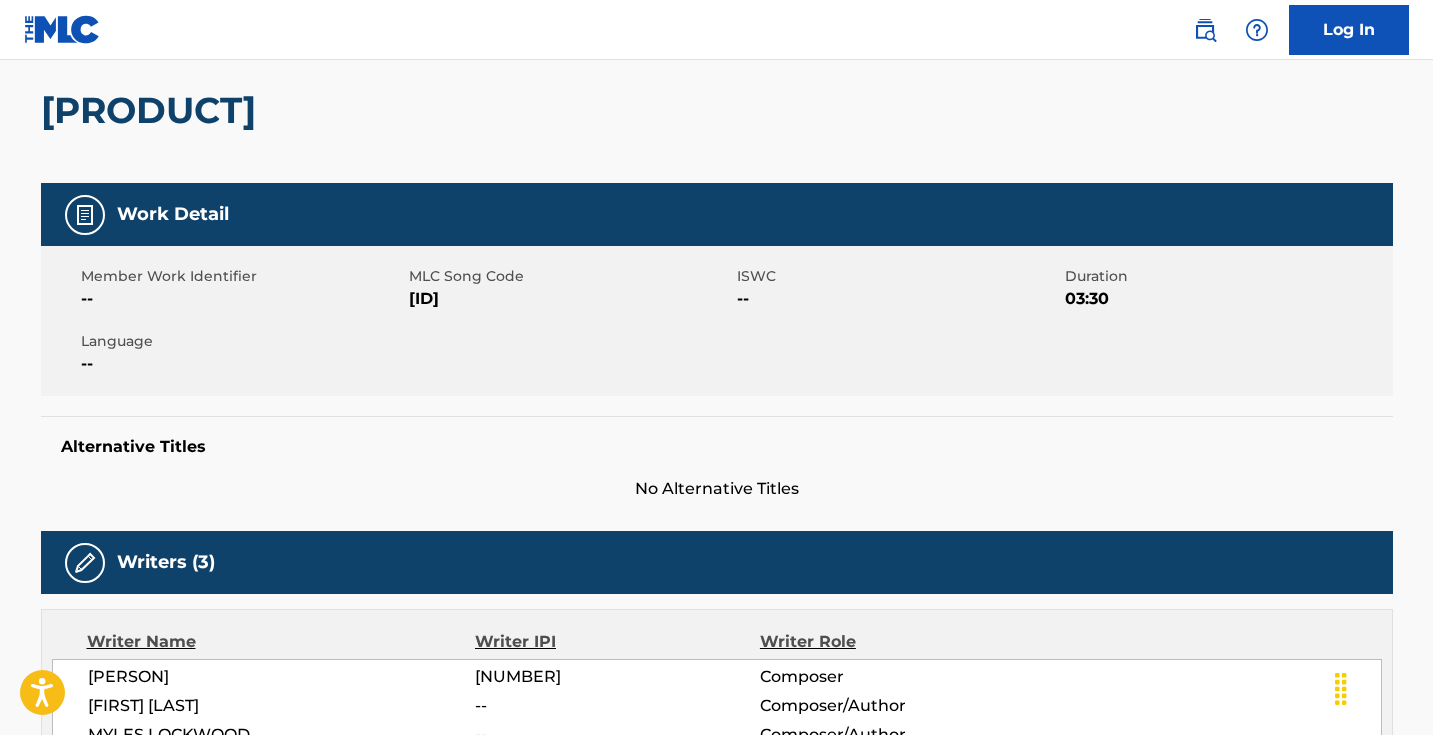 click on "[ID]" at bounding box center [570, 299] 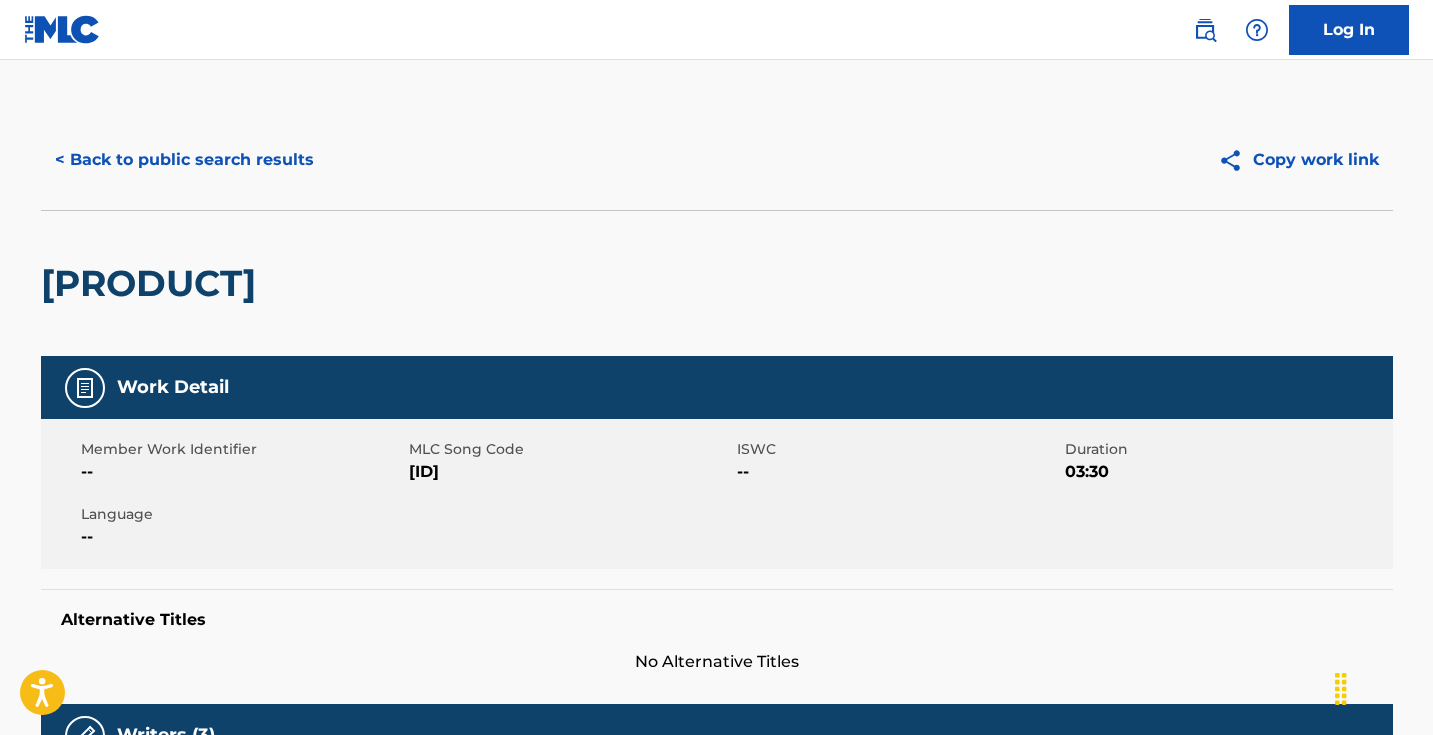 click on "< Back to public search results" at bounding box center [184, 160] 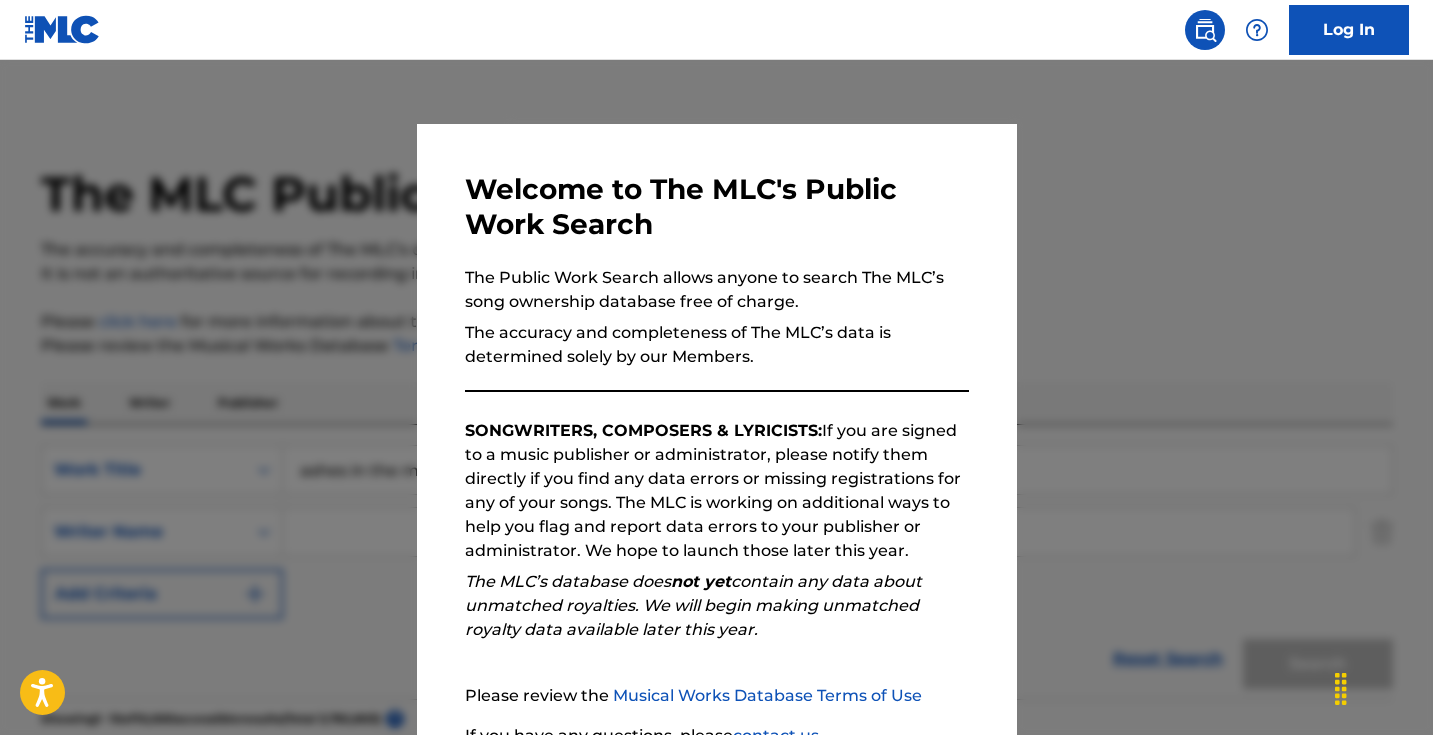 scroll, scrollTop: 362, scrollLeft: 0, axis: vertical 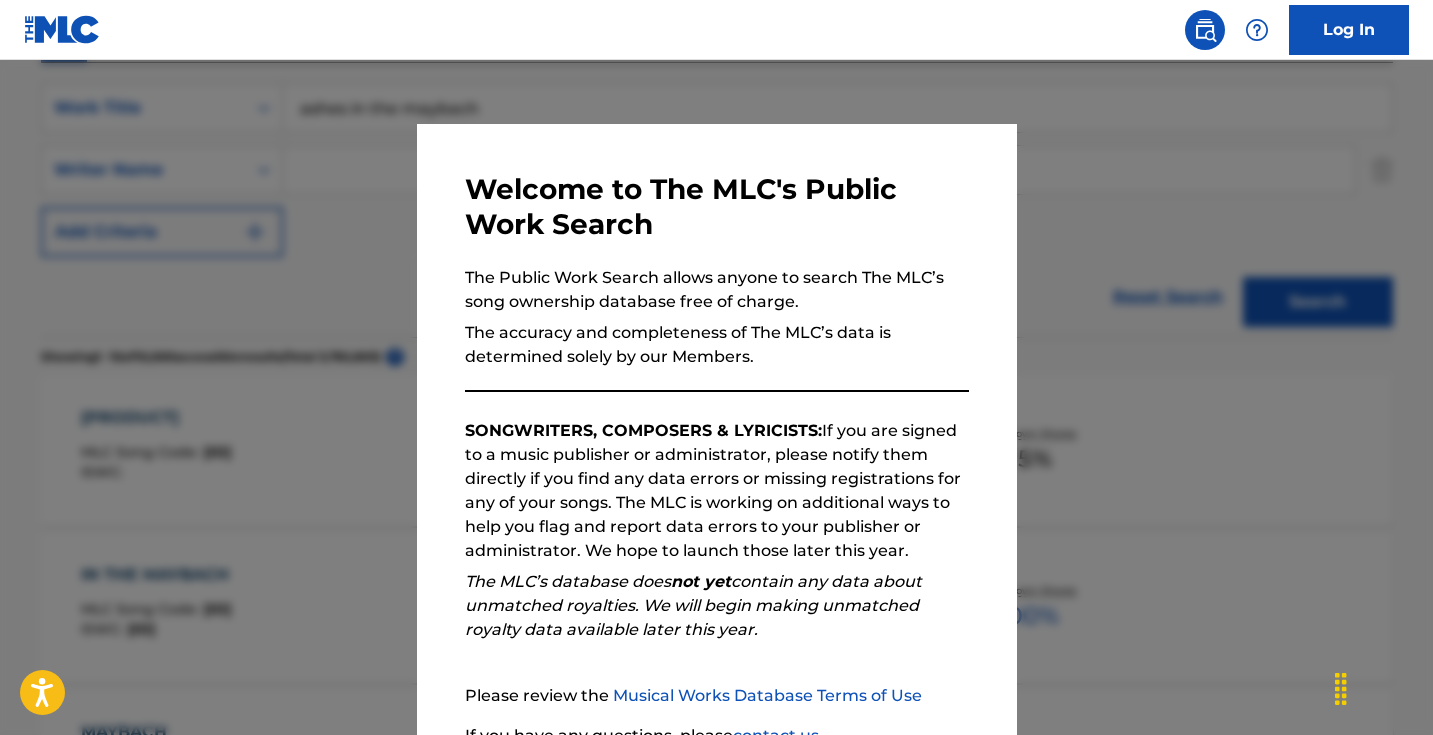click at bounding box center (716, 427) 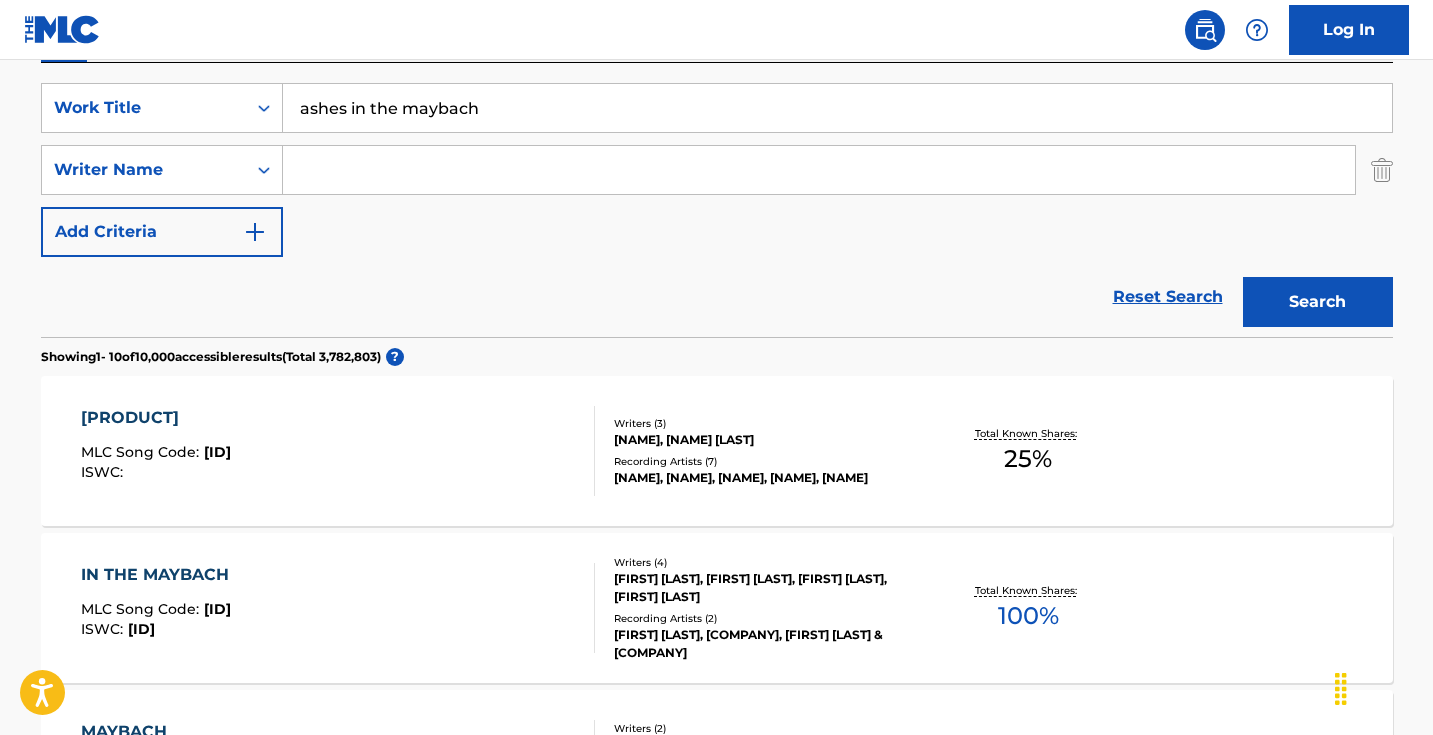 click on "ashes in the maybach" at bounding box center (837, 108) 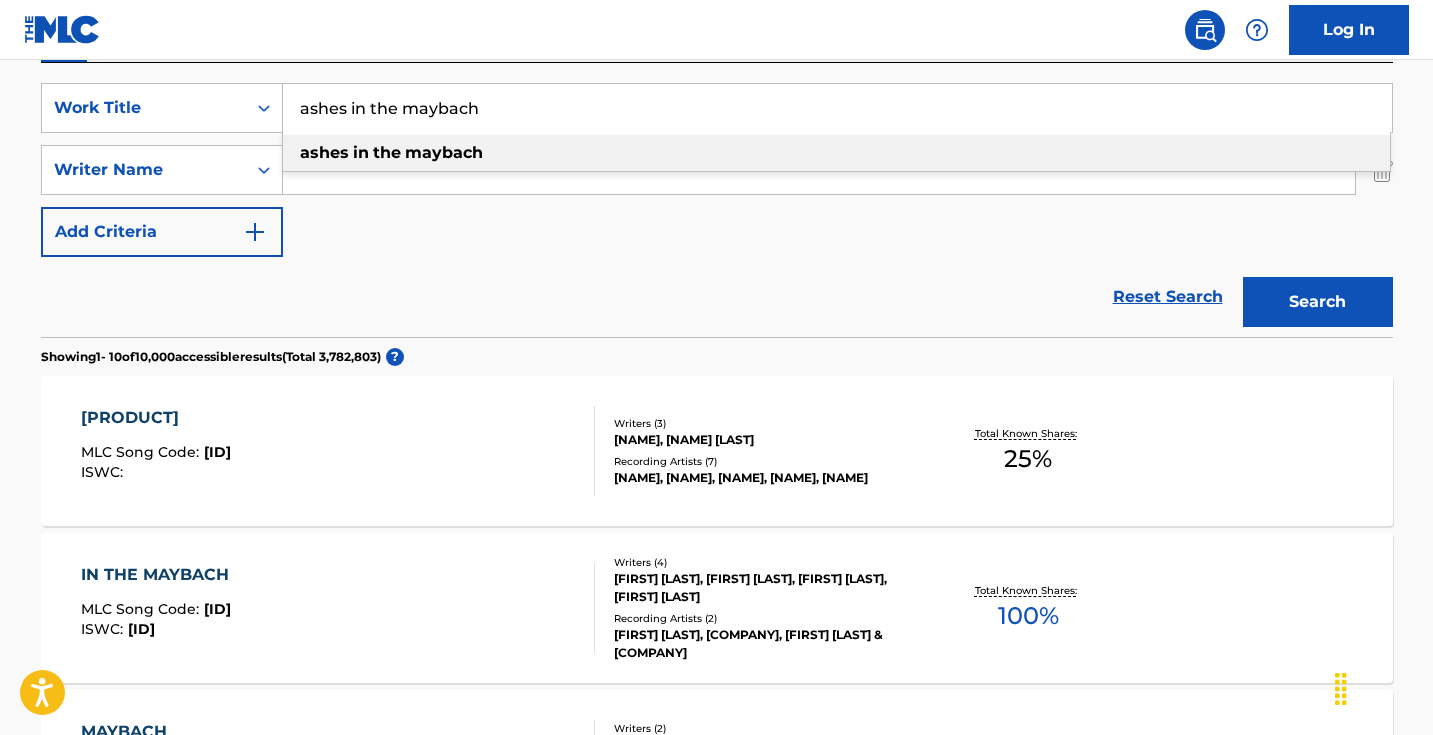 click on "ashes in the maybach" at bounding box center [837, 108] 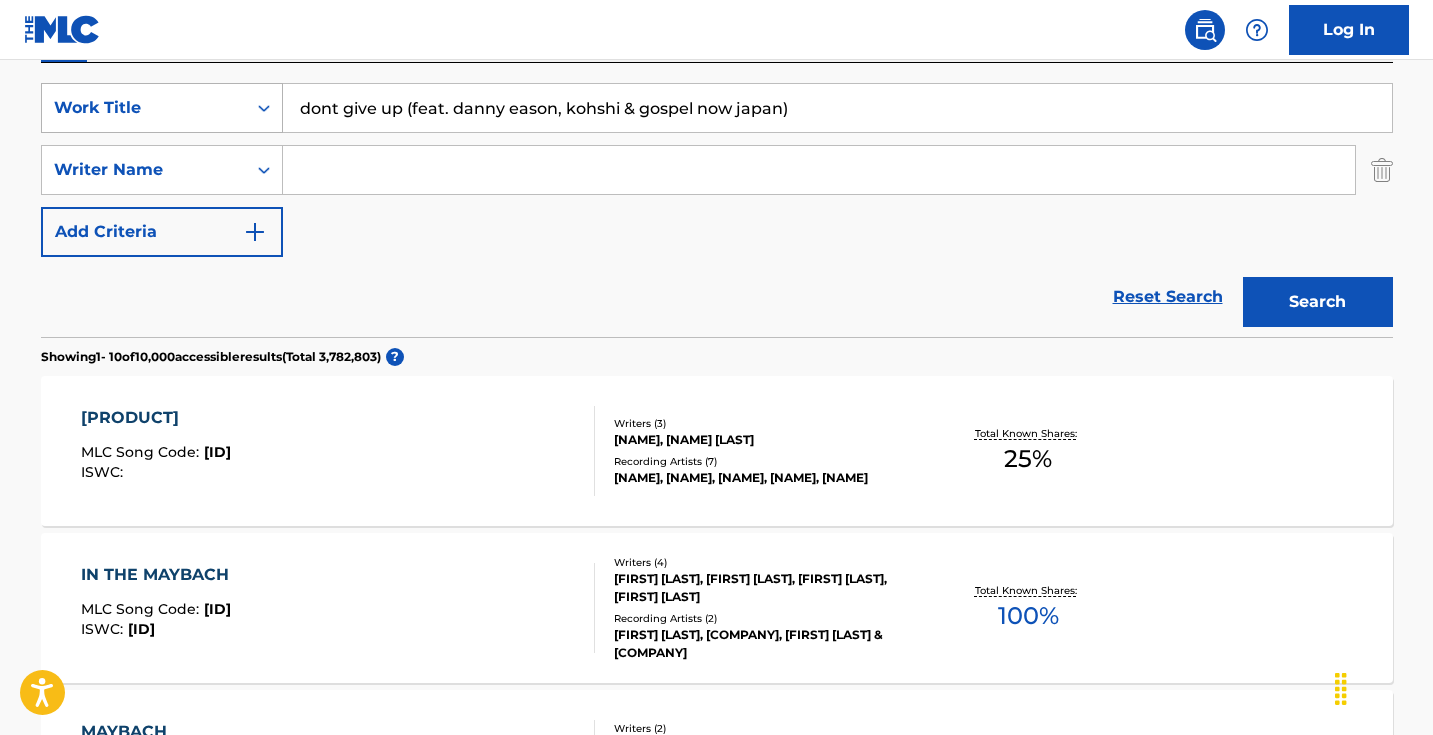 drag, startPoint x: 806, startPoint y: 104, endPoint x: 267, endPoint y: 110, distance: 539.0334 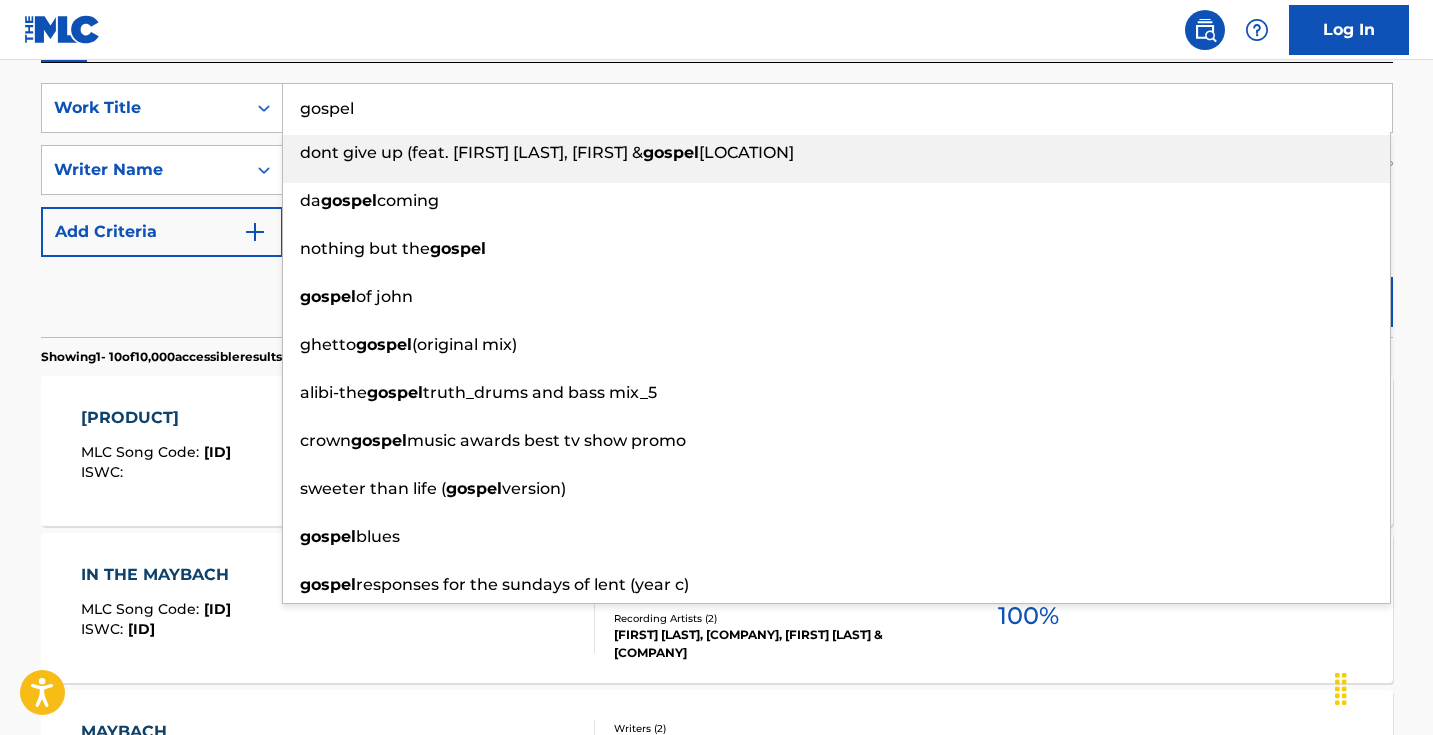 type on "gospel" 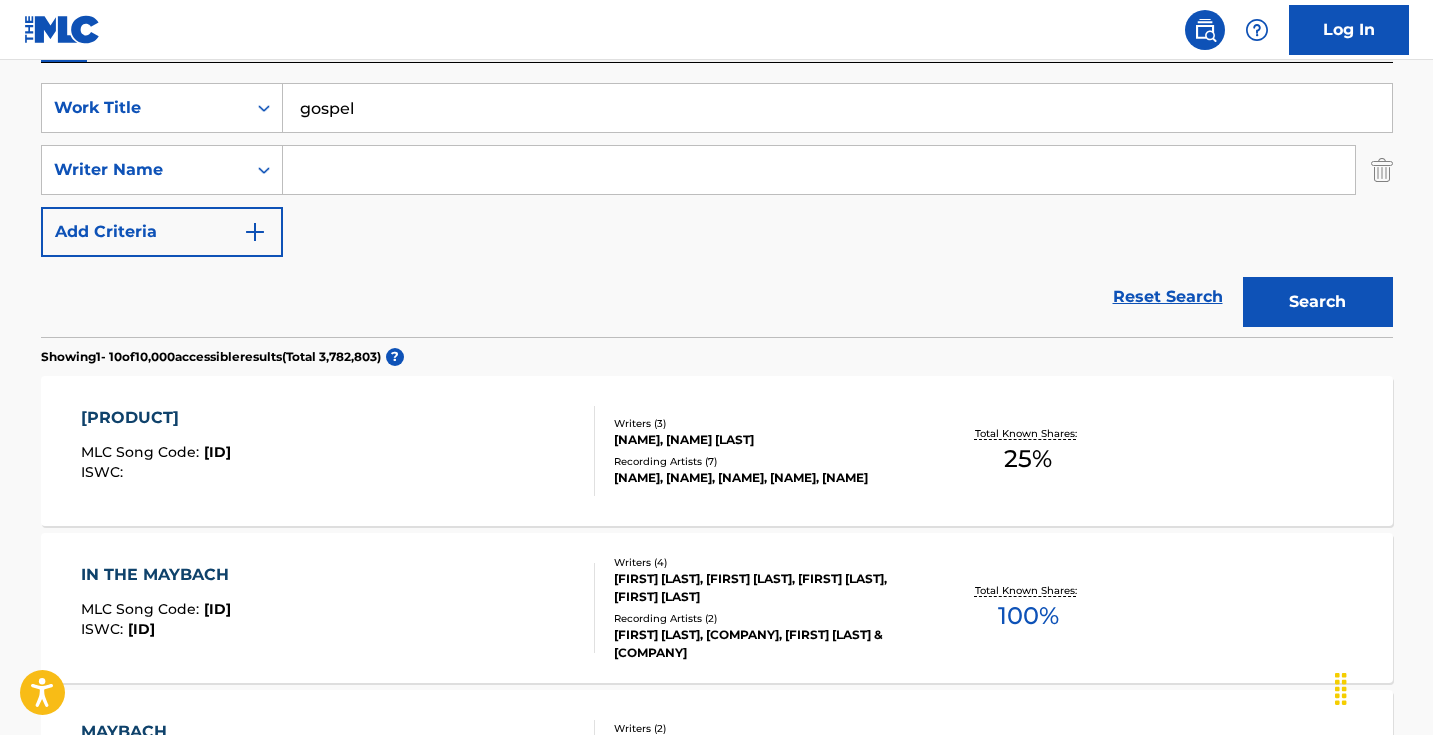 click on "Search" at bounding box center (1318, 302) 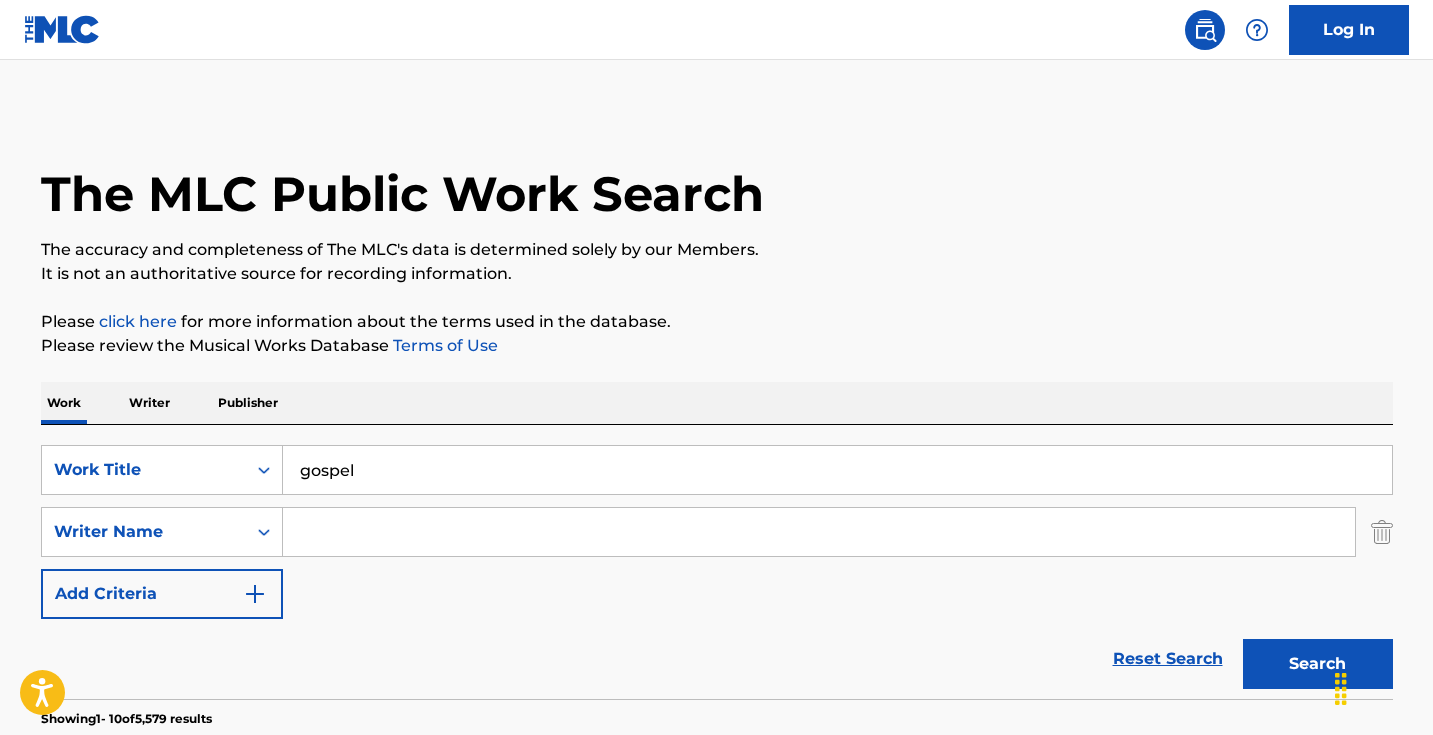scroll, scrollTop: 0, scrollLeft: 0, axis: both 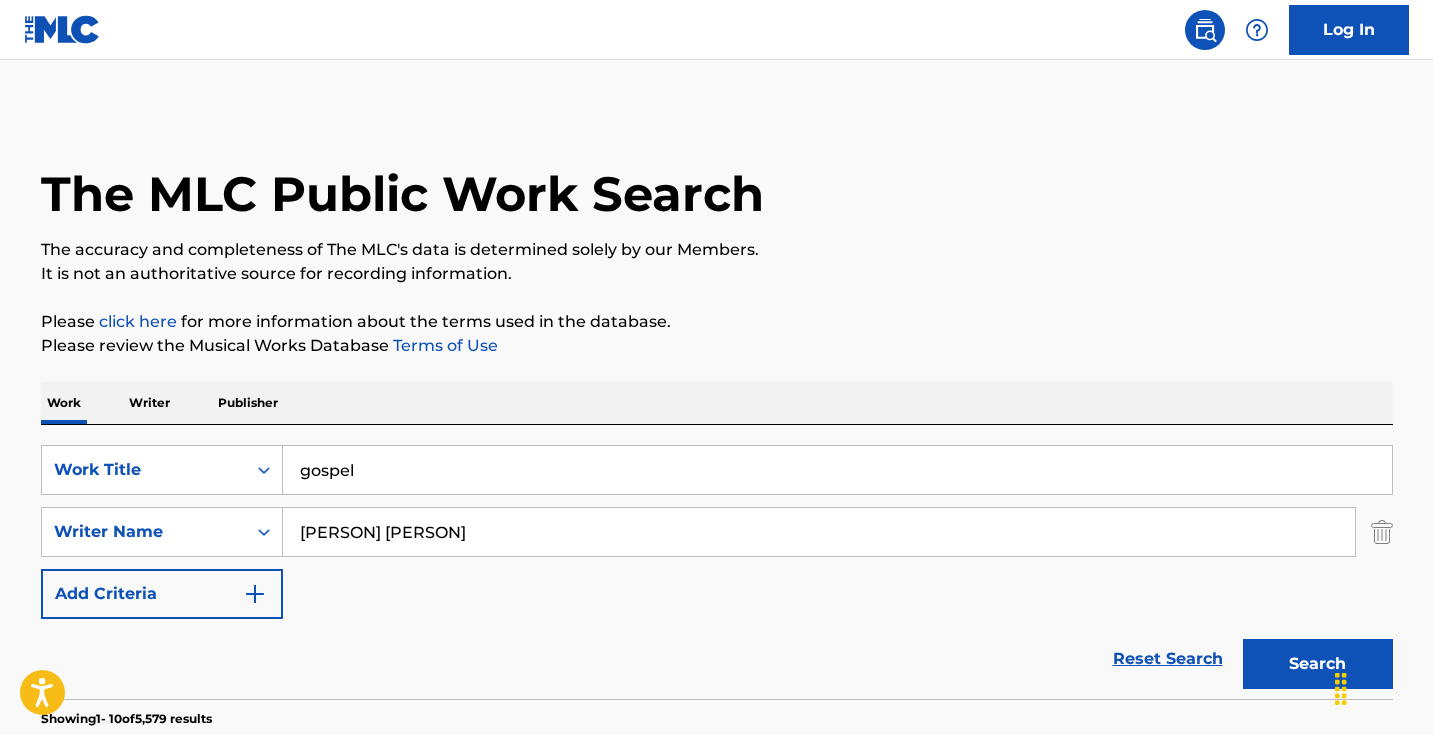 click on "Search" at bounding box center (1318, 664) 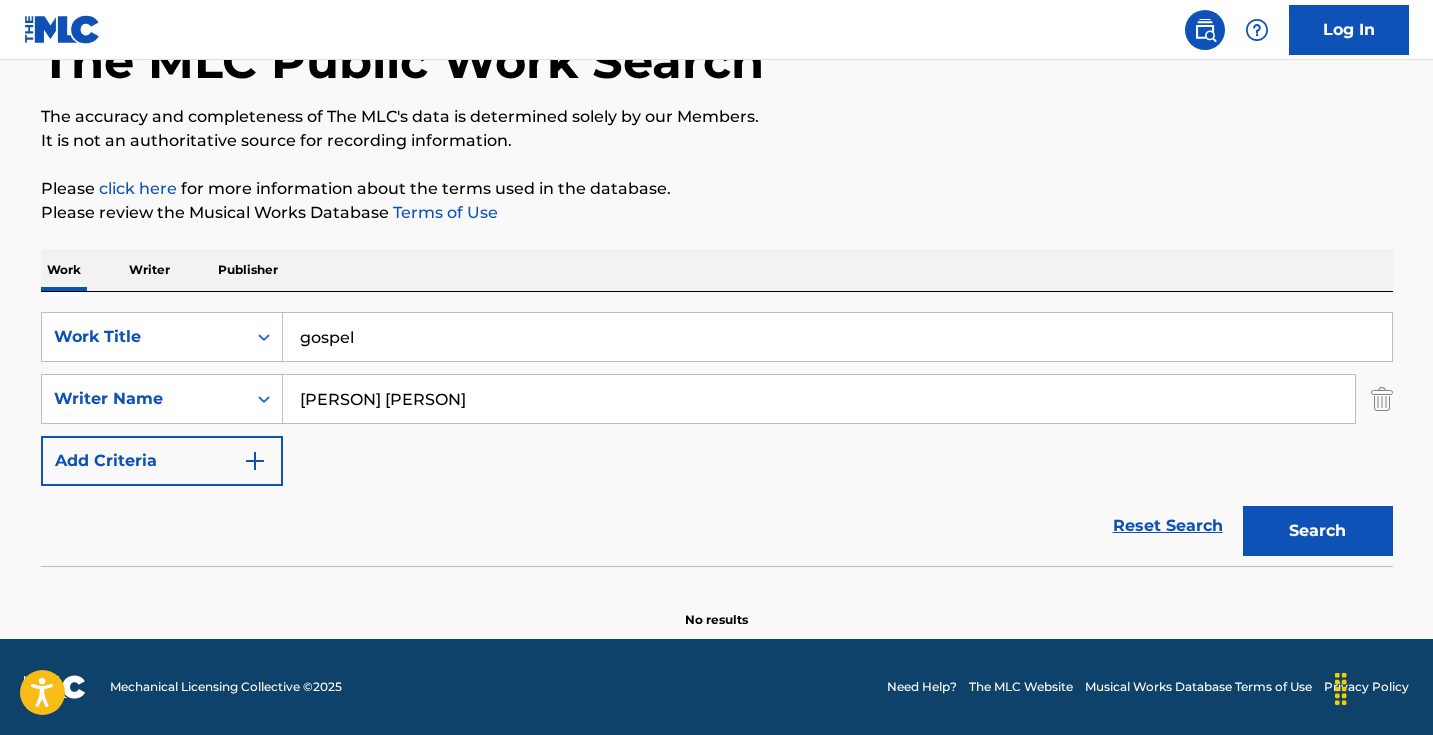 scroll, scrollTop: 133, scrollLeft: 0, axis: vertical 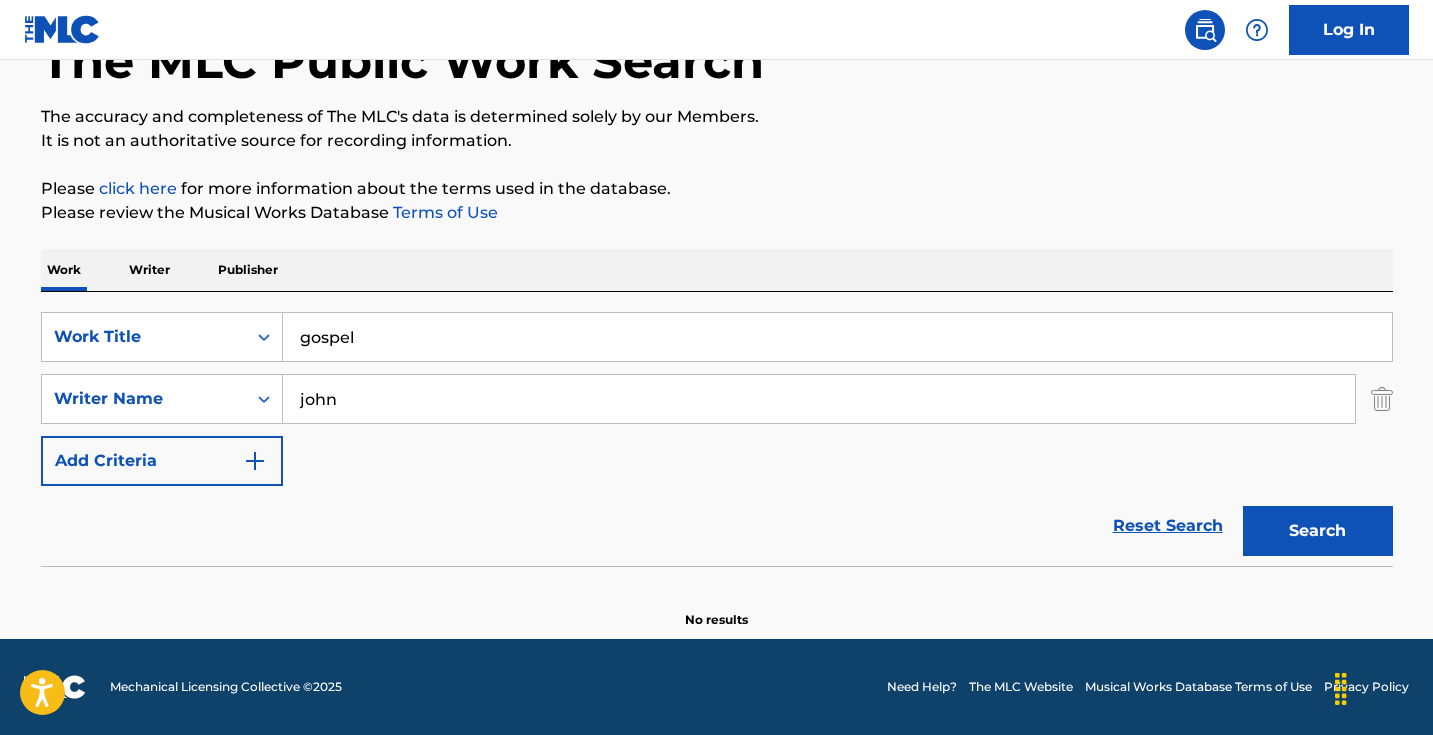 type on "john" 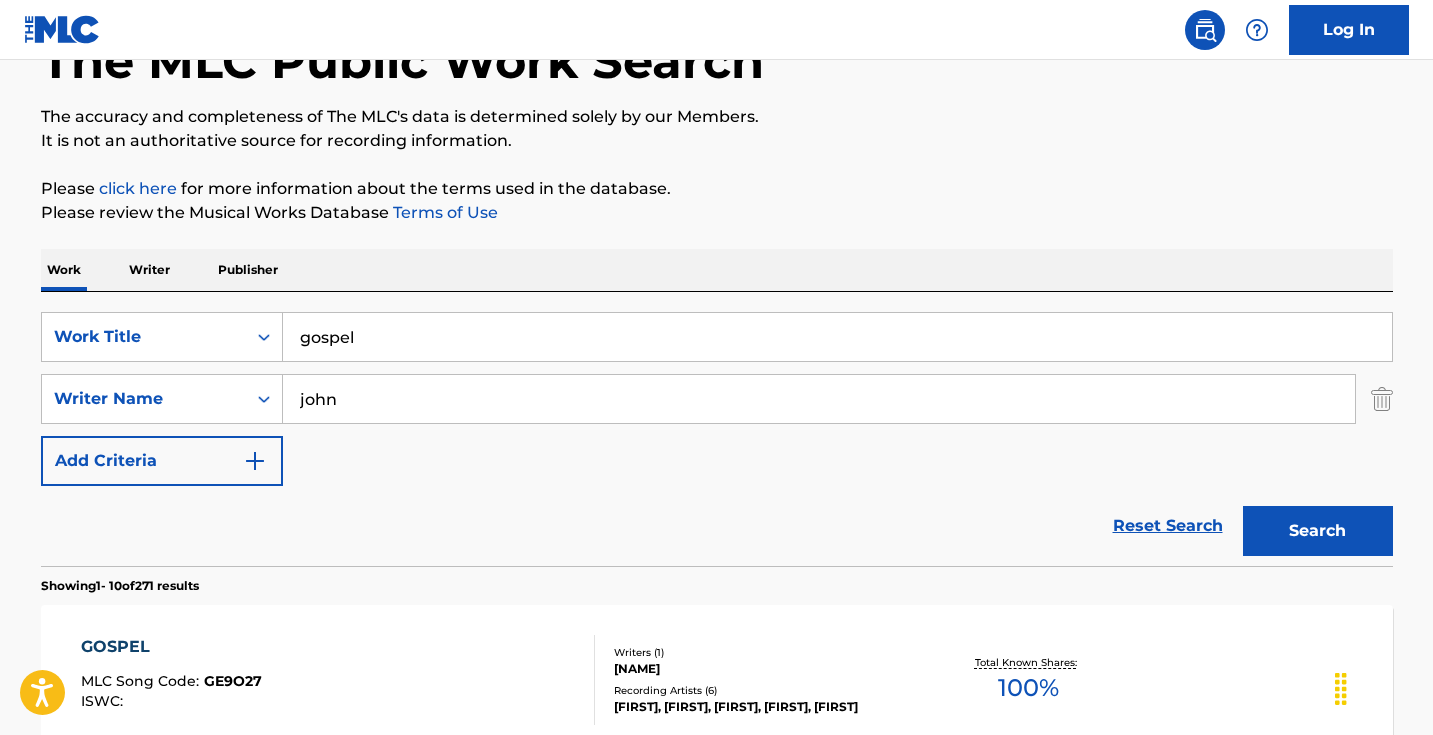 click on "john" at bounding box center [819, 399] 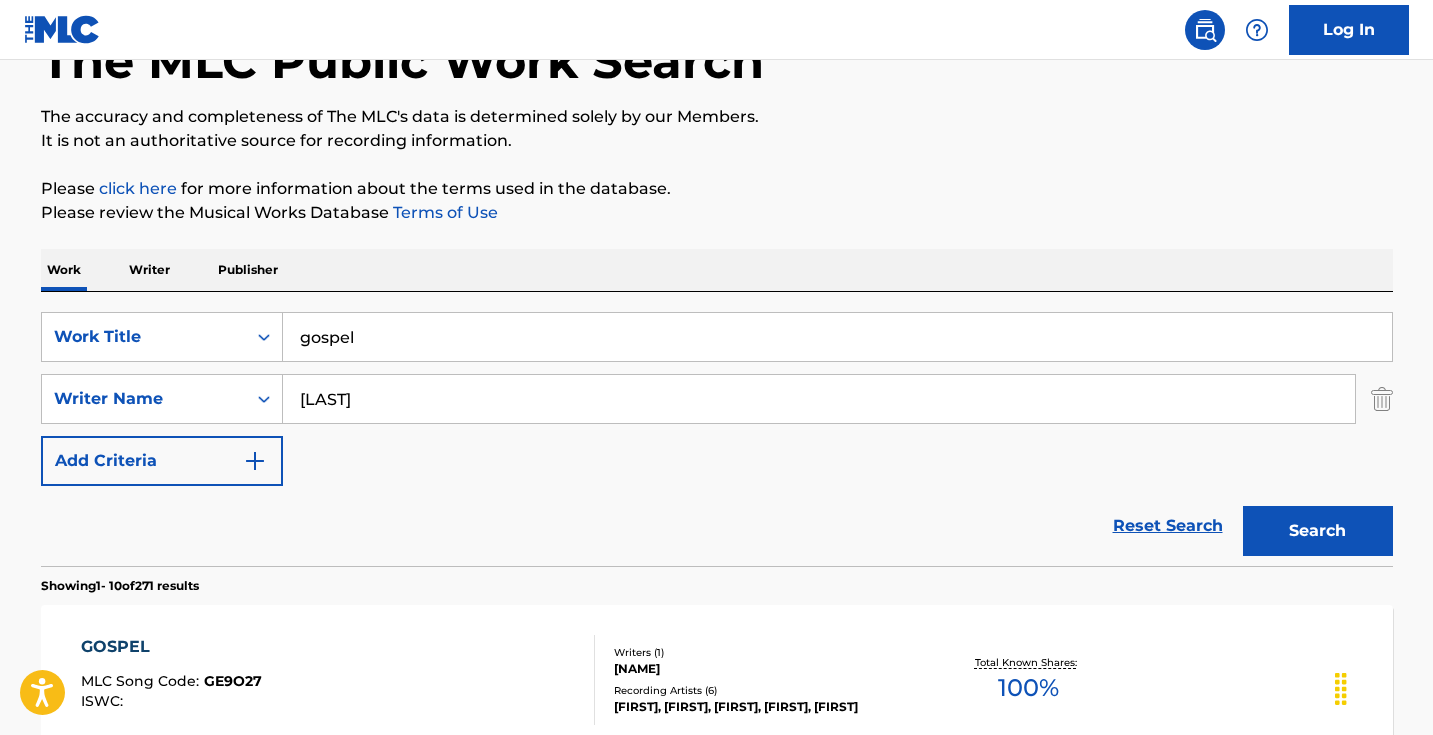click on "Search" at bounding box center (1318, 531) 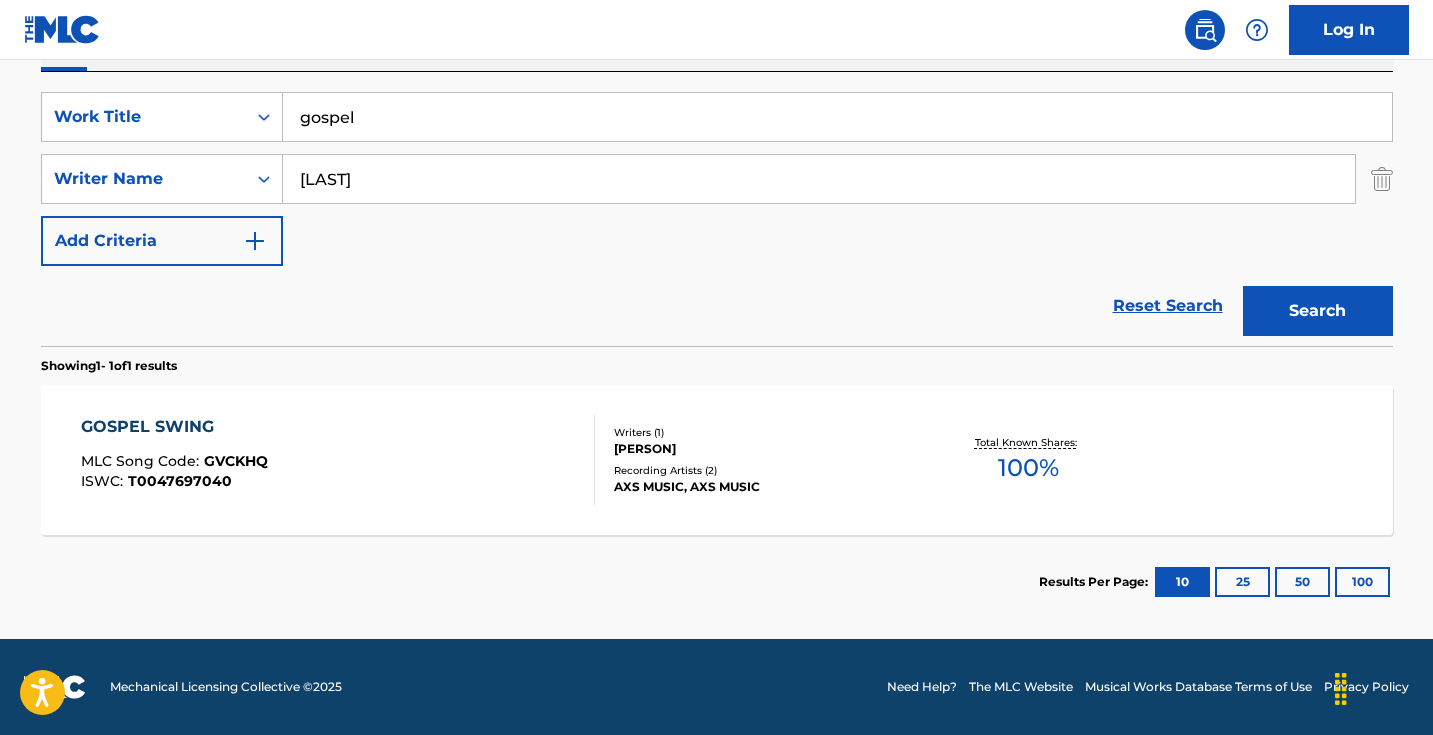 scroll, scrollTop: 353, scrollLeft: 0, axis: vertical 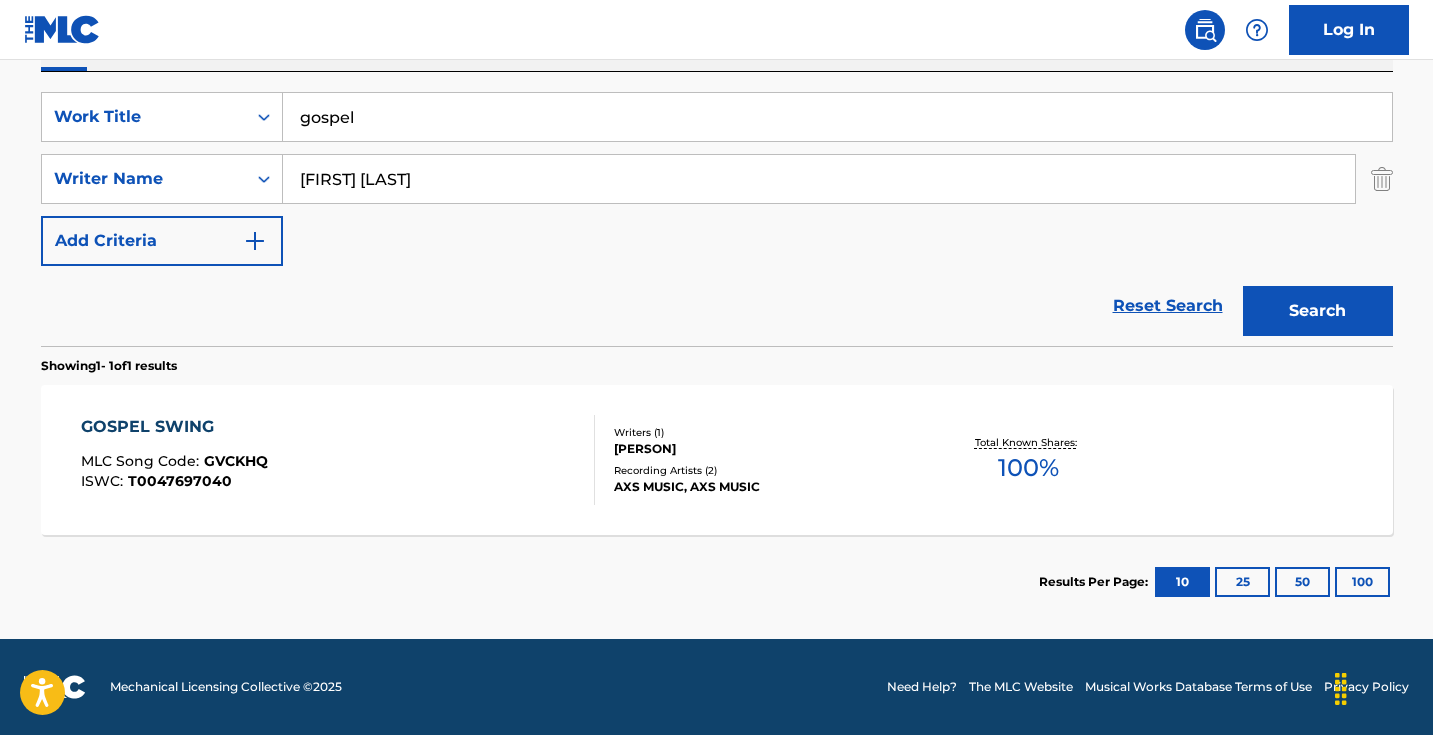 type on "[FIRST] [LAST]" 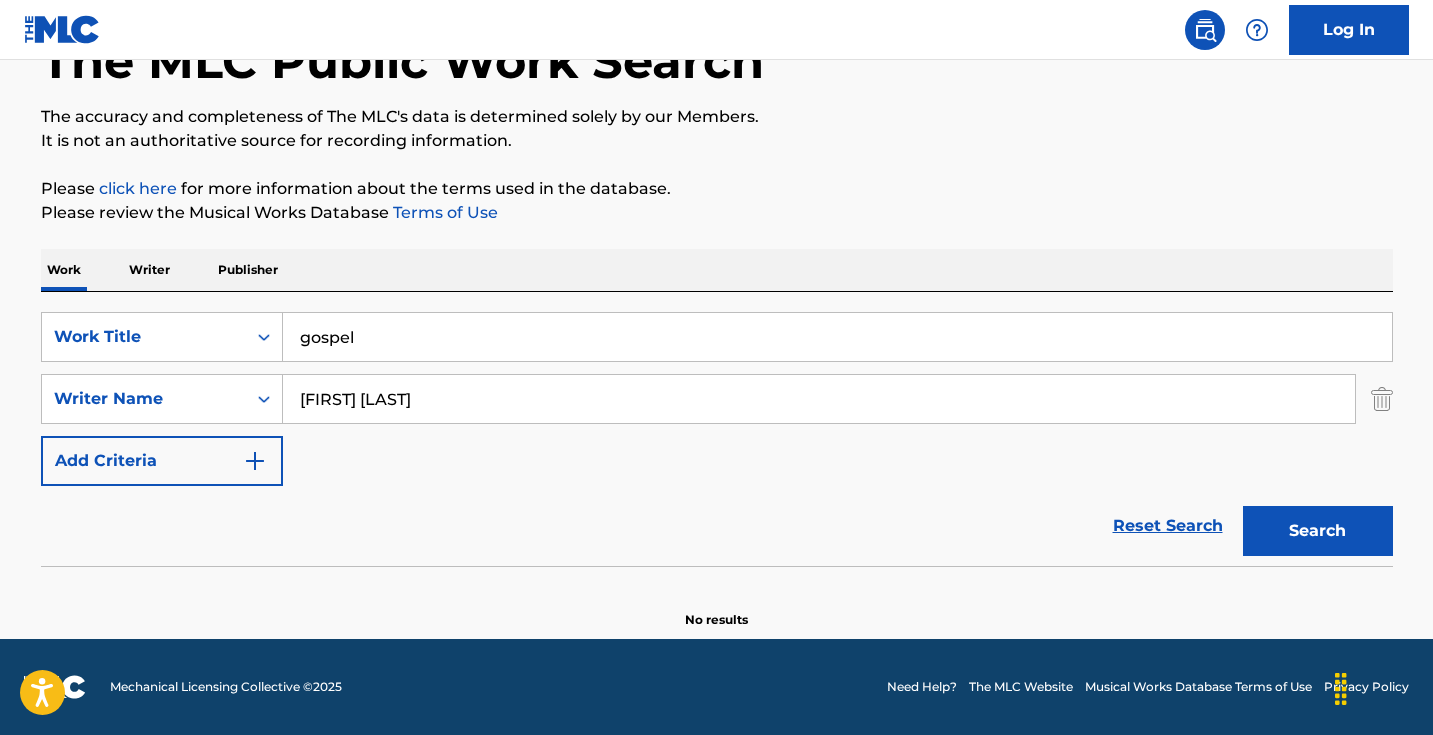 scroll, scrollTop: 133, scrollLeft: 0, axis: vertical 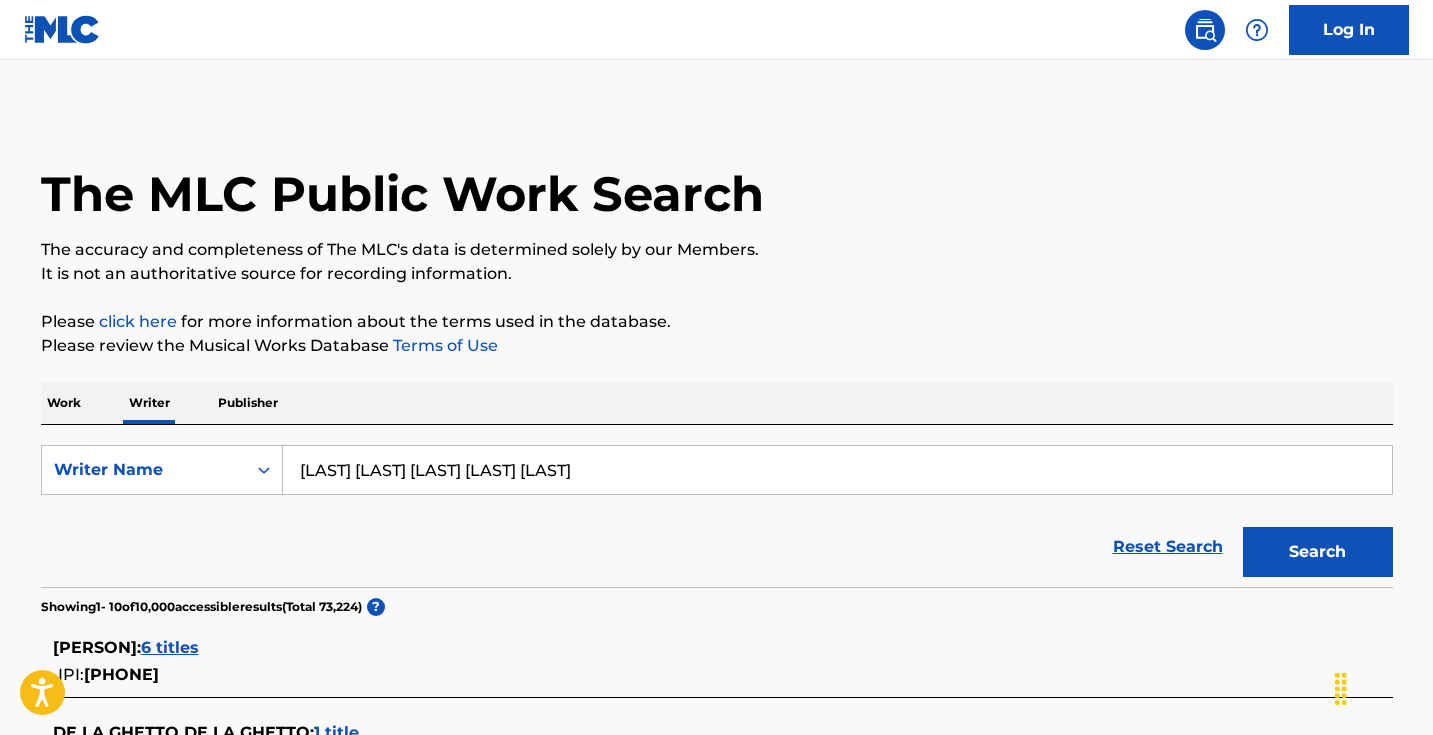 click on "[LAST] [LAST] [LAST] [LAST] [LAST]" at bounding box center [837, 470] 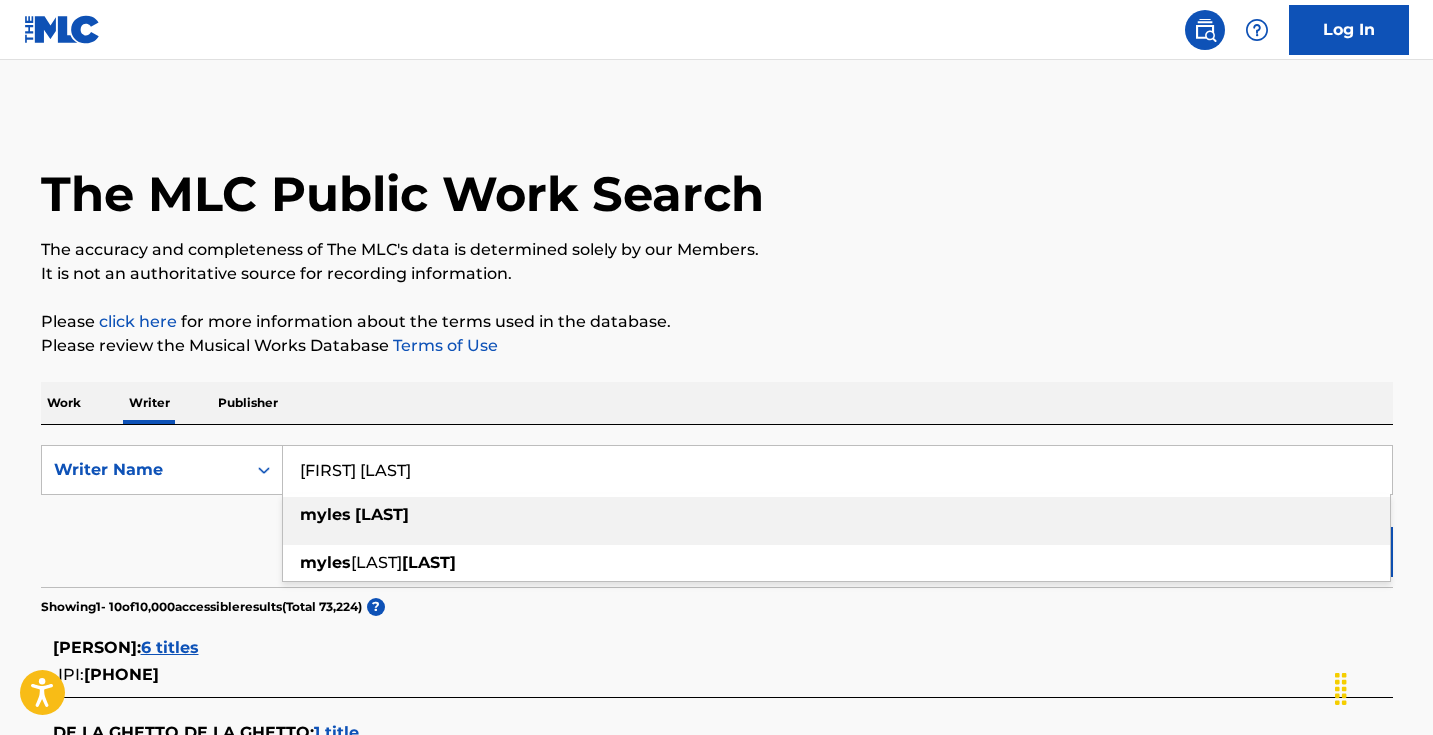 type on "[FIRST] [LAST]" 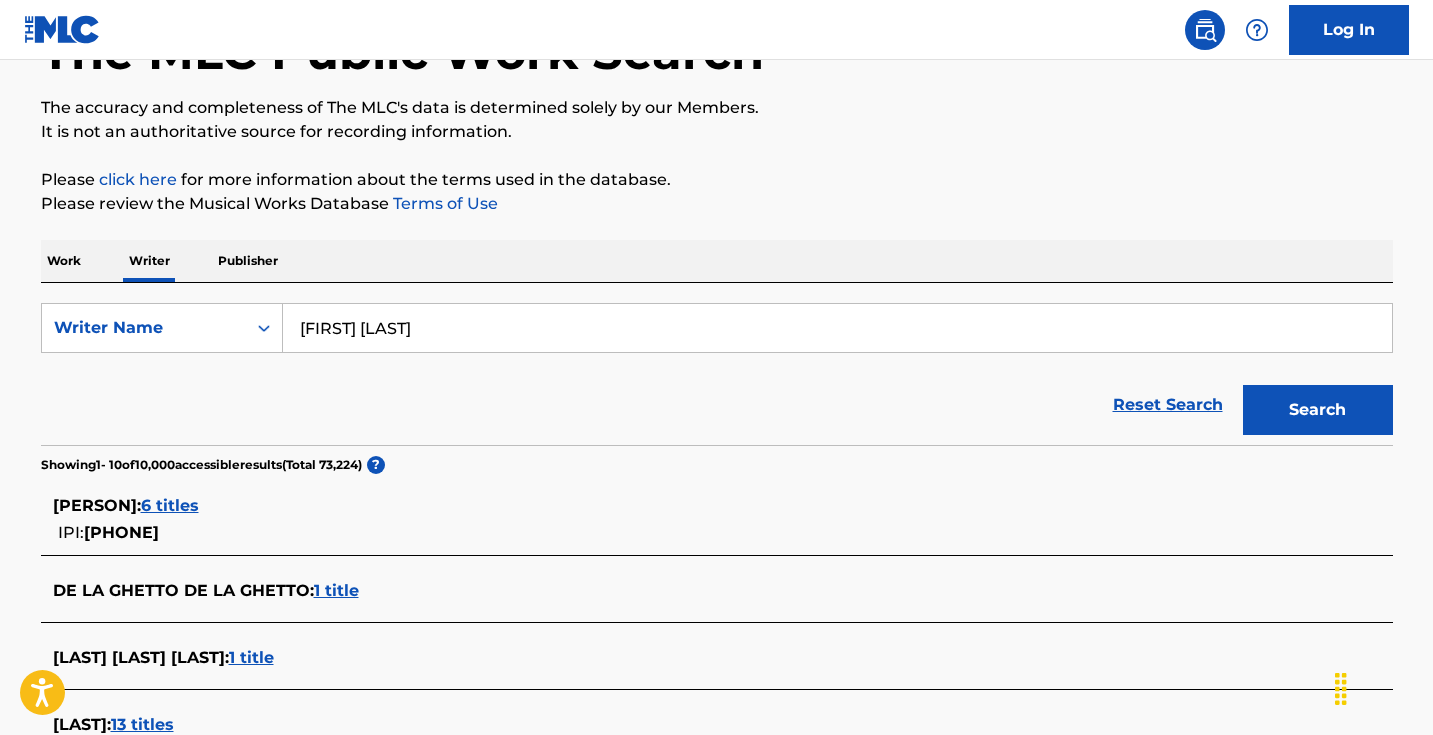 click on "Search" at bounding box center [1318, 410] 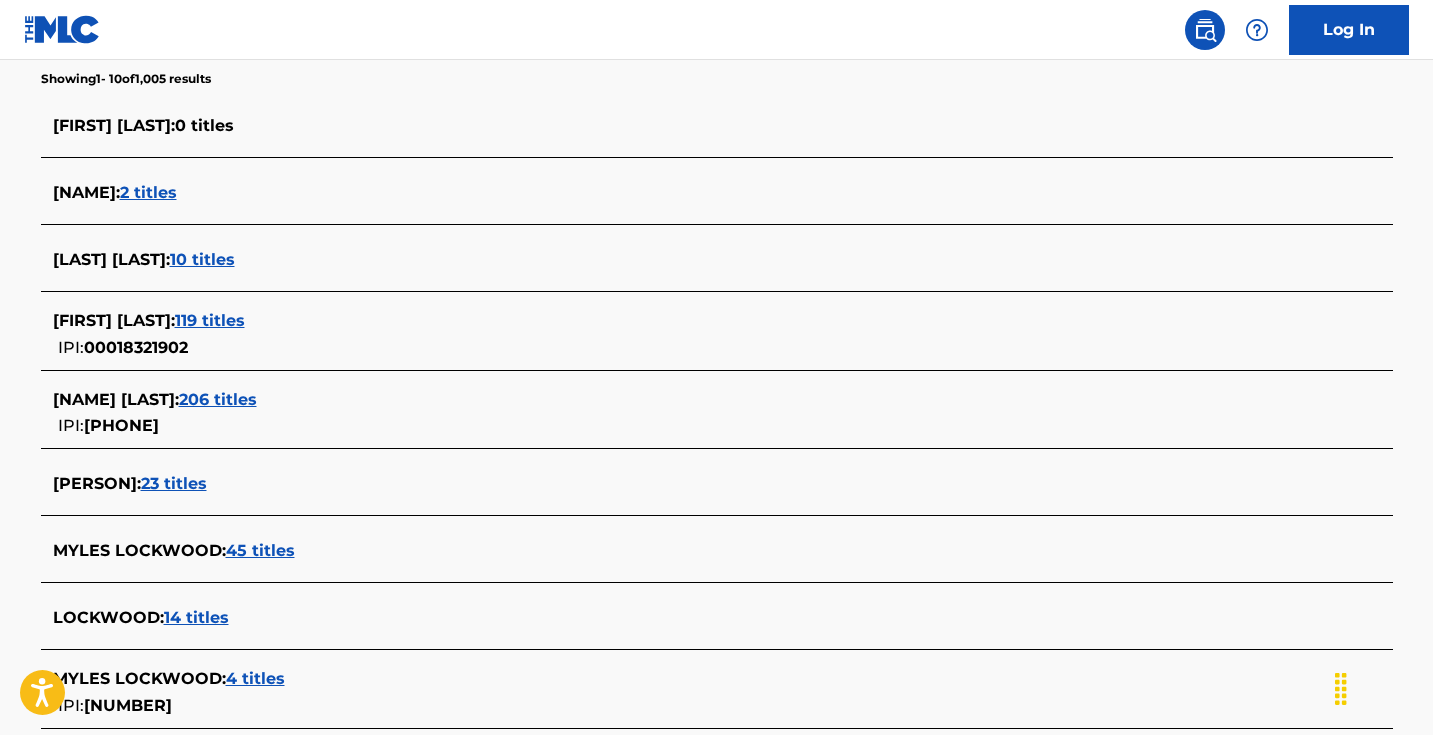 scroll, scrollTop: 541, scrollLeft: 0, axis: vertical 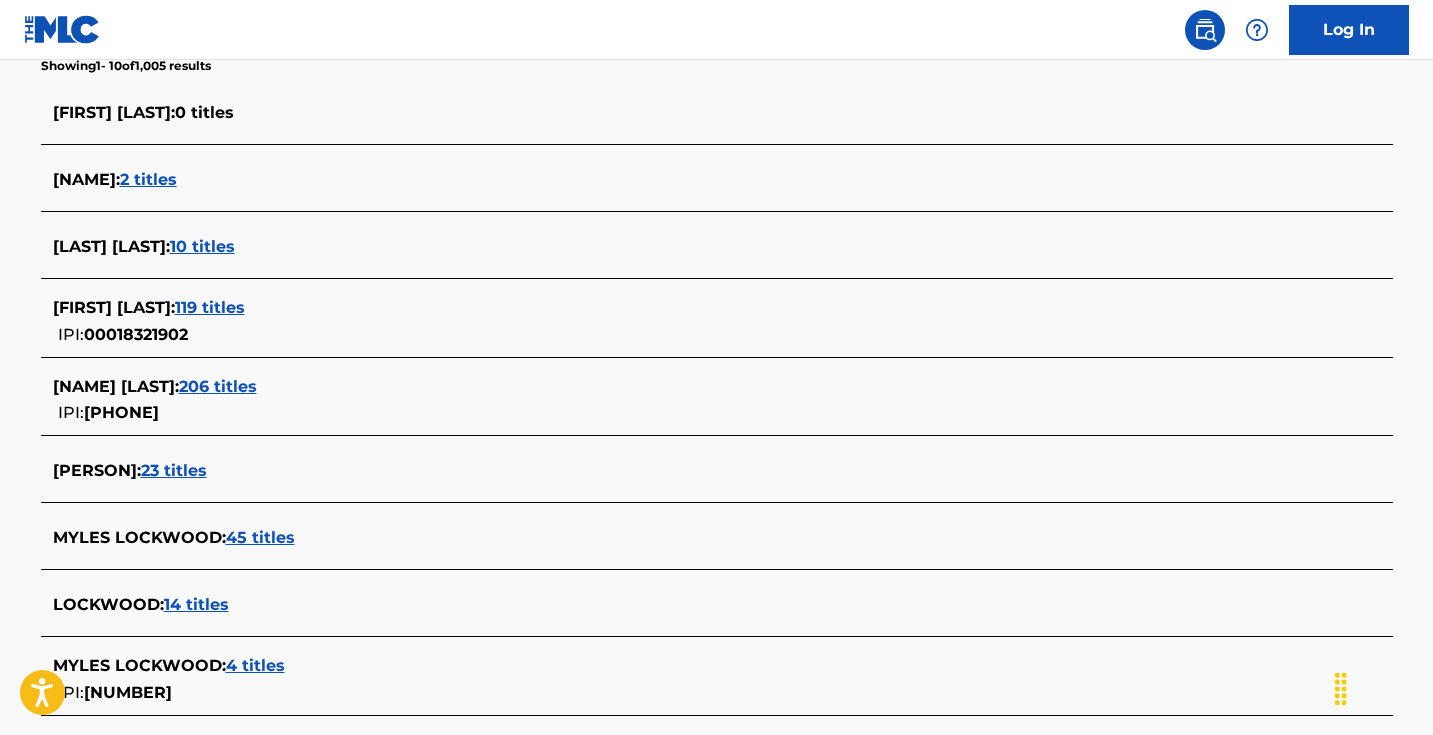 click on "[PERSON] [LAST] :  206 titles" at bounding box center [691, 387] 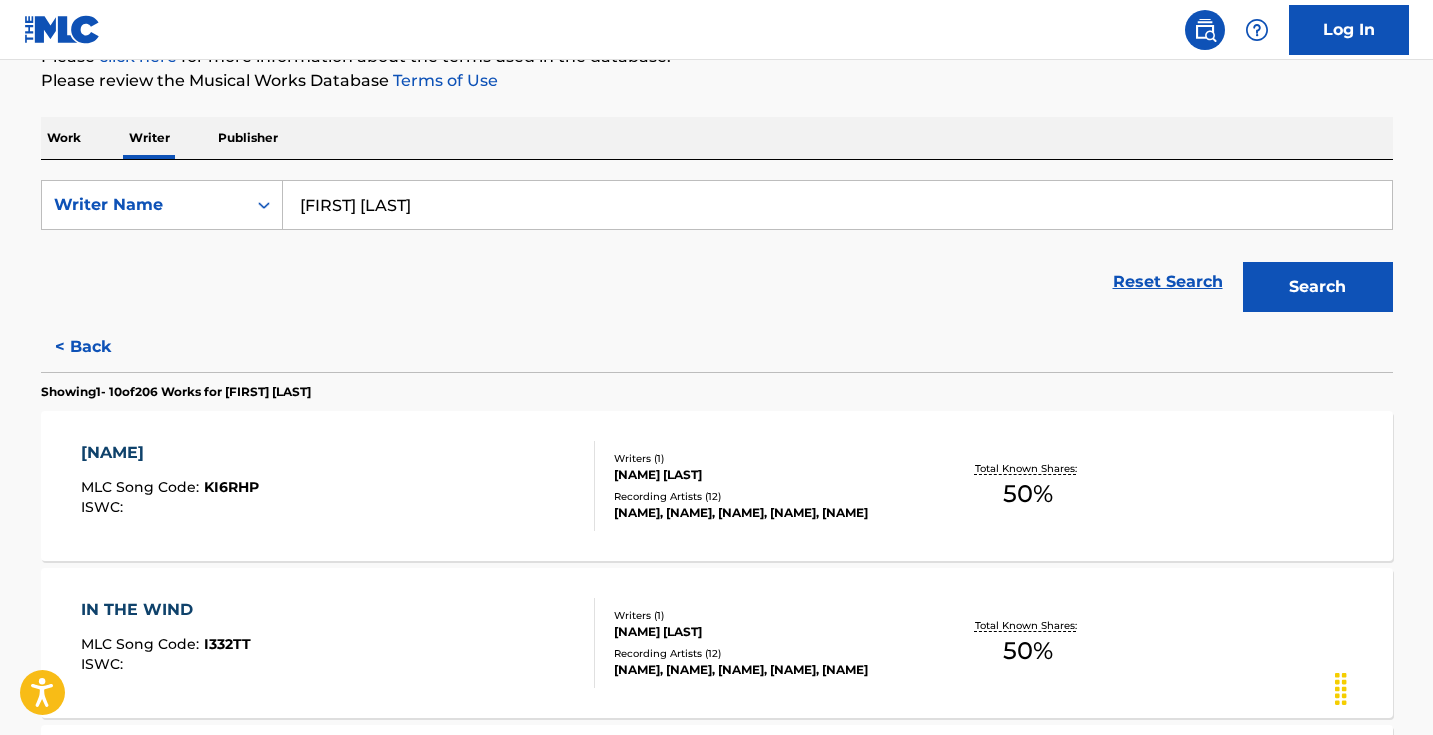 scroll, scrollTop: 170, scrollLeft: 0, axis: vertical 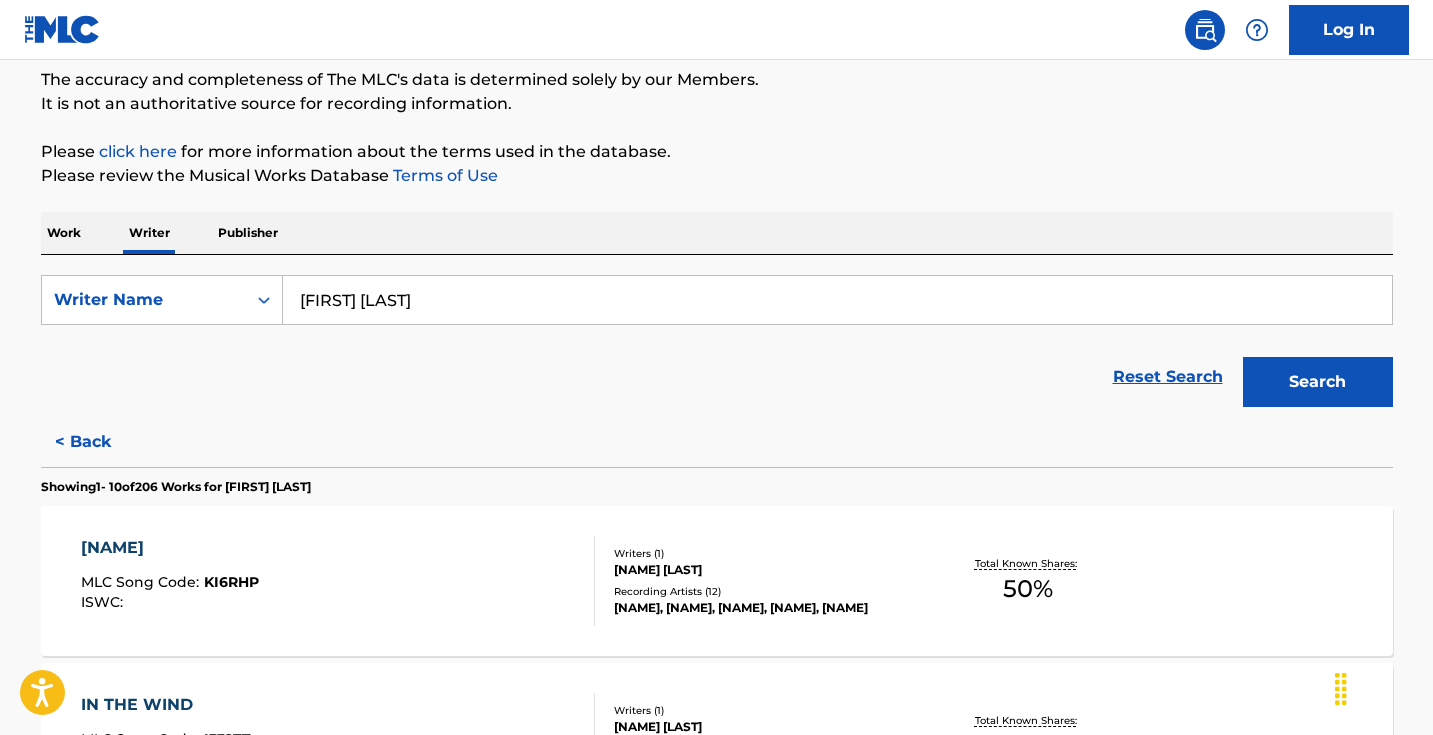 click on "Work" at bounding box center (64, 233) 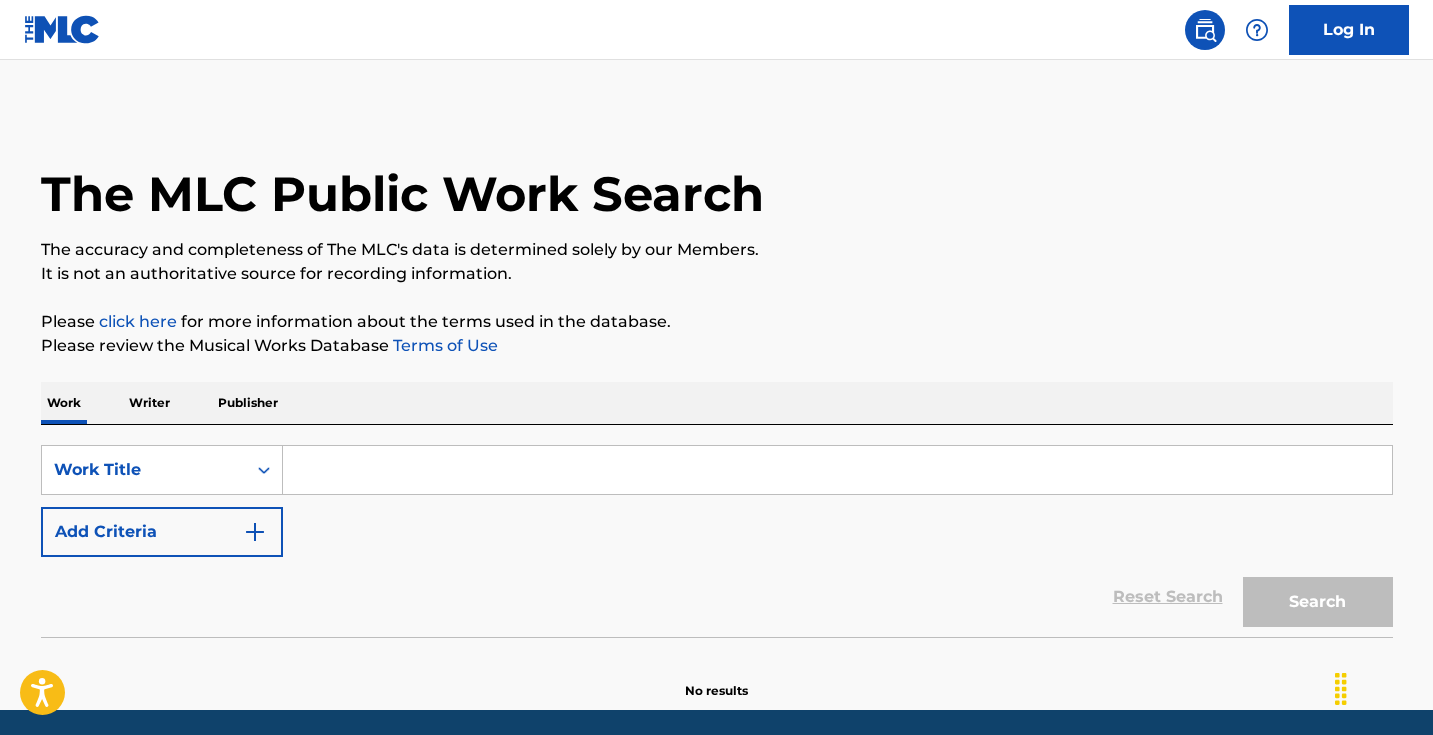 click at bounding box center [837, 470] 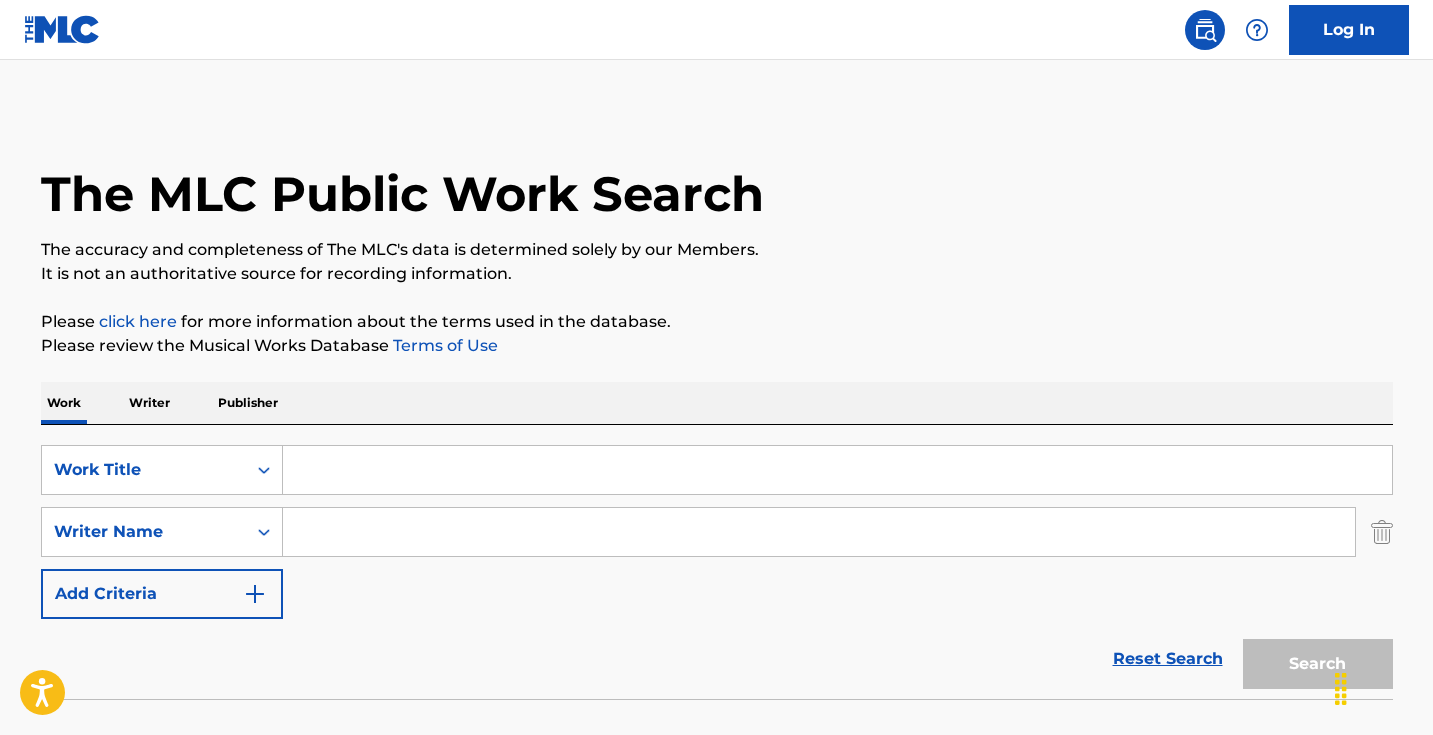 click at bounding box center [819, 532] 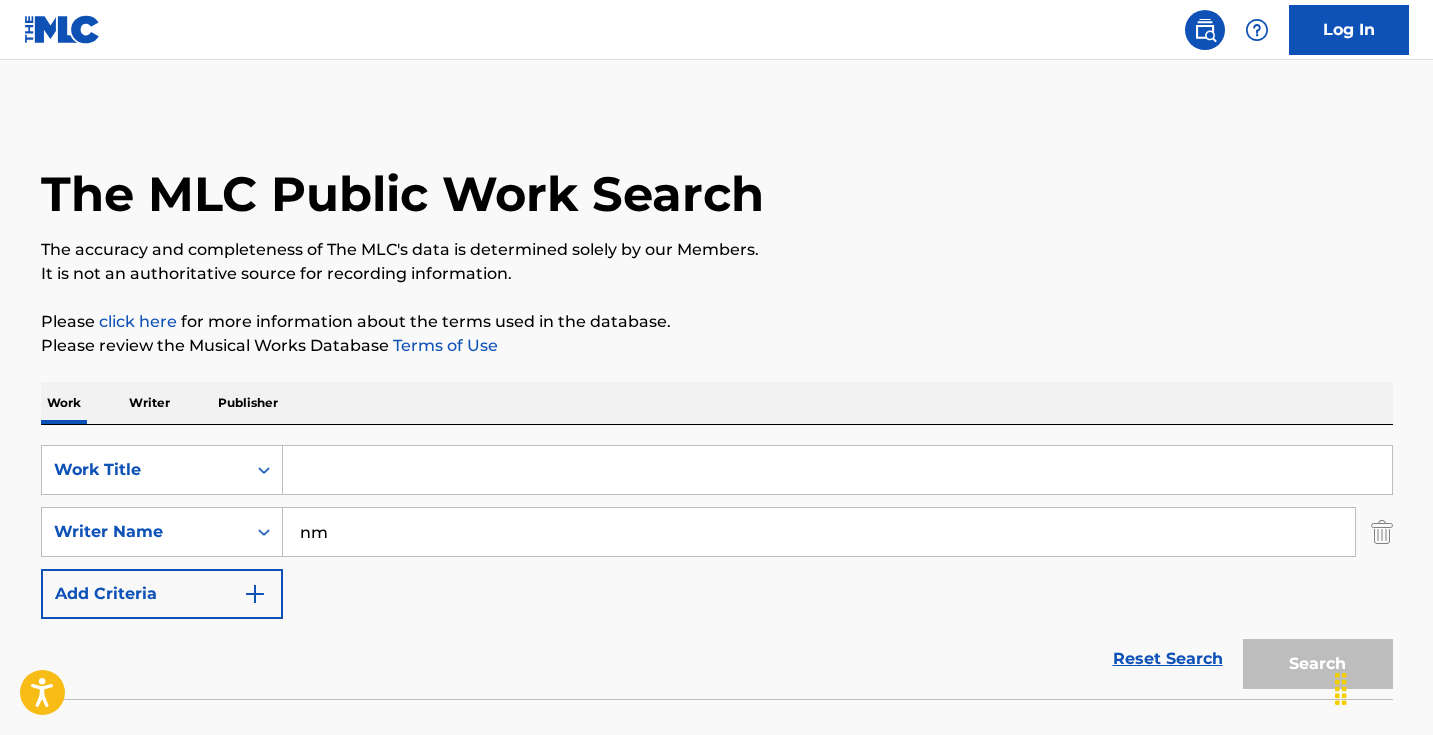type on "n" 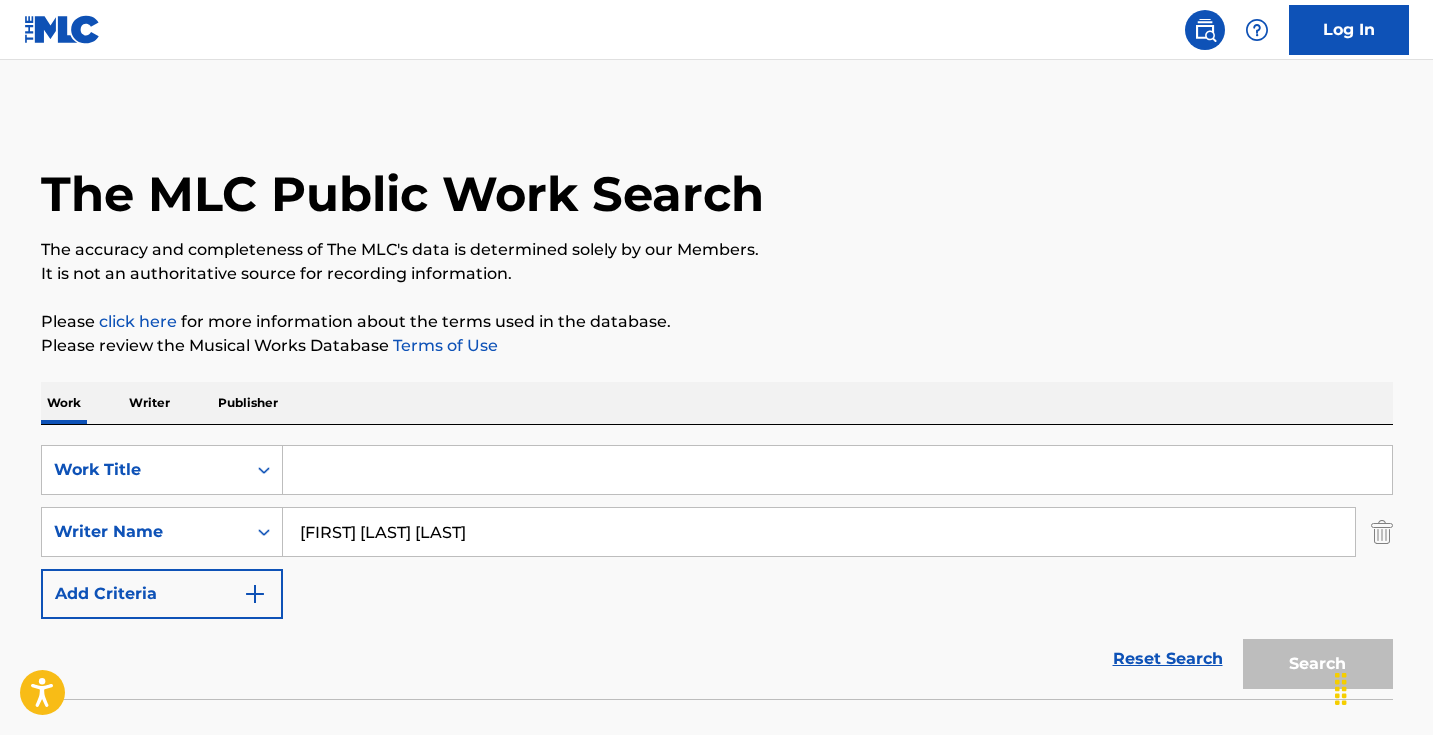 type on "[FIRST] [LAST] [LAST]" 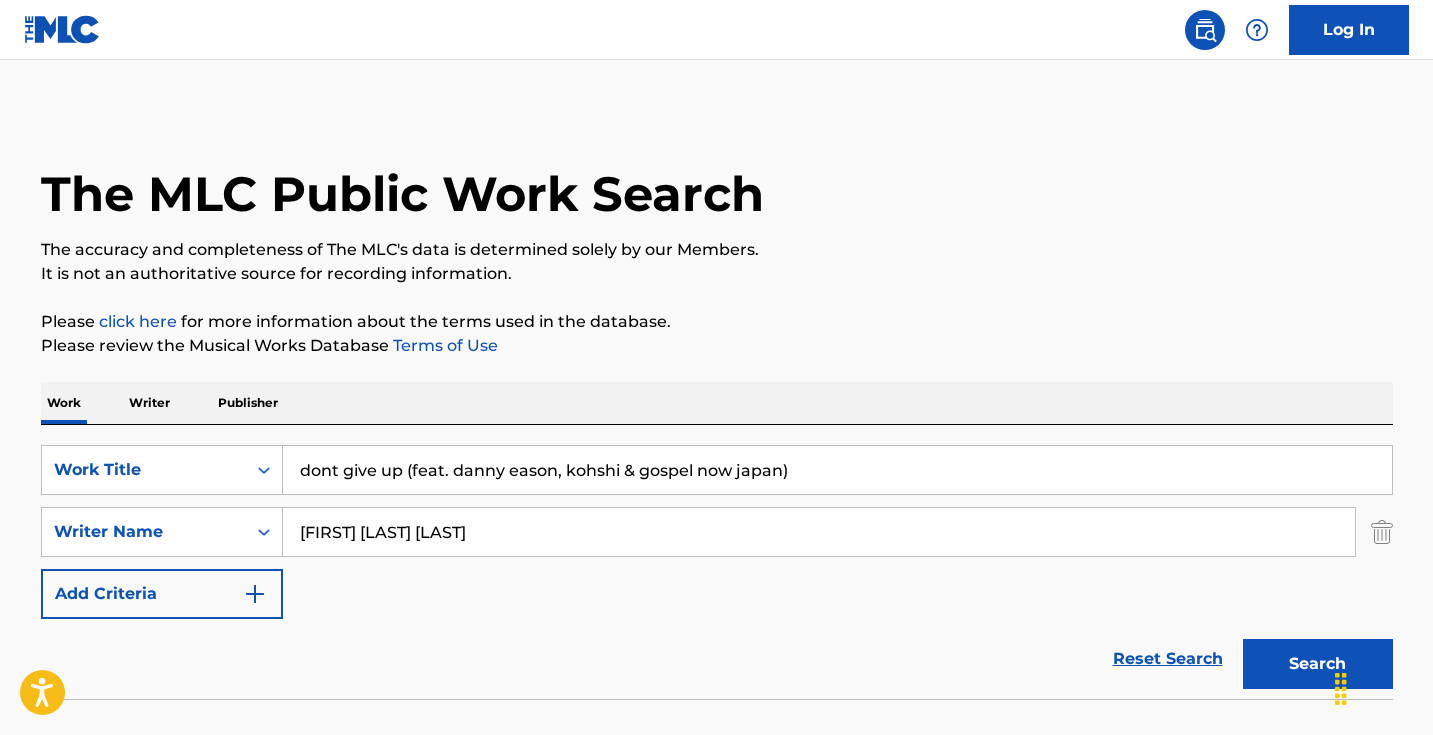 click on "Work Title dont give up (feat. [FIRST] [LAST], [FIRST] [LAST] & [FIRST] [LAST]) Writer Name myles [LAST] Lockwood Add Criteria Reset Search Search" at bounding box center [717, 562] 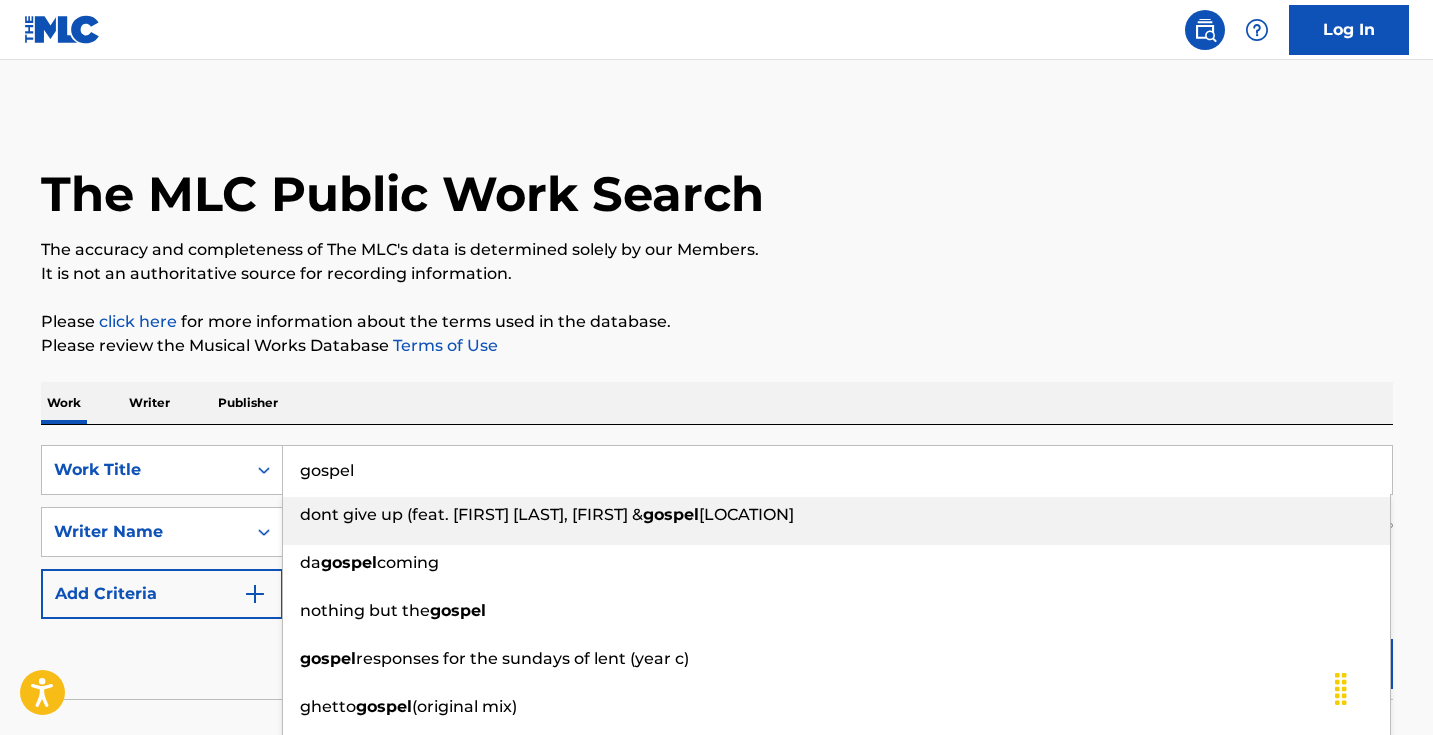 click on "Please   click here   for more information about the terms used in the database." at bounding box center [717, 322] 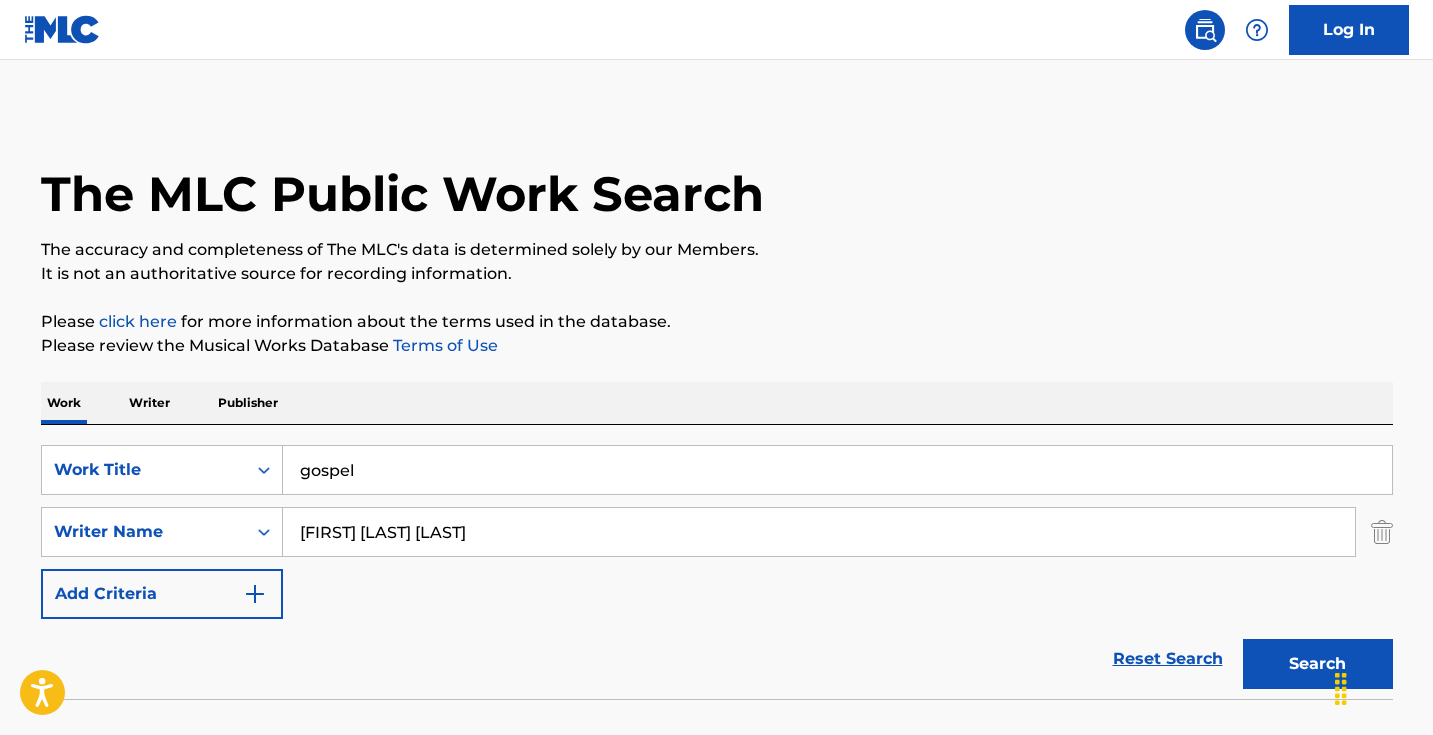 click on "Search" at bounding box center (1318, 664) 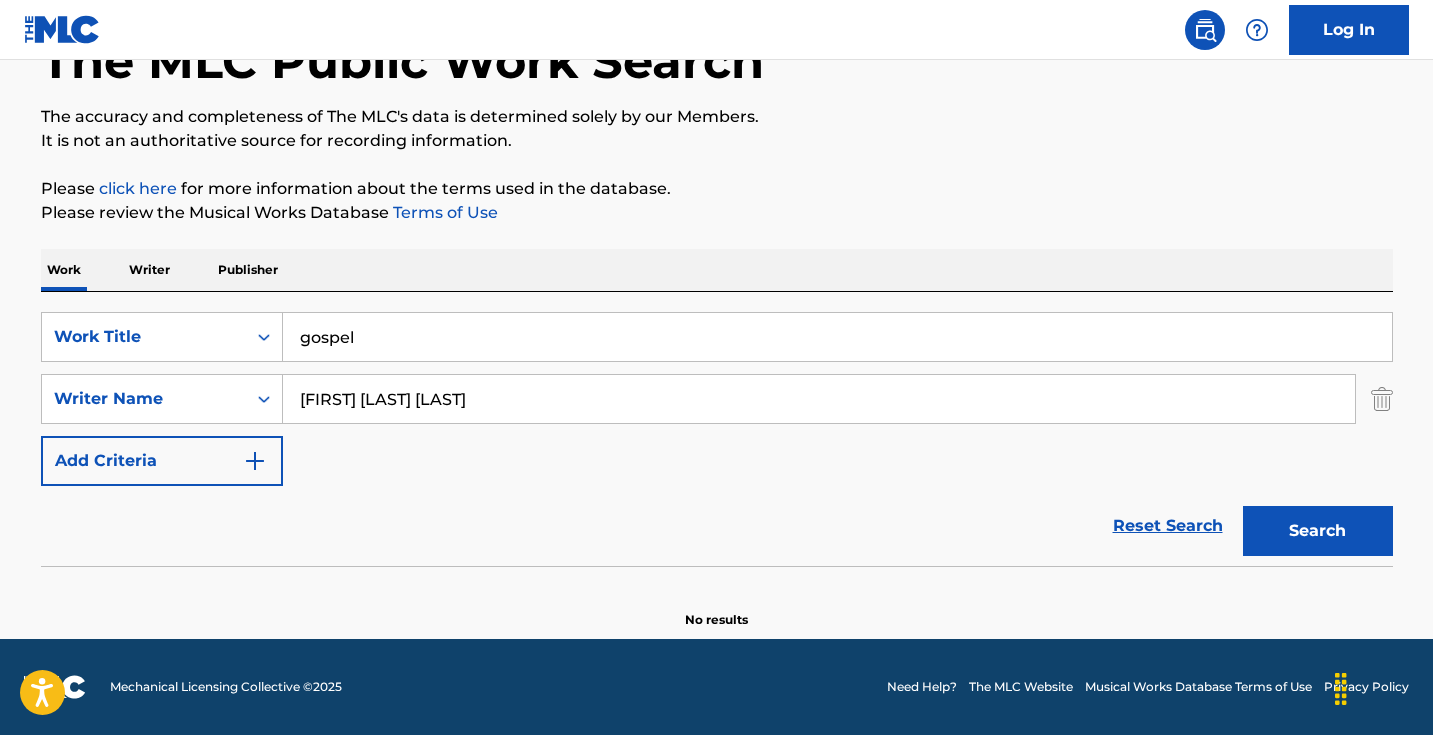 scroll, scrollTop: 133, scrollLeft: 0, axis: vertical 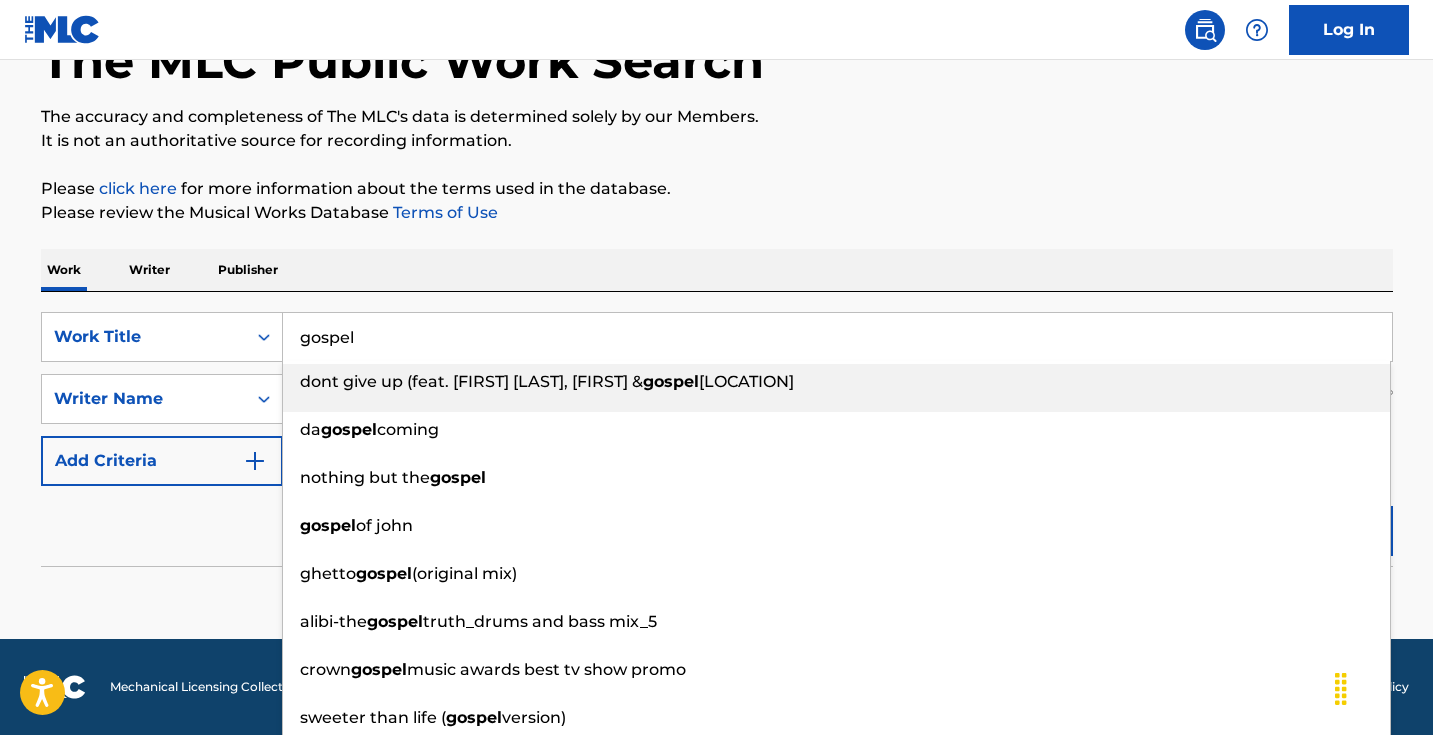 click on "gospel" at bounding box center (837, 337) 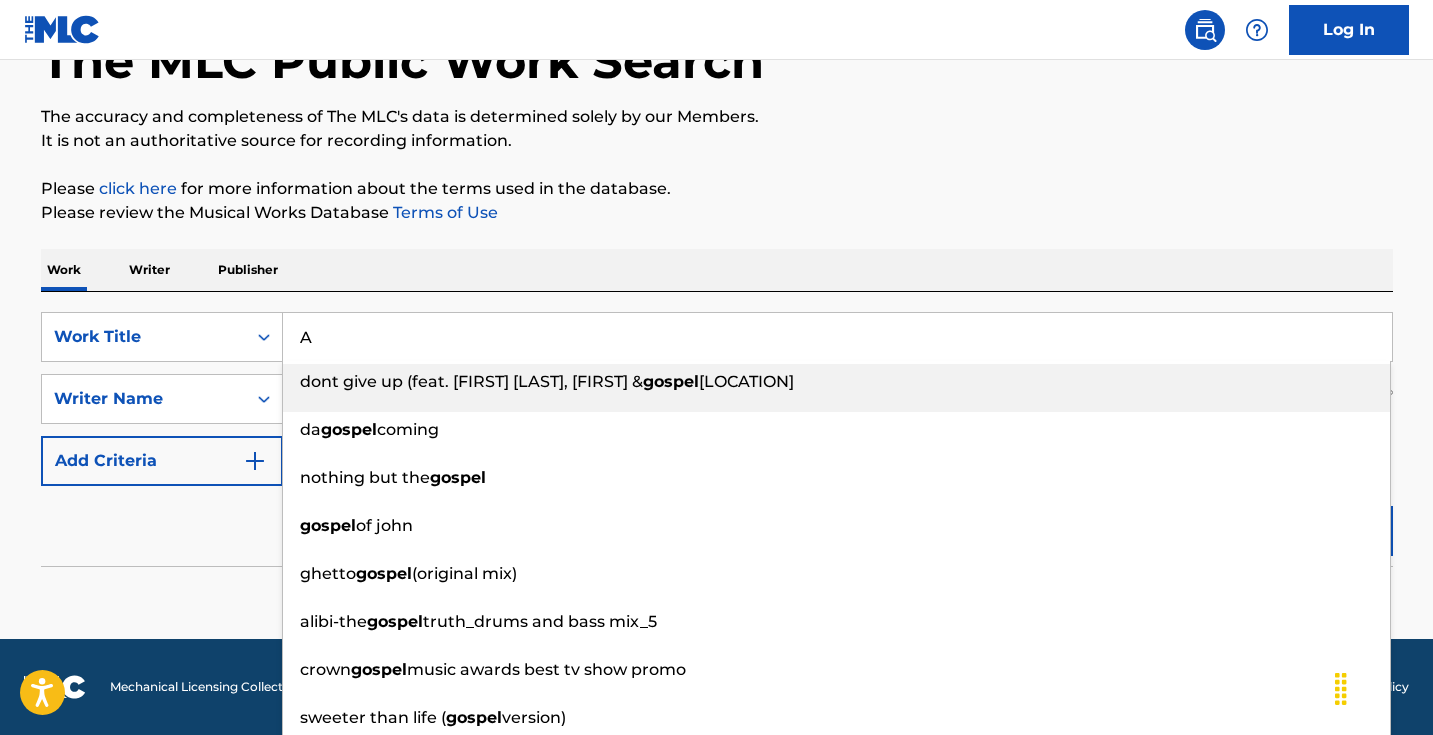 type on "A" 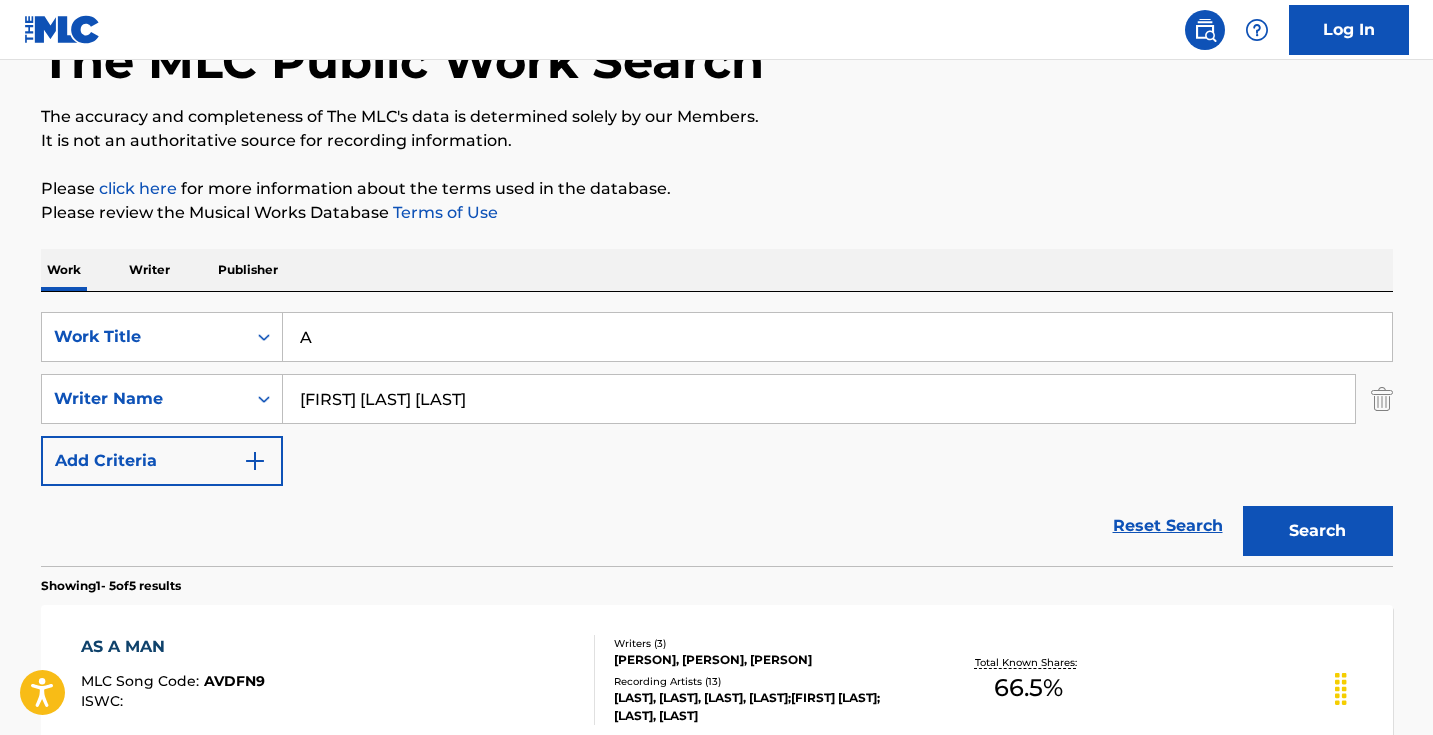 click on "[FIRST] [LAST] [LAST]" at bounding box center (819, 399) 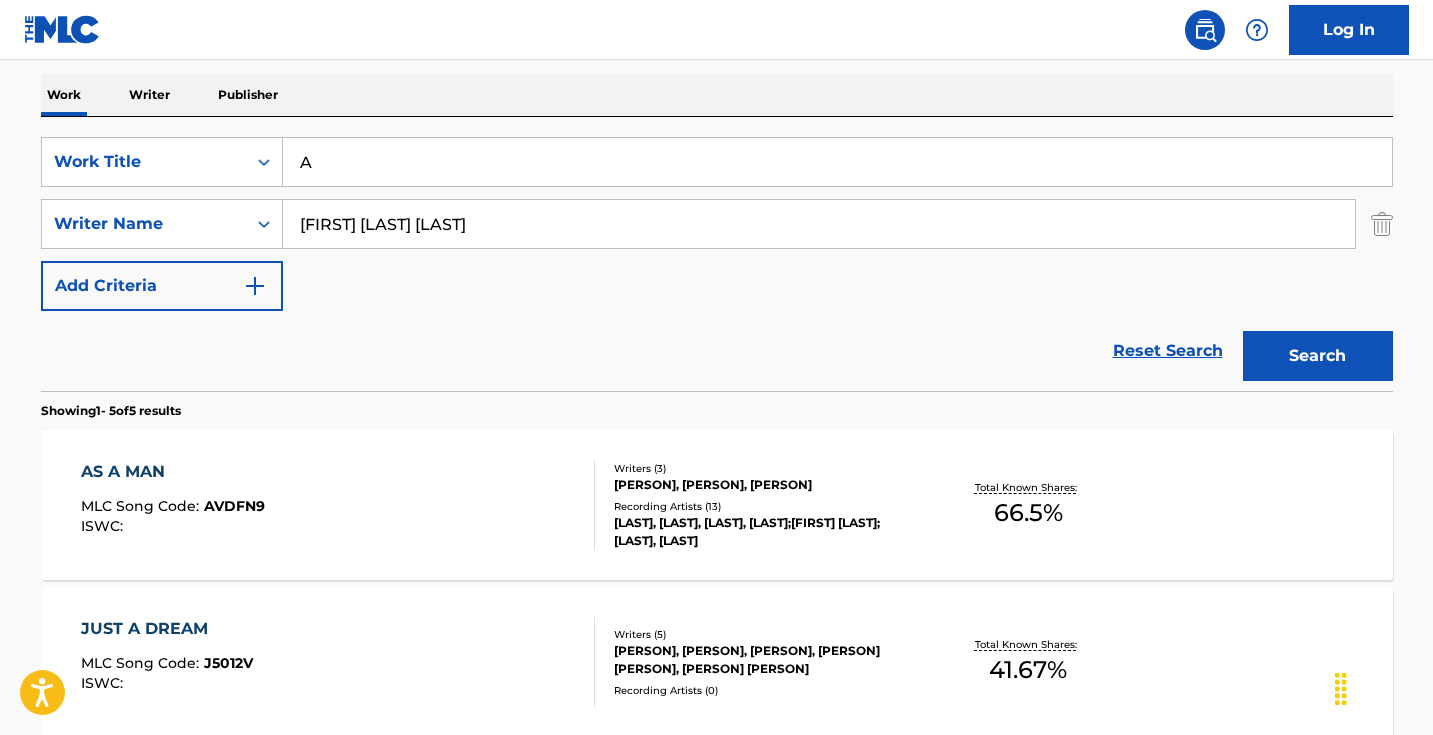 scroll, scrollTop: 233, scrollLeft: 0, axis: vertical 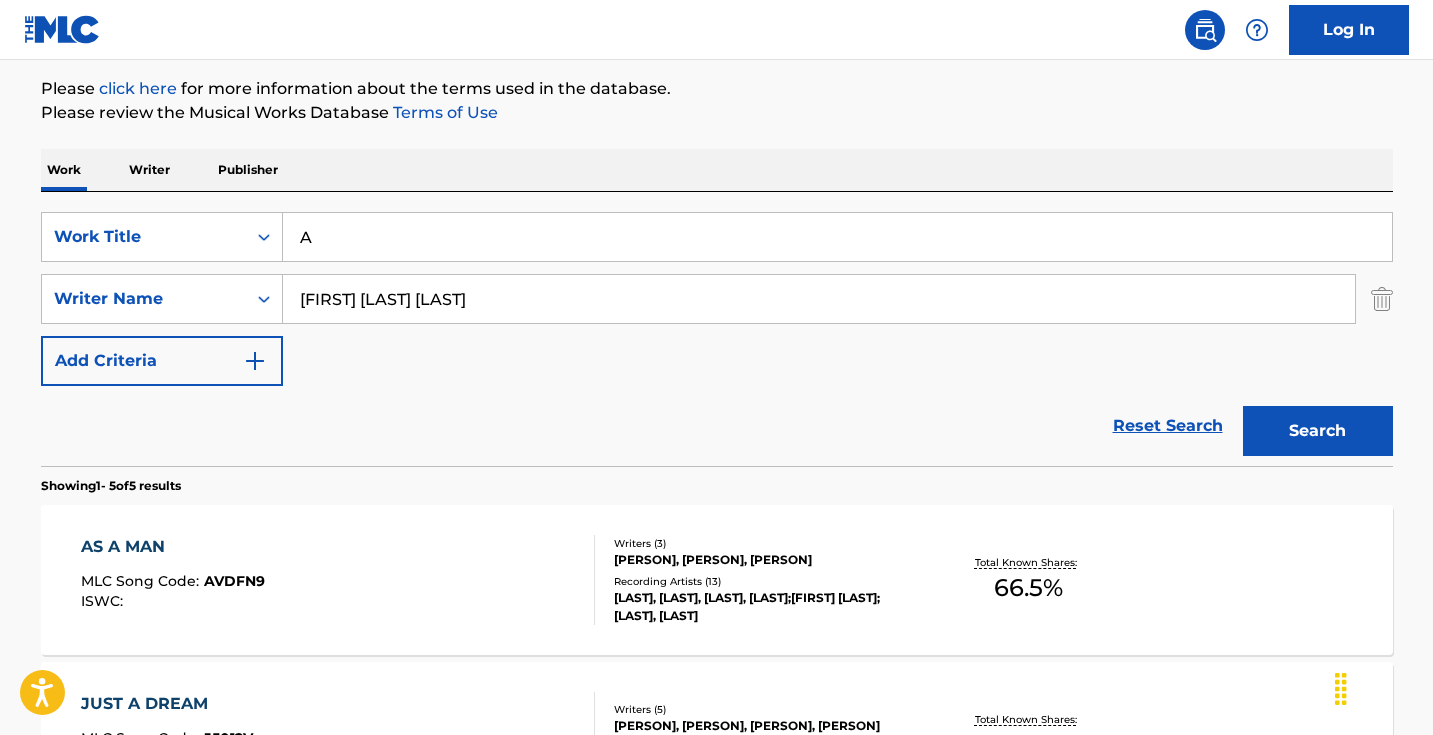 click on "A" at bounding box center [837, 237] 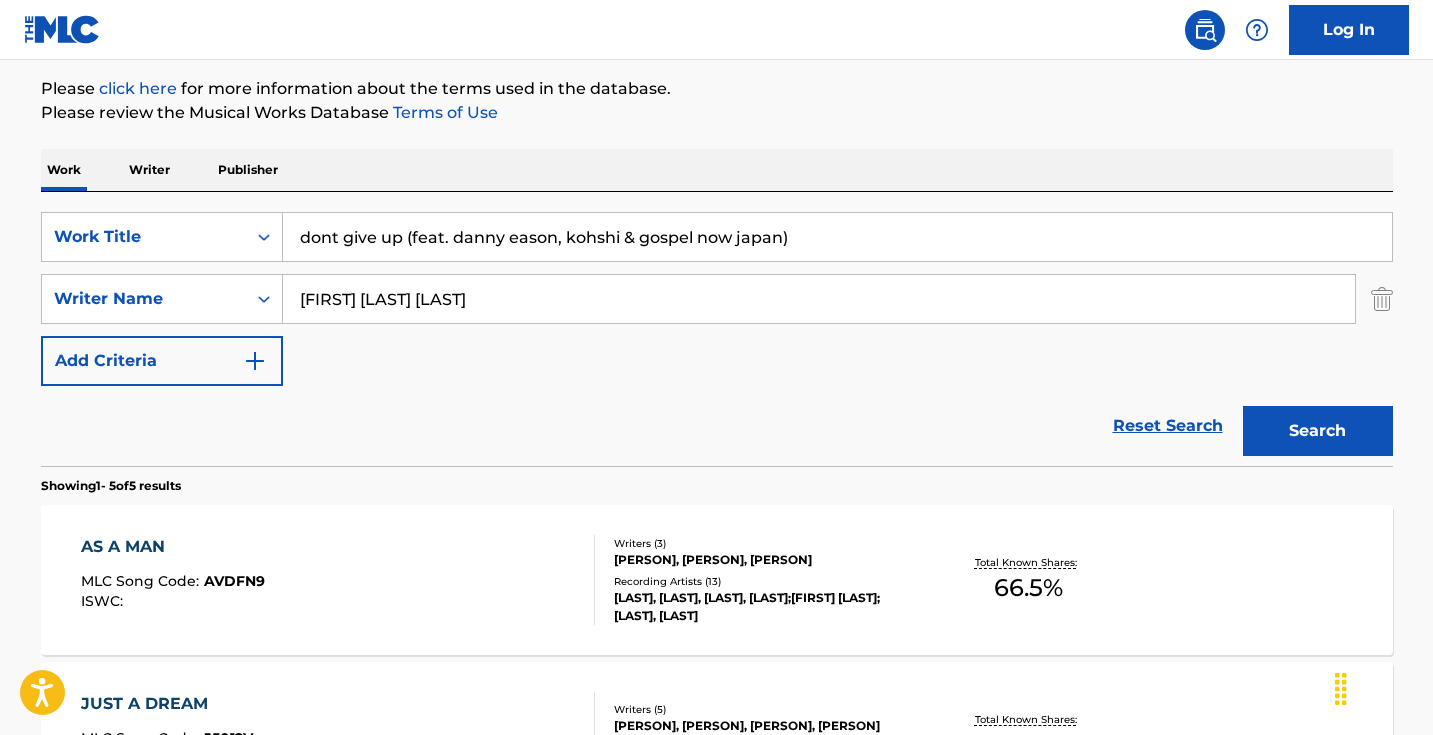 click on "dont give up (feat. danny eason, kohshi & gospel now japan)" at bounding box center [837, 237] 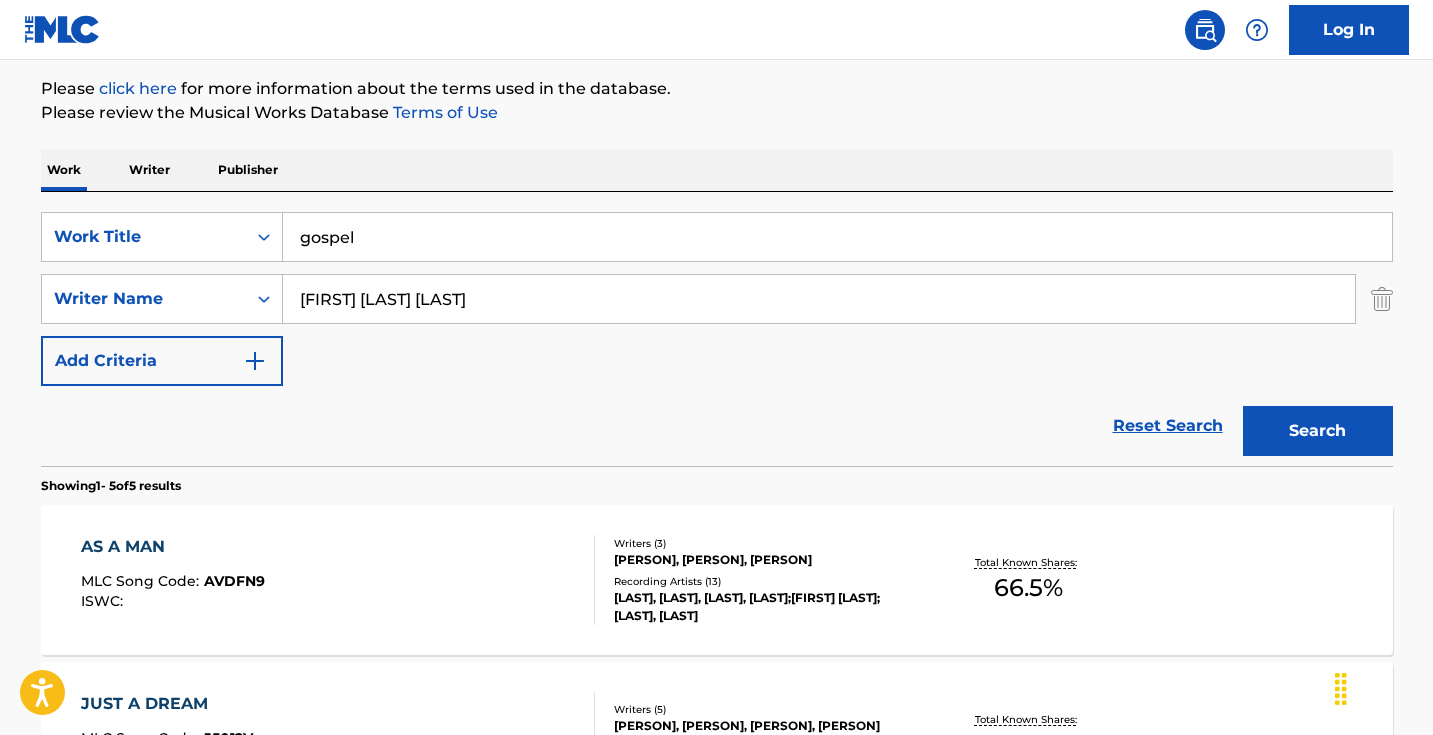 click on "The MLC Public Work Search The accuracy and completeness of The MLC's data is determined solely by our Members. It is not an authoritative source for recording information. Please   click here   for more information about the terms used in the database. Please review the Musical Works Database   Terms of Use Work Writer Publisher SearchWithCriteria58b1d7a4-6f91-450f-a8e2-3b8d75b9f4b1 Work Title gospel SearchWithCriteria74c6124f-a44f-41bc-a6d8-96407cde578e Writer Name [PERSON] Add Criteria Reset Search Search Showing  1  -   5  of  5   results   AS A MAN MLC Song Code : AVDFN9 ISWC : Writers ( 3 ) [PERSON], [PERSON], [PERSON] Recording Artists ( 13 ) MILLYZ, MILLYZ, MILLYZ, MILLYZ; [PERSON]; [PERSON], MILLYZ Total Known Shares: 66.5 % JUST A DREAM MLC Song Code : J5012V ISWC : Writers ( 5 ) [PERSON], [PERSON], [PERSON], [PERSON], [PERSON] Recording Artists ( 0 ) Total Known Shares: 41.67 % THAT’S A GO MLC Song Code : TV6CRU ISWC : Writers ( 3 )" at bounding box center (717, 627) 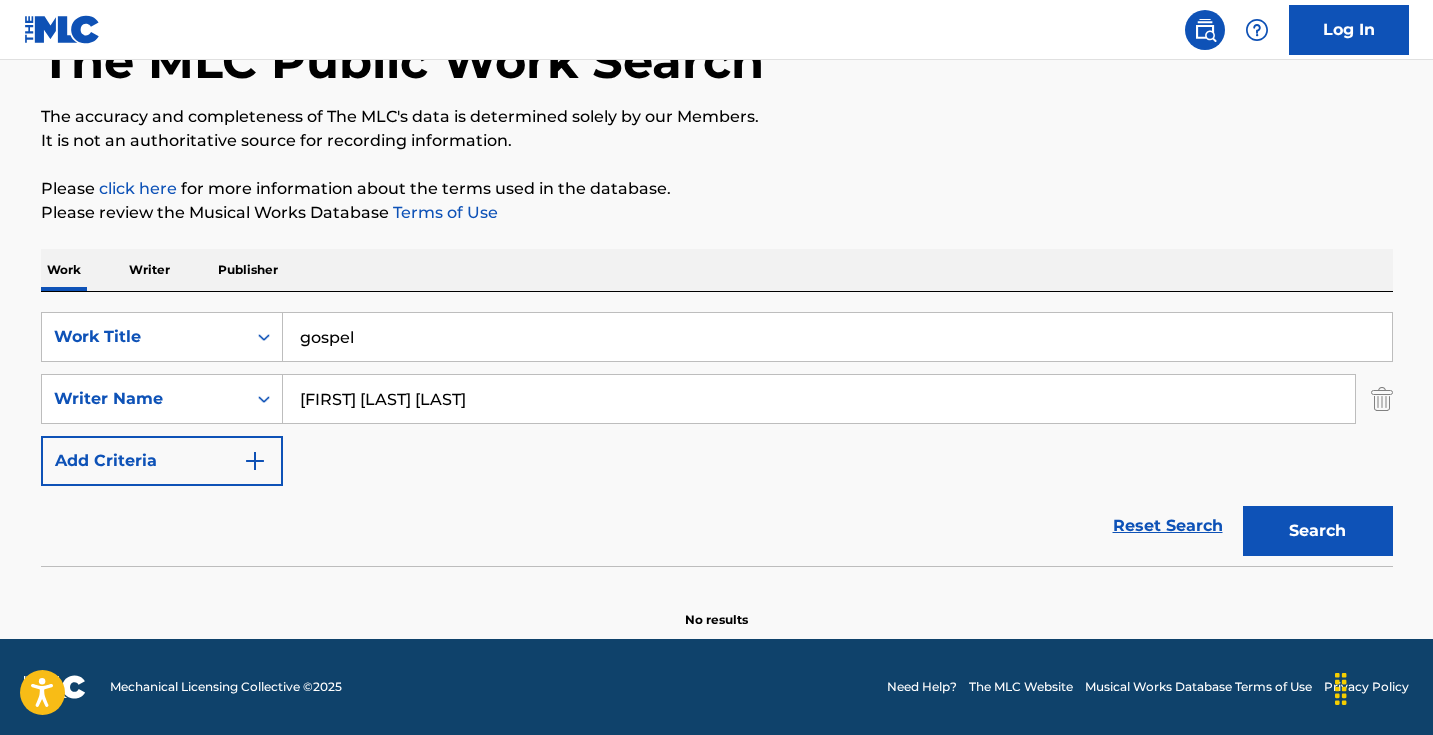 click on "gospel" at bounding box center [837, 337] 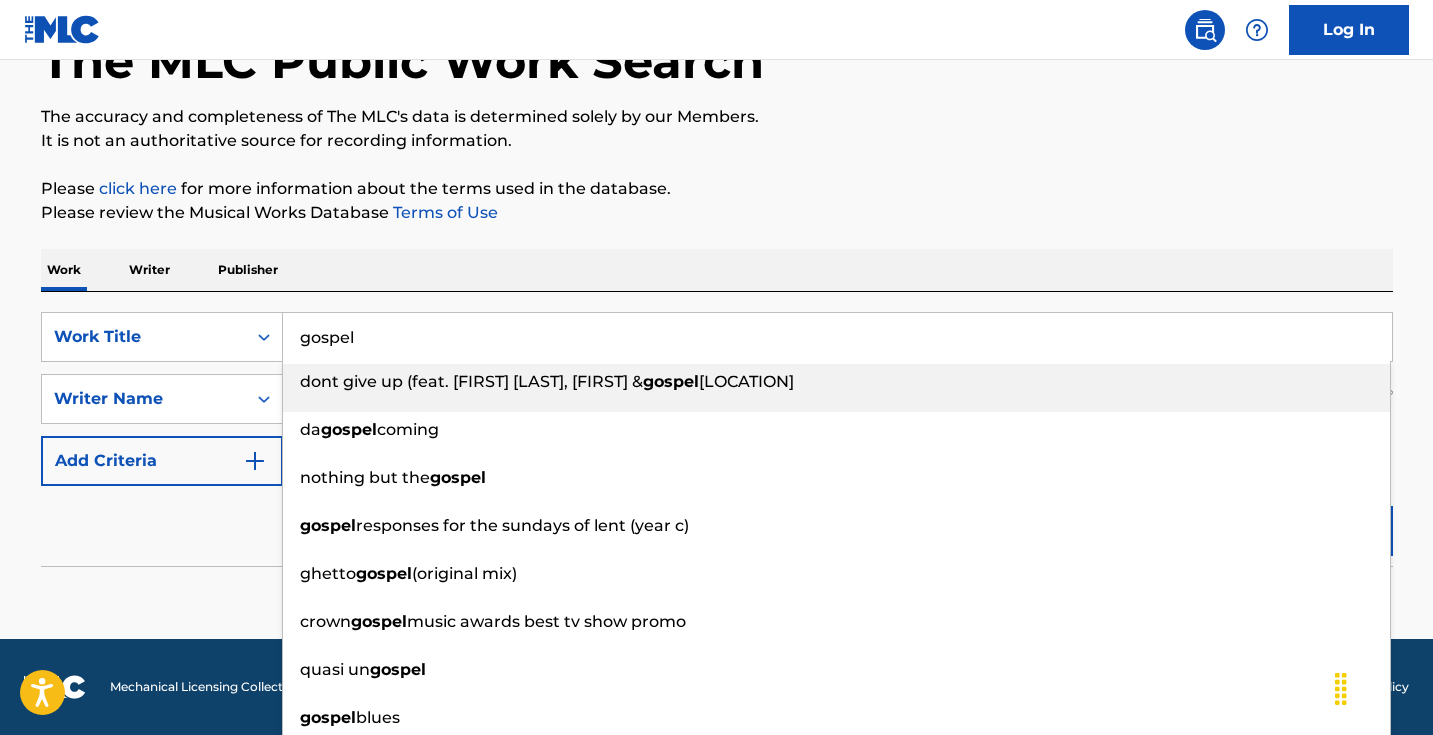 click on "gospel" at bounding box center (837, 337) 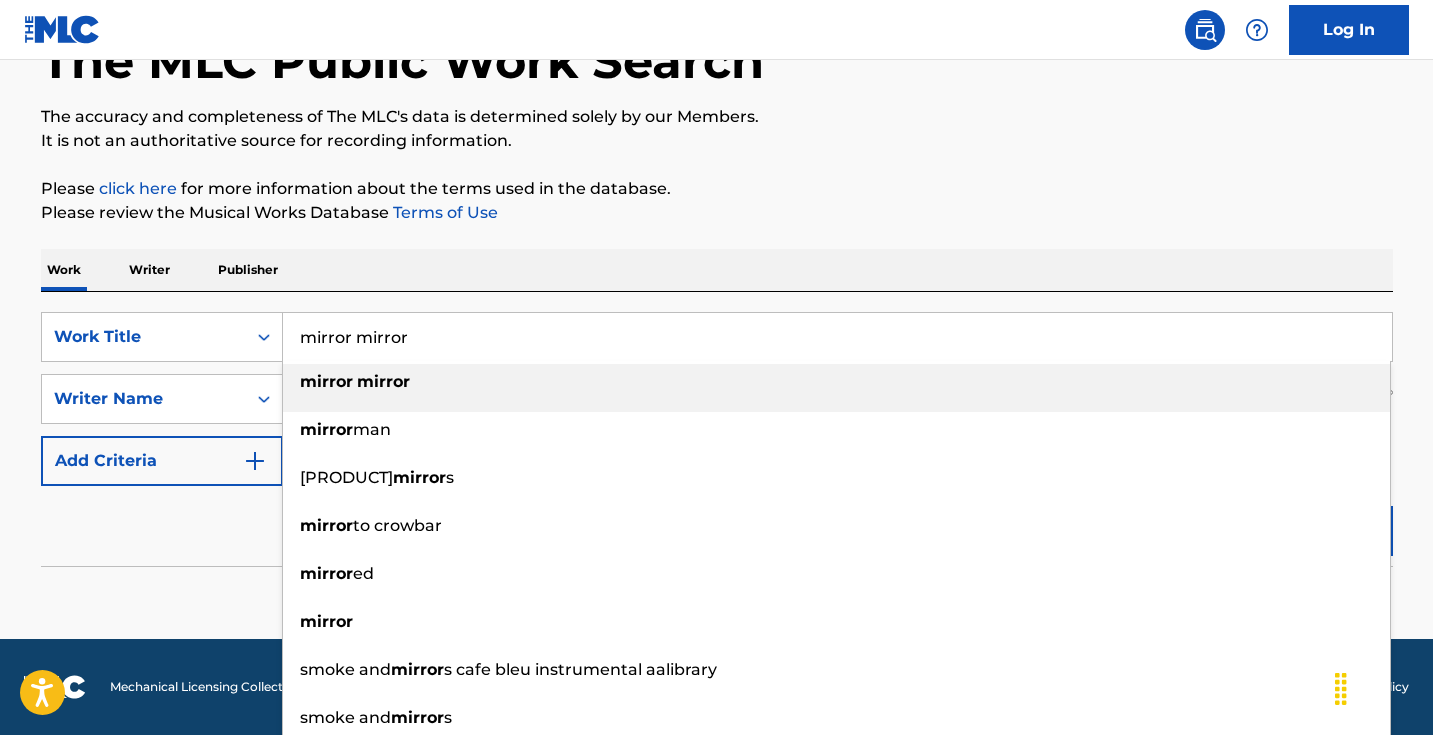 click on "mirror mirror" at bounding box center [837, 337] 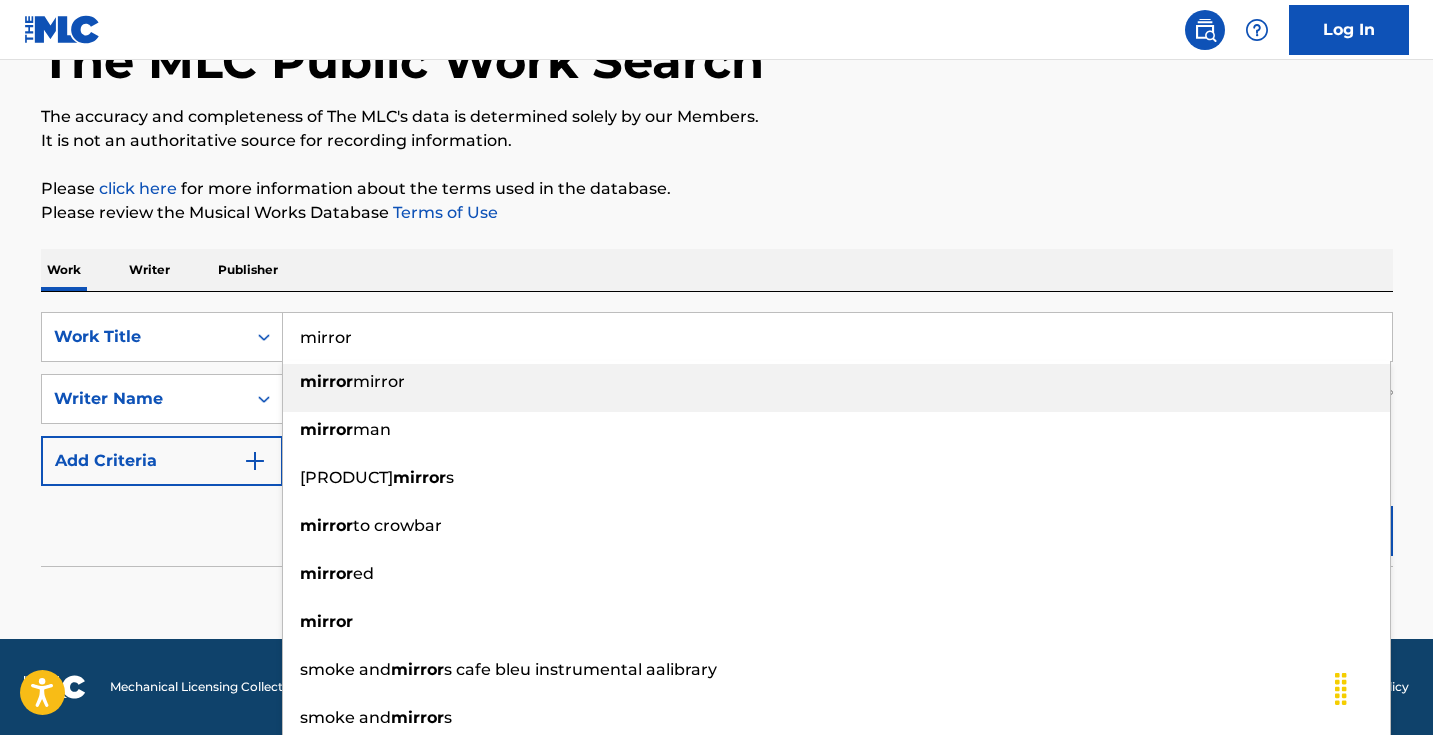 click on "Please   click here   for more information about the terms used in the database." at bounding box center (717, 189) 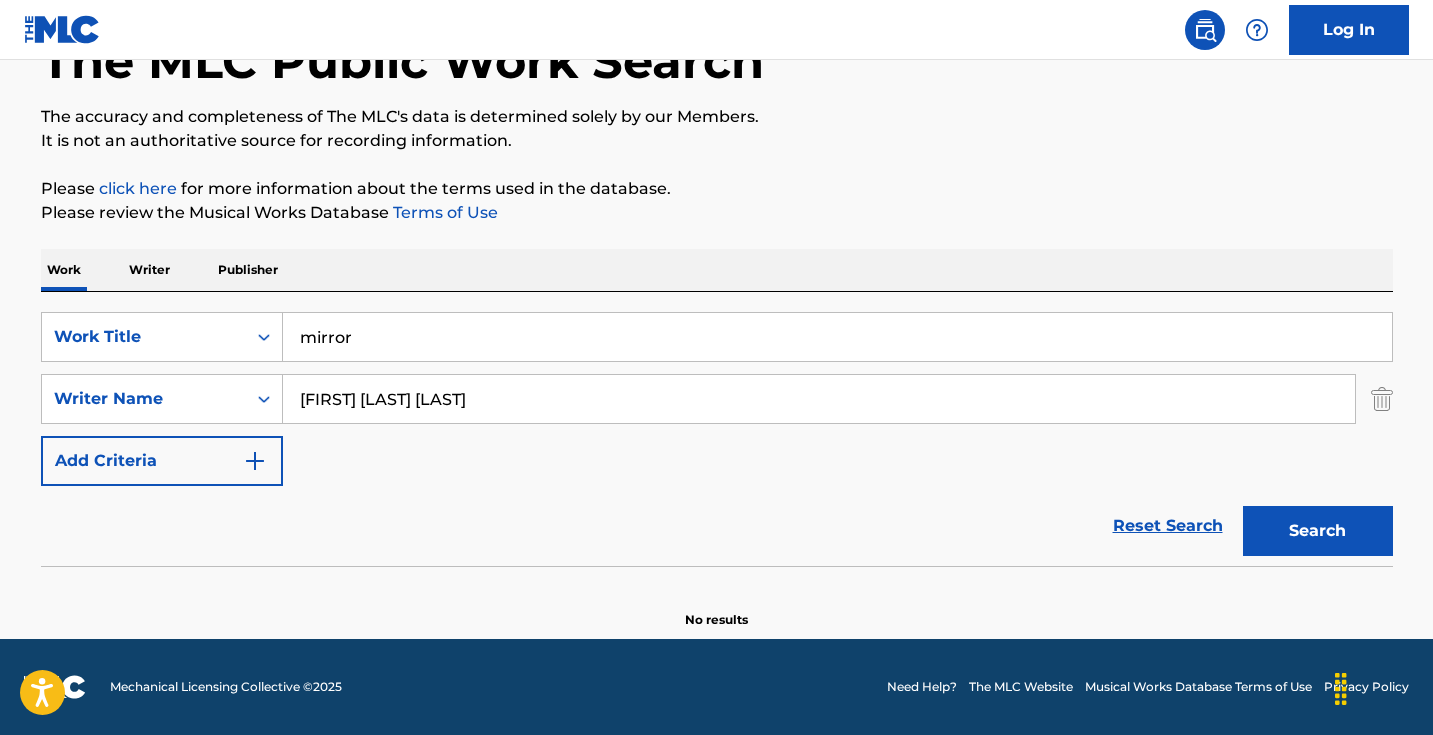 click on "Search" at bounding box center (1318, 531) 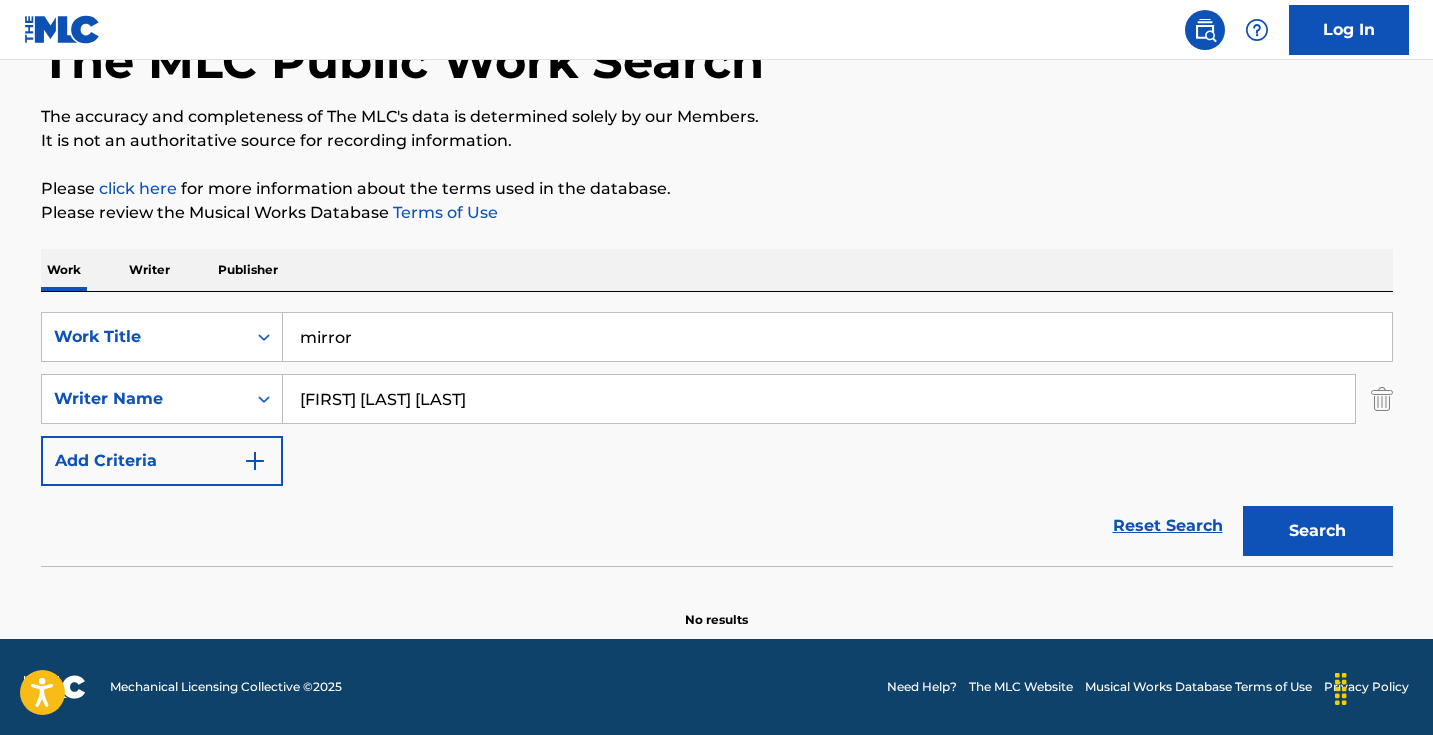scroll, scrollTop: 133, scrollLeft: 0, axis: vertical 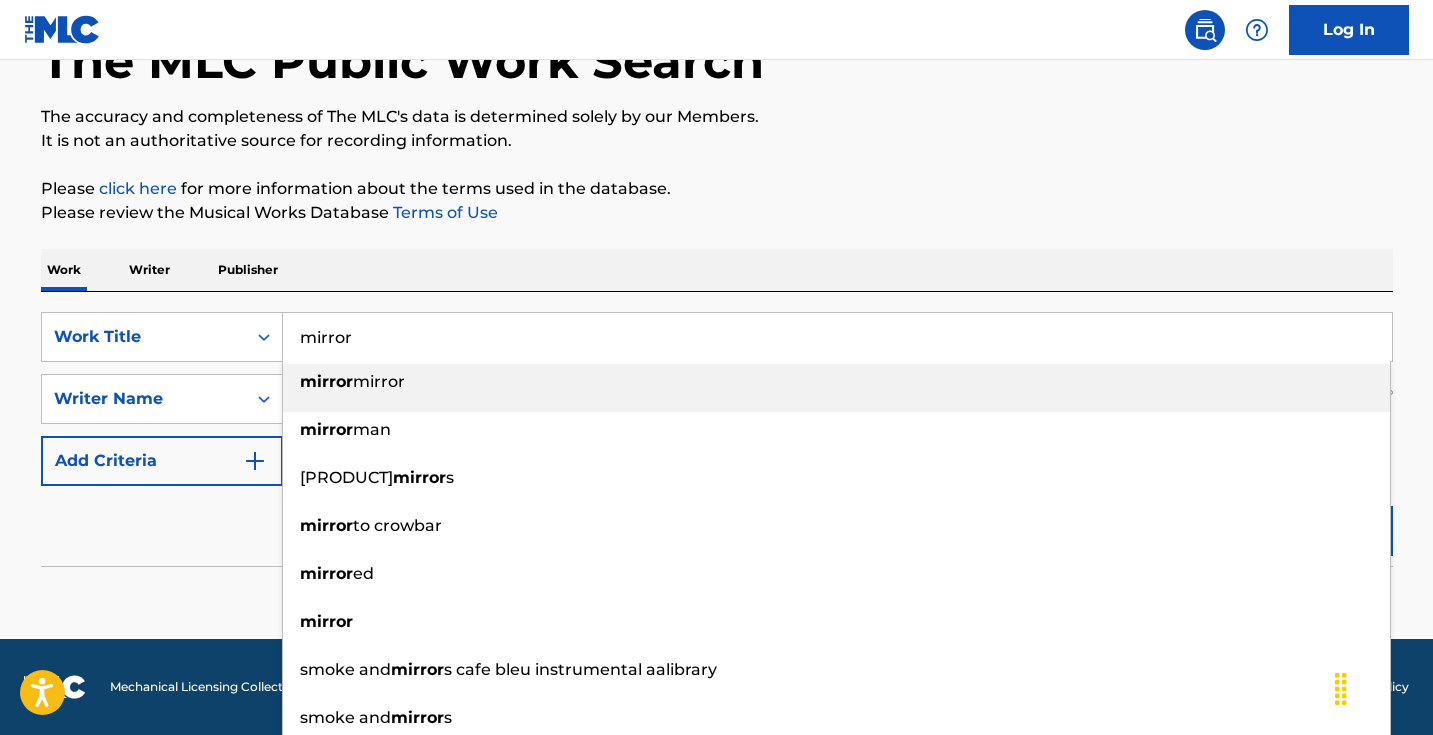 click on "mirror" at bounding box center (837, 337) 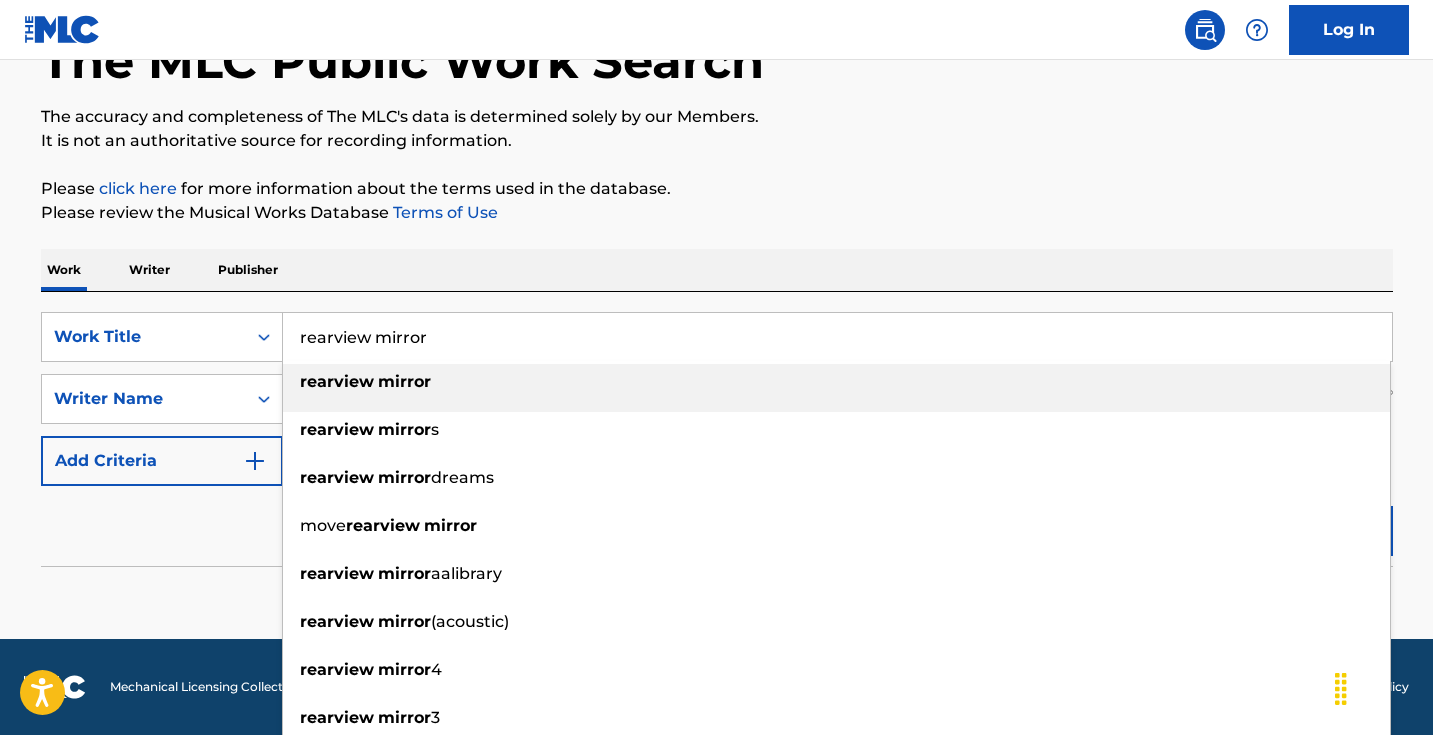 type on "rearview mirror" 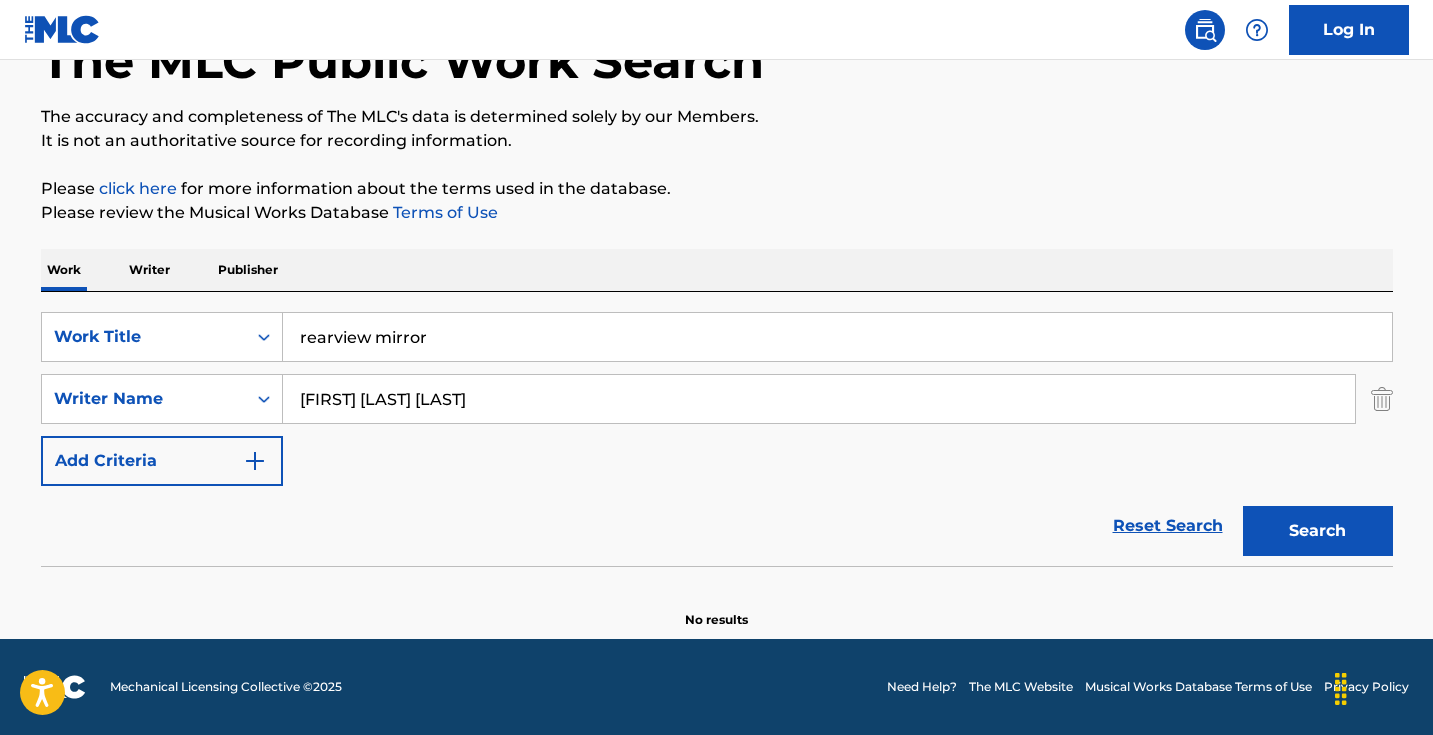 click on "The MLC Public Work Search The accuracy and completeness of The MLC's data is determined solely by our Members. It is not an authoritative source for recording information. Please click here for more information about the terms used in the database. Please review the Musical Works Database Terms of Use Work Writer Publisher SearchWithCriteria[ID] Work Title [TITLE] SearchWithCriteria[ID] Writer Name [FIRST] [LAST] Add Criteria Reset Search Search" at bounding box center (717, 303) 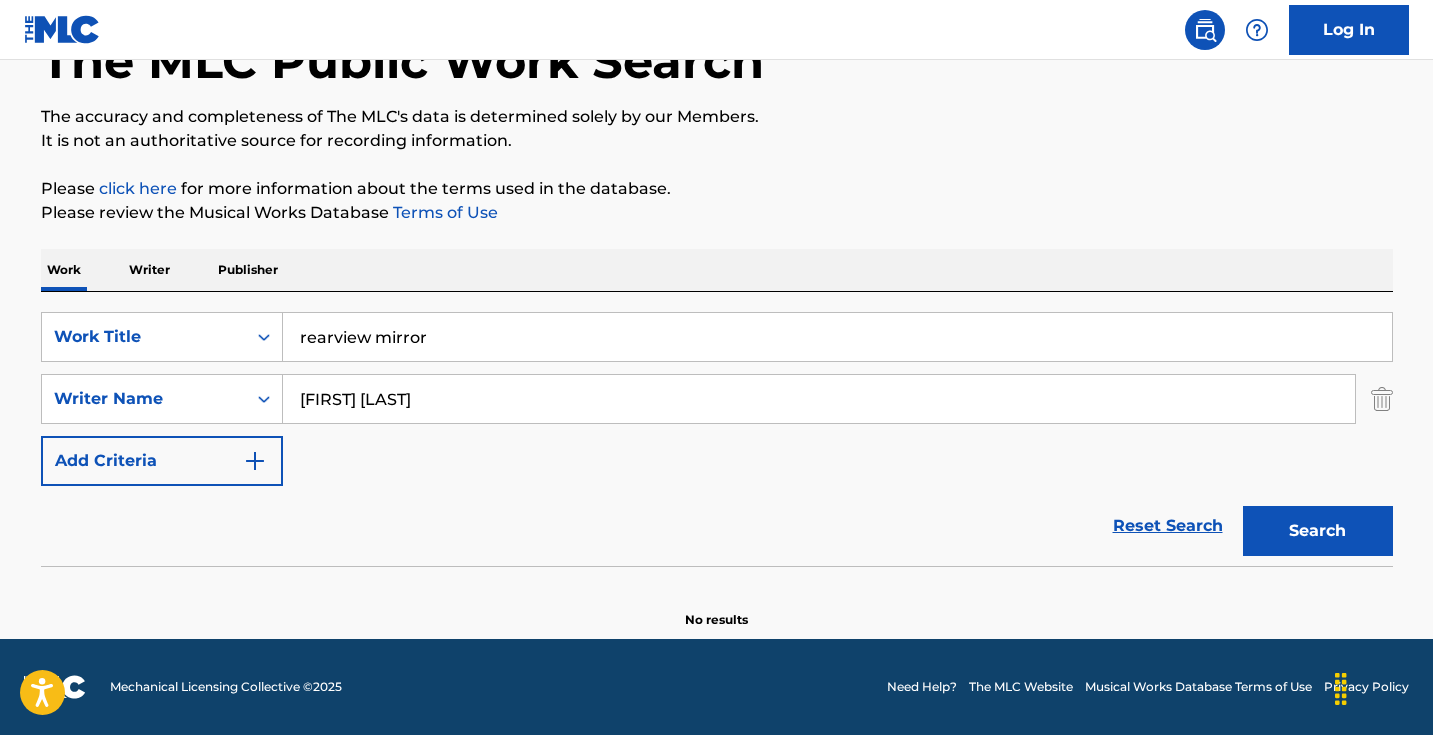 type on "[FIRST] [LAST]" 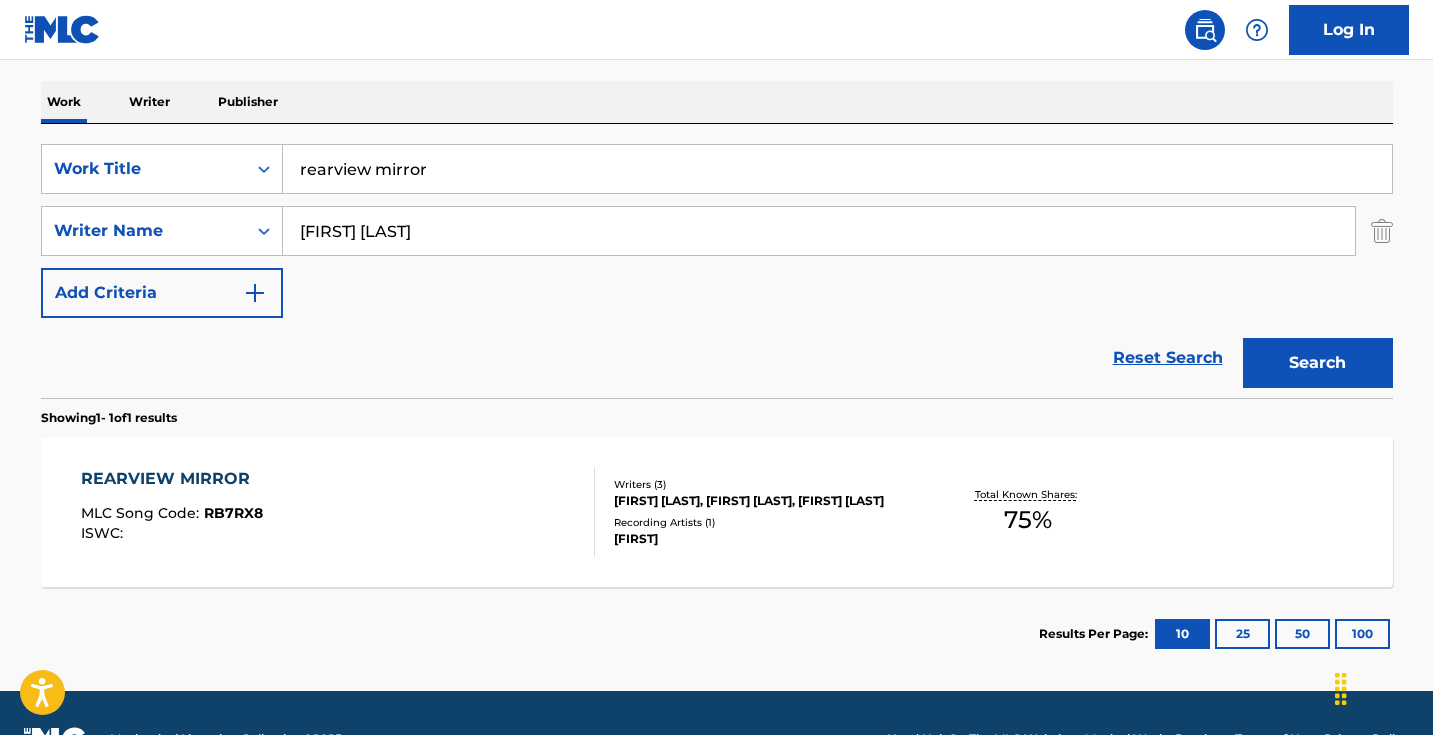 scroll, scrollTop: 313, scrollLeft: 0, axis: vertical 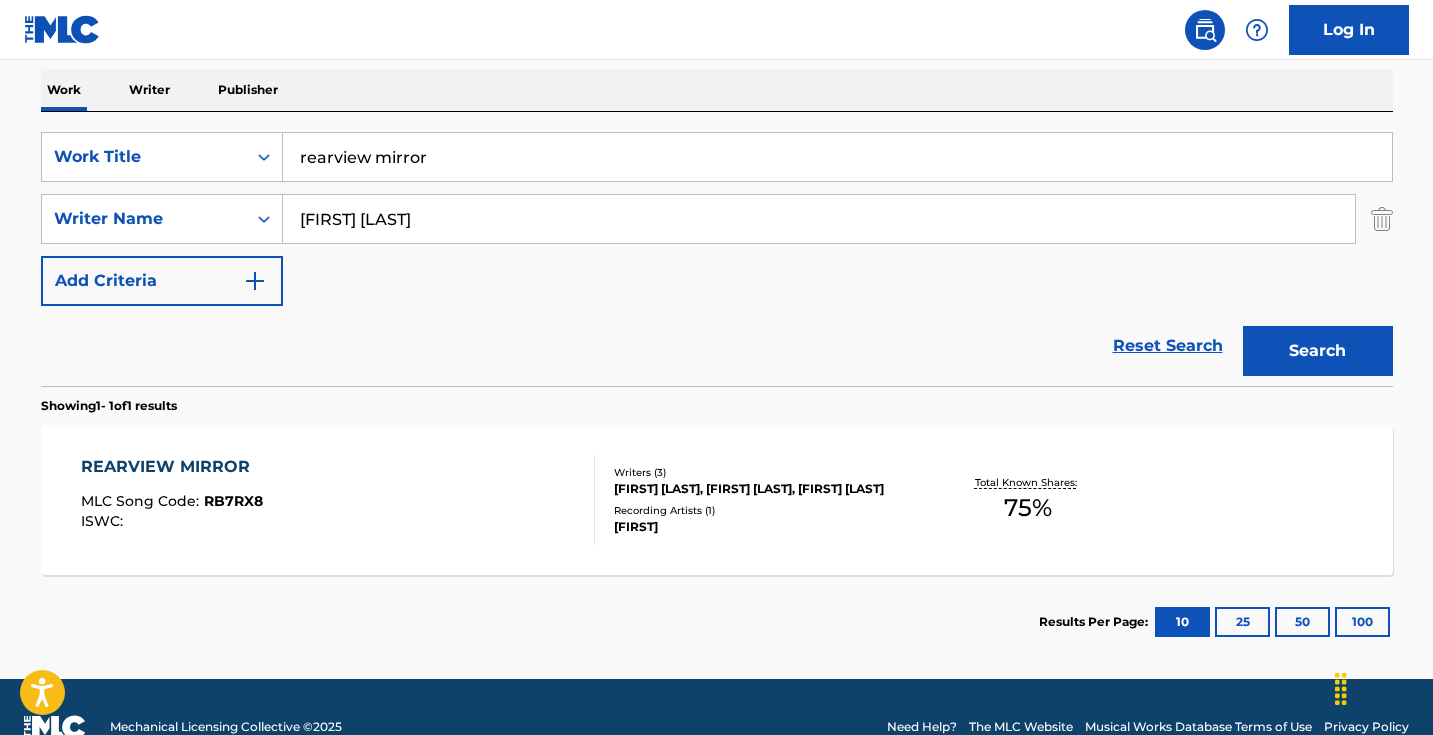 click on "[PRODUCT] [ID] [ID]" at bounding box center (338, 500) 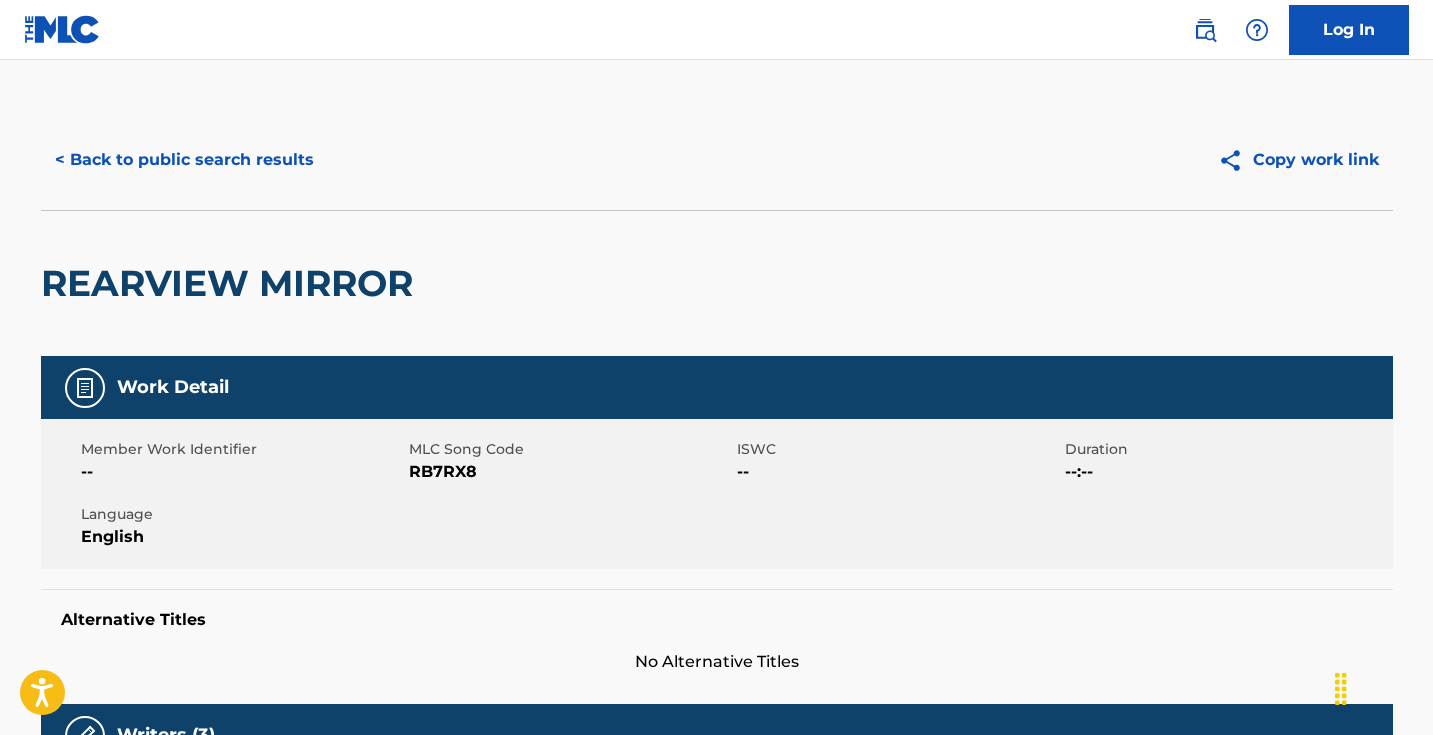 click on "RB7RX8" at bounding box center [570, 472] 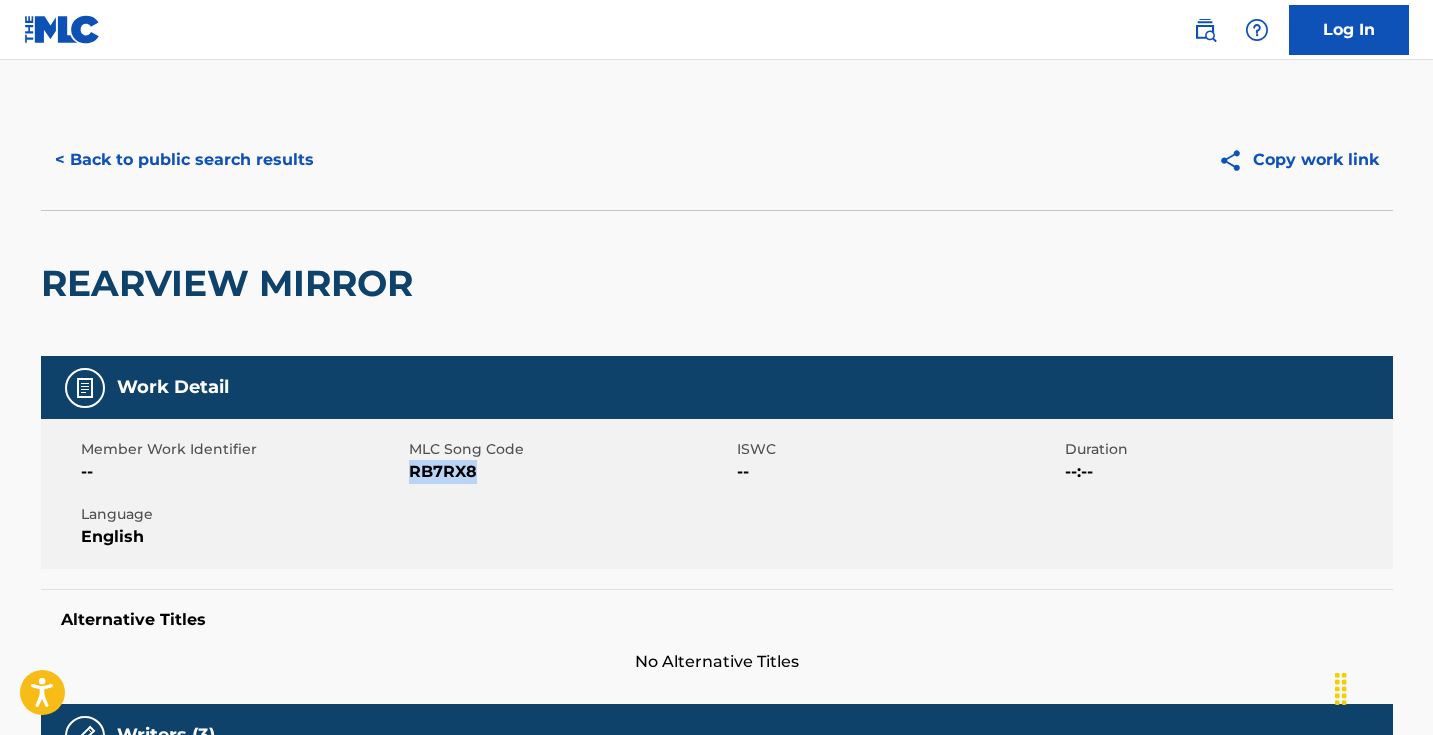 copy on "RB7RX8" 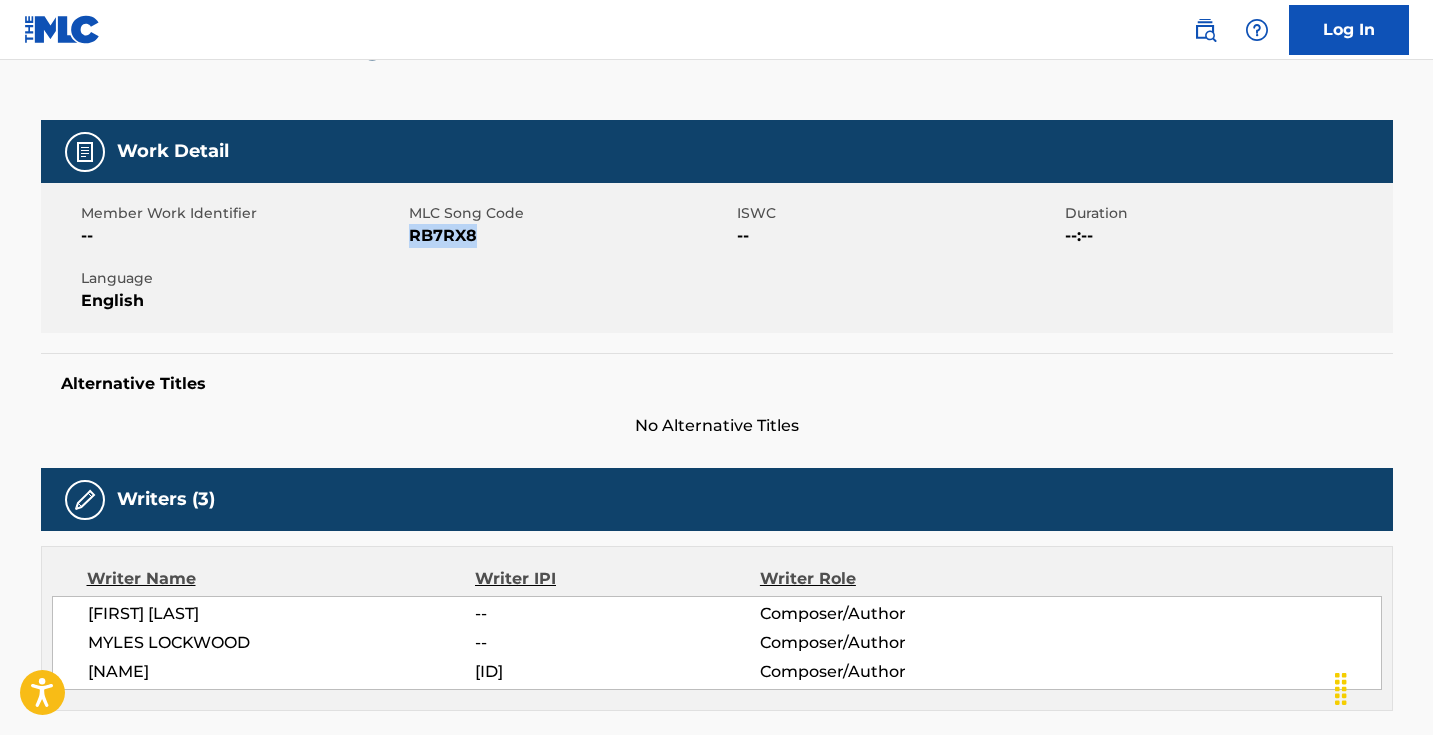 scroll, scrollTop: 27, scrollLeft: 0, axis: vertical 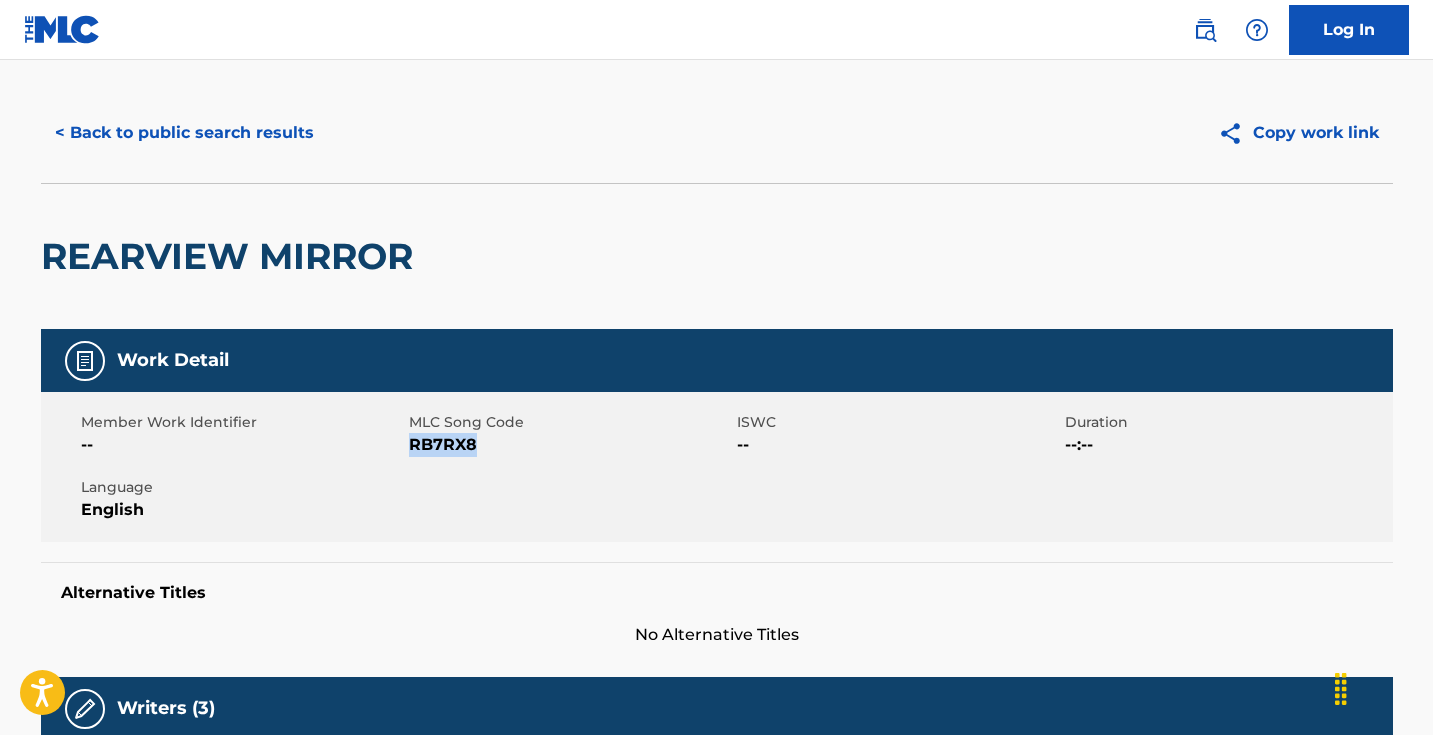 click on "< Back to public search results" at bounding box center (184, 133) 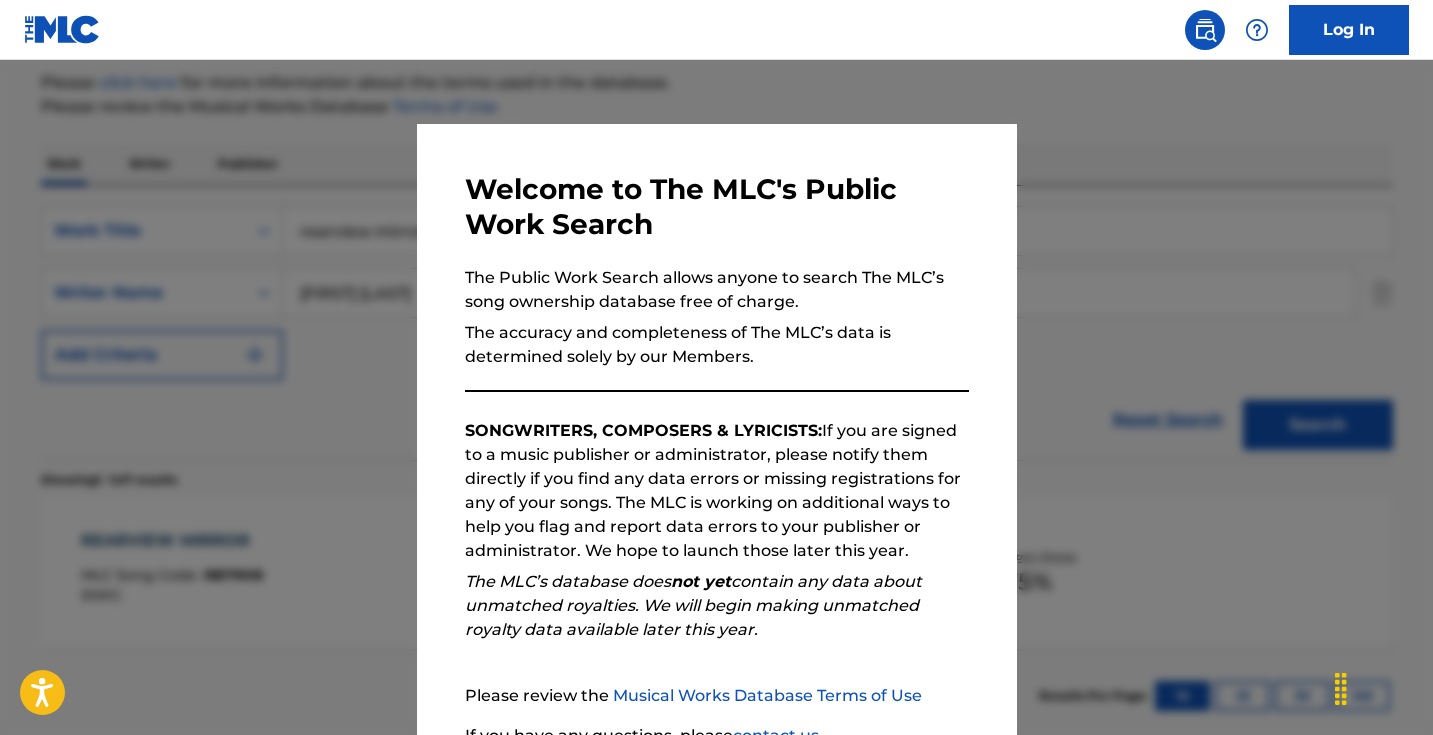 click at bounding box center (716, 427) 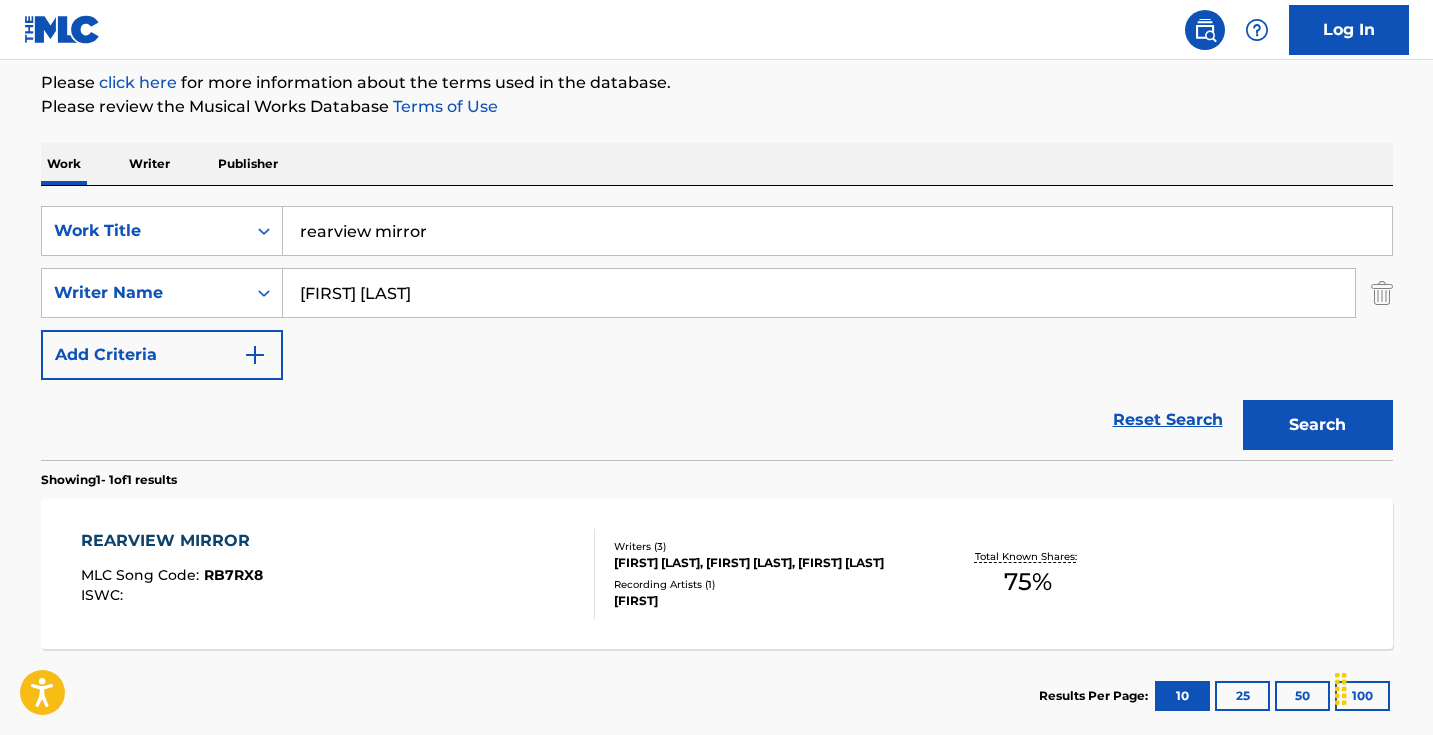 click on "rearview mirror" at bounding box center [837, 231] 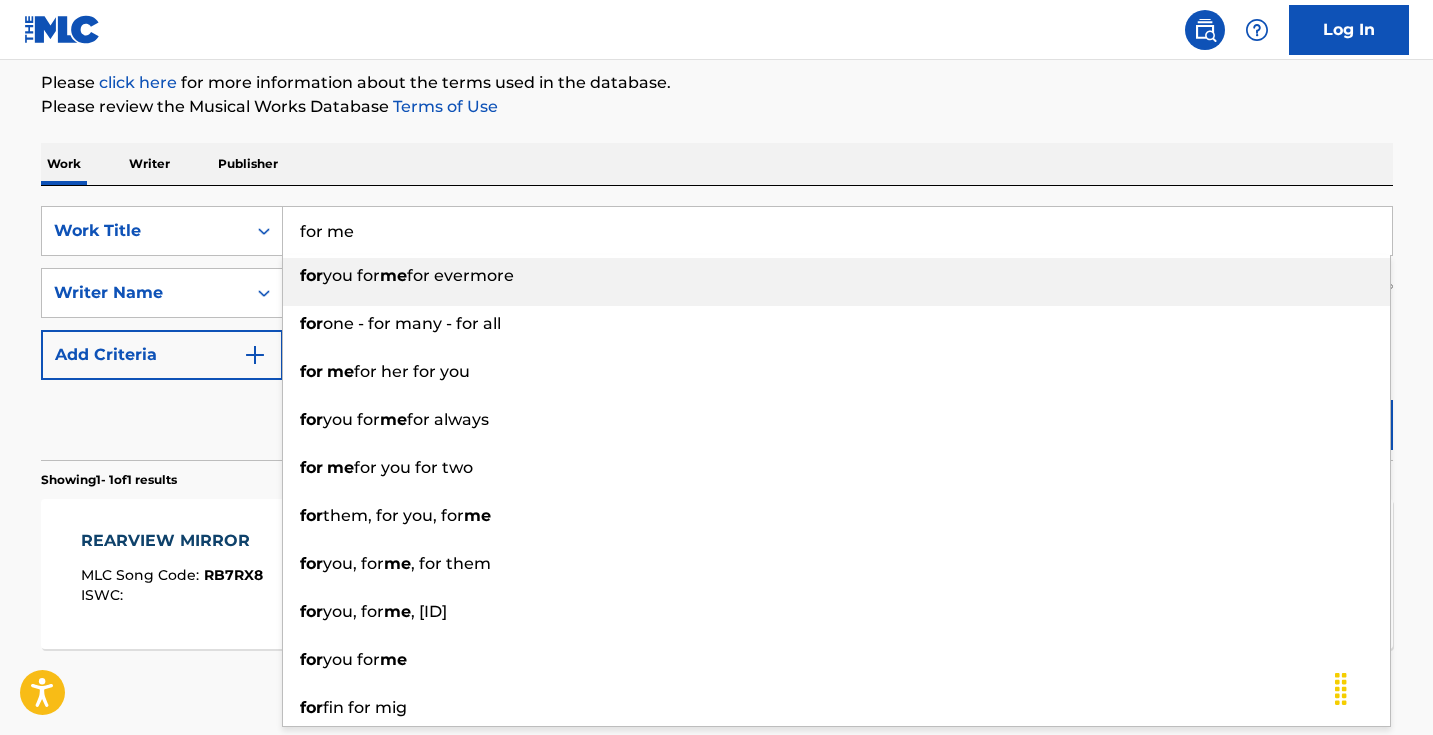 type on "for you for me for evermore" 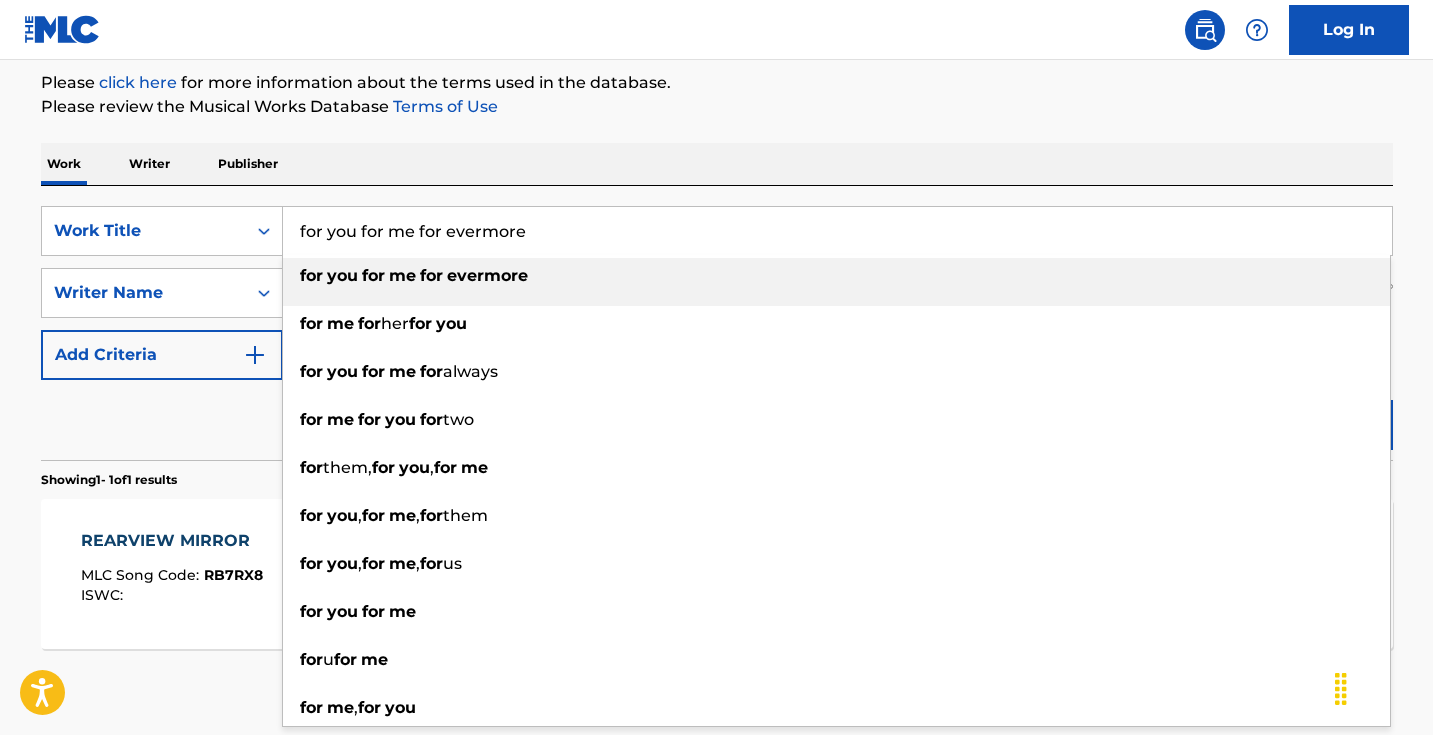 drag, startPoint x: 582, startPoint y: 237, endPoint x: 287, endPoint y: 237, distance: 295 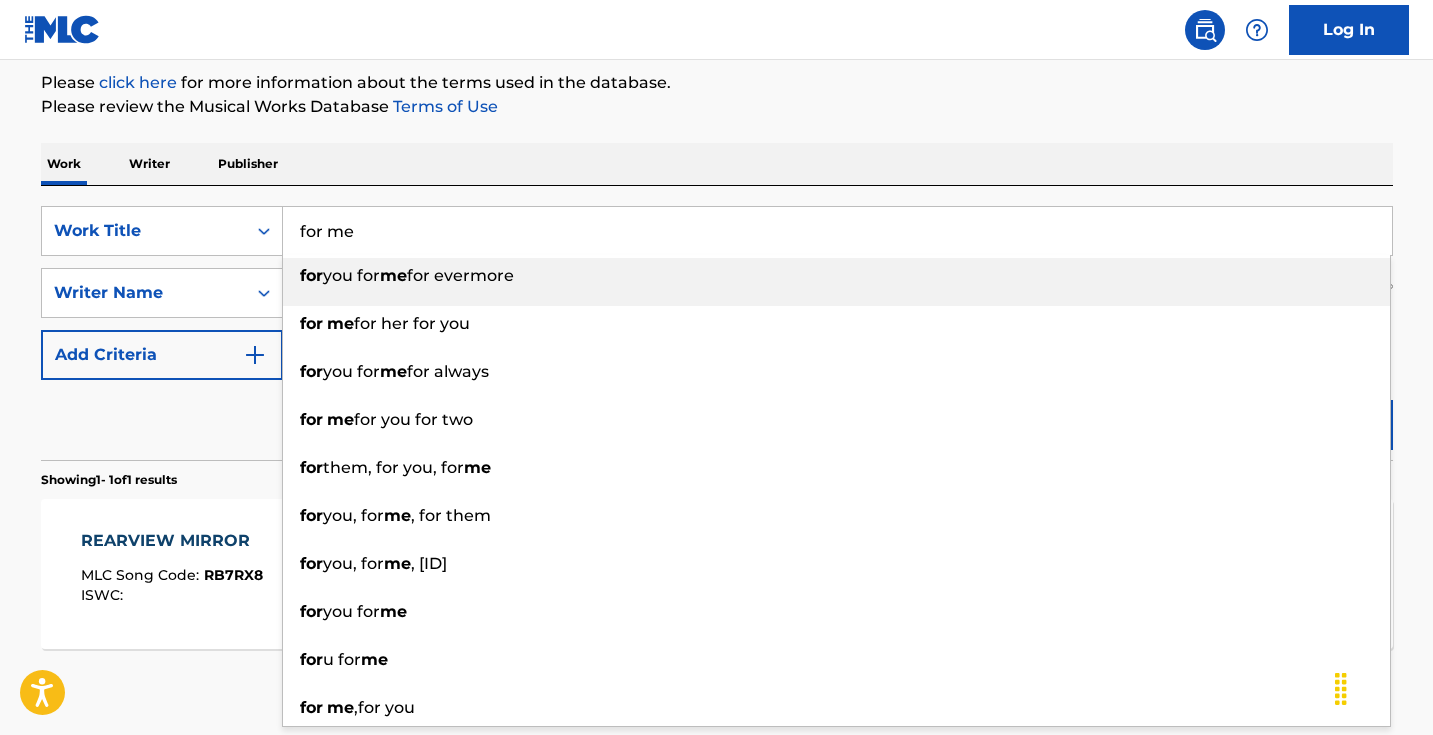 click on "The MLC Public Work Search The accuracy and completeness of The MLC's data is determined solely by our Members. It is not an authoritative source for recording information. Please   click here   for more information about the terms used in the database. Please review the Musical Works Database   Terms of Use Work Writer Publisher SearchWithCriteria58b1d7a4-6f91-450f-a8e2-3b8d75b9f4b1 Work Title for me for  you for  me  for evermore for   me  for her for you for  you for  me  for always for   me  for you for two for  them, for you, for  me for  you, for  me , for them for  you, for  me , for us for  you for  me for  u for  me for   me ,for you SearchWithCriteria74c6124f-a44f-41bc-a6d8-96407cde578e Writer Name [PERSON] Add Criteria Reset Search Search Showing  1  -   1  of  1   results   REARVIEW MIRROR MLC Song Code : RB7RX8 ISWC : Writers ( 3 ) [PERSON], [PERSON], [PERSON] Recording Artists ( 1 ) MILLYZ Total Known Shares: 75 % Results Per Page: 10 25 50 100" at bounding box center [717, 307] 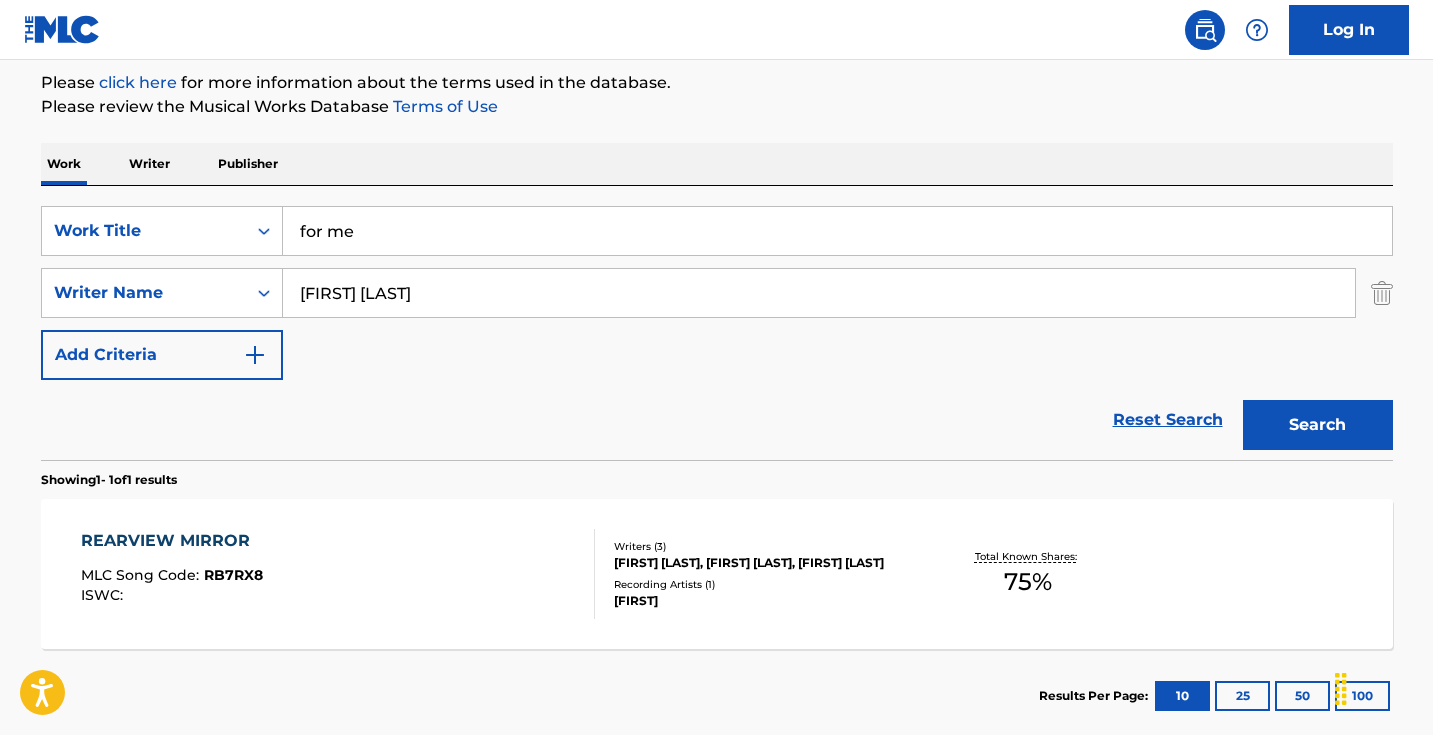 click on "Search" at bounding box center (1318, 425) 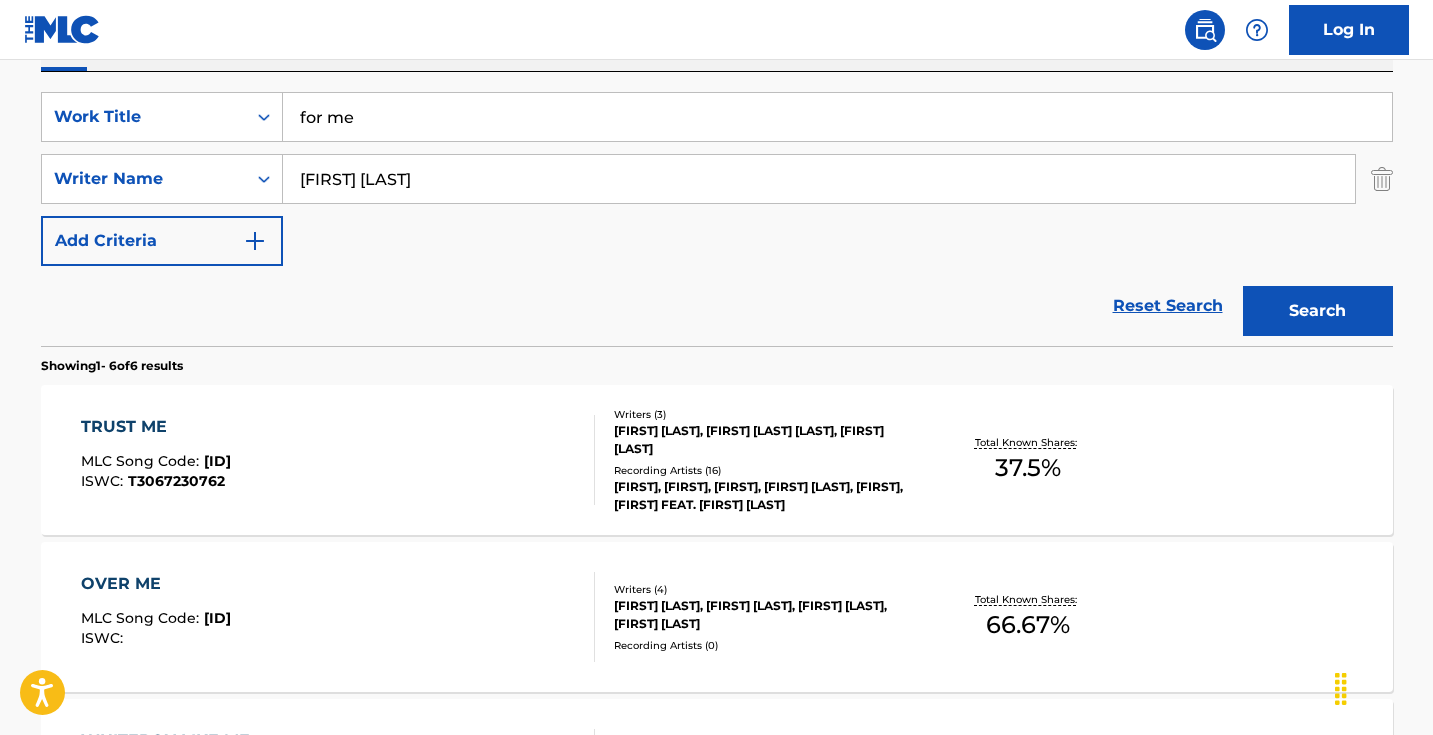scroll, scrollTop: 362, scrollLeft: 0, axis: vertical 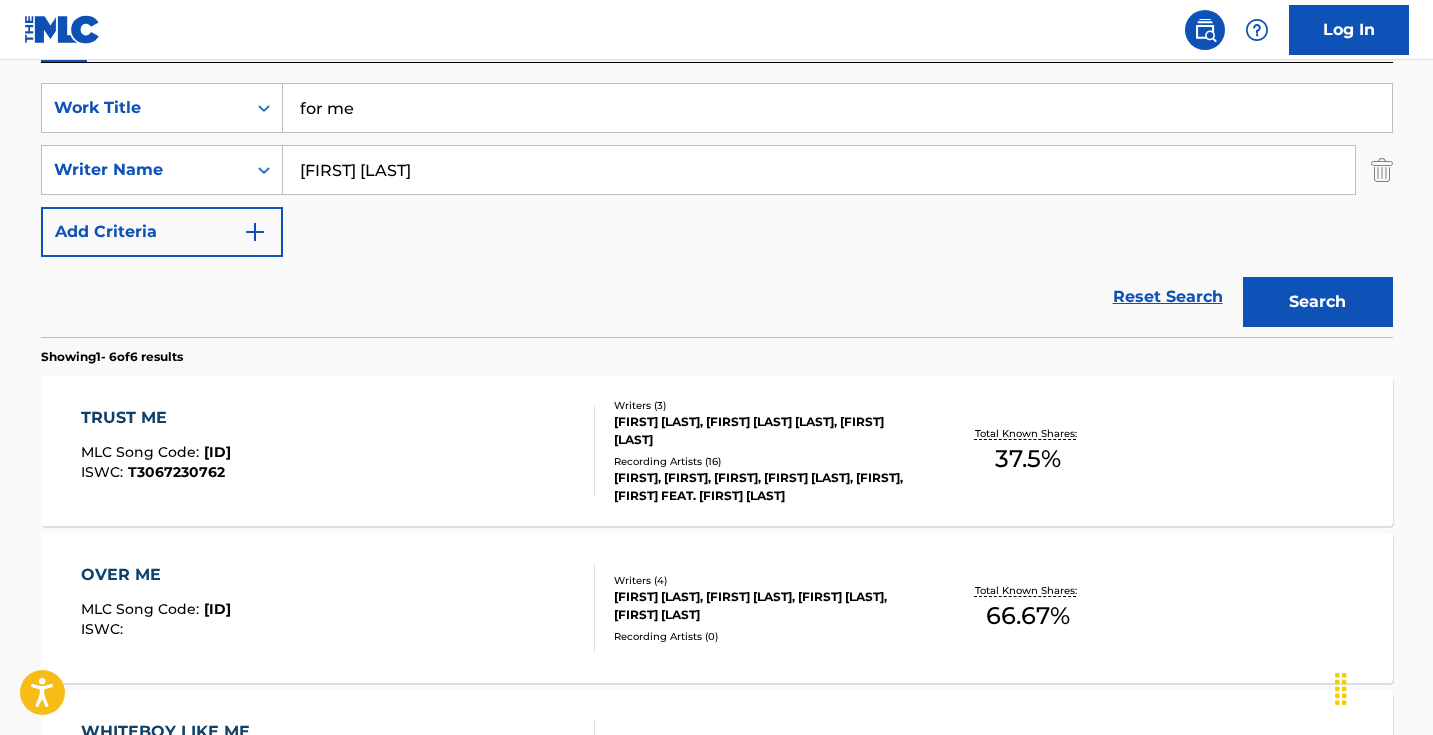 click on "for me" at bounding box center [837, 108] 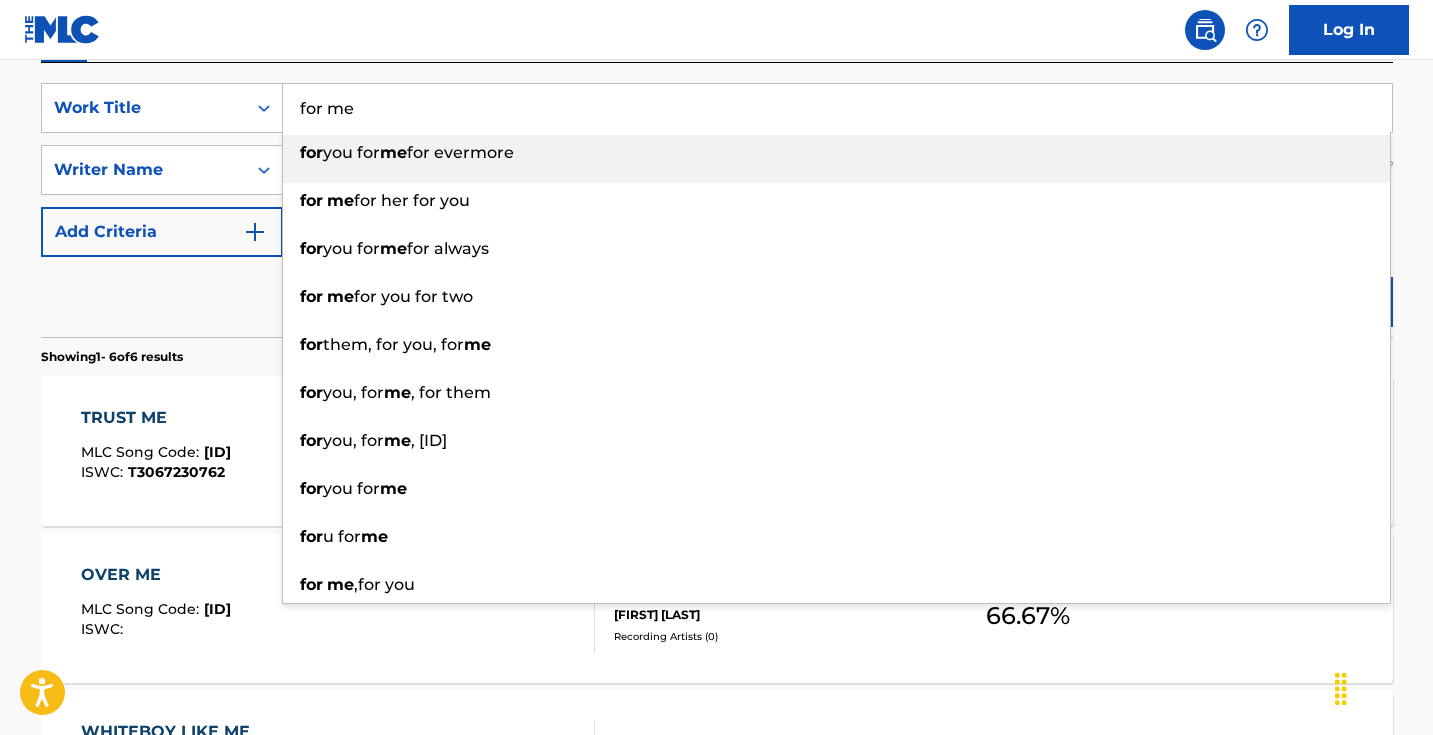 paste on "Hanuman Chalisa (Lo-fi)" 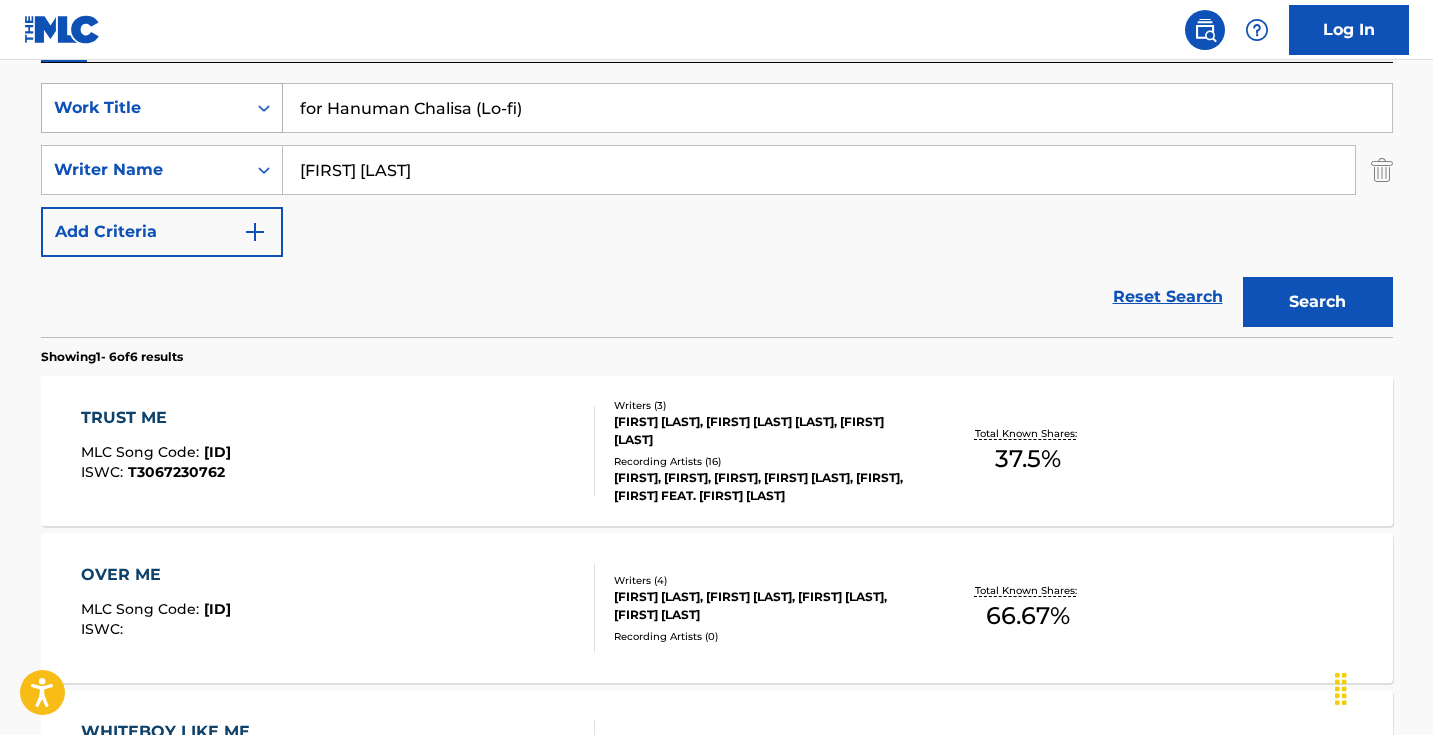 drag, startPoint x: 323, startPoint y: 106, endPoint x: 276, endPoint y: 106, distance: 47 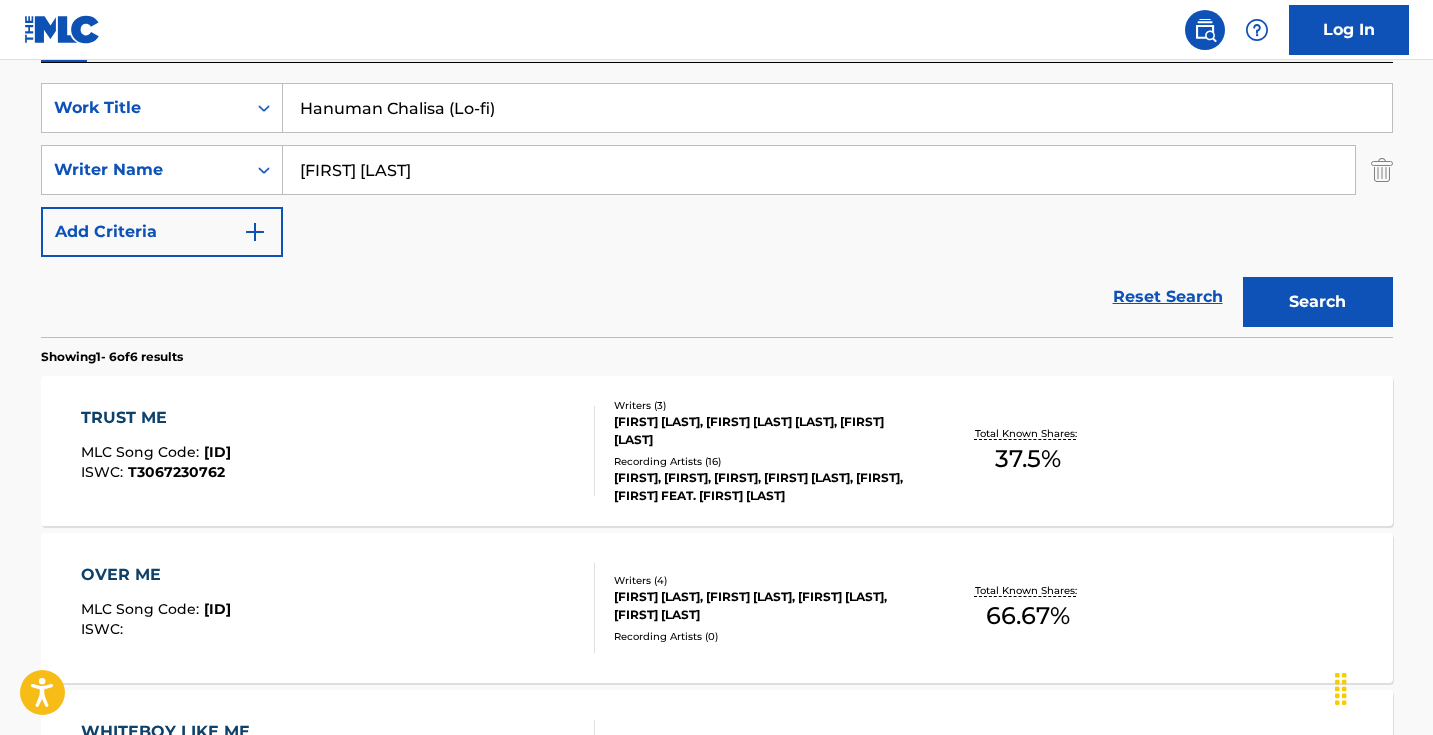 type on "Hanuman Chalisa (Lo-fi)" 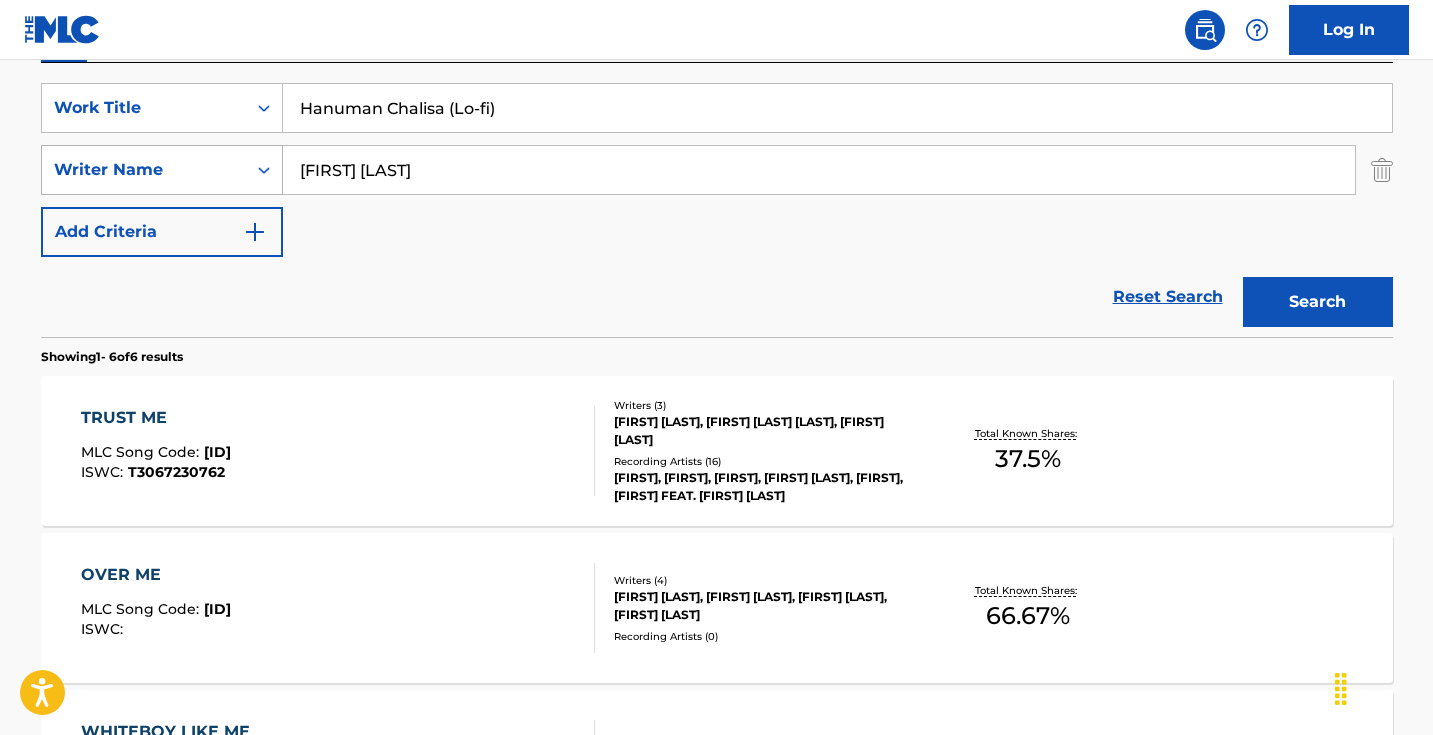 drag, startPoint x: 563, startPoint y: 184, endPoint x: 267, endPoint y: 148, distance: 298.18115 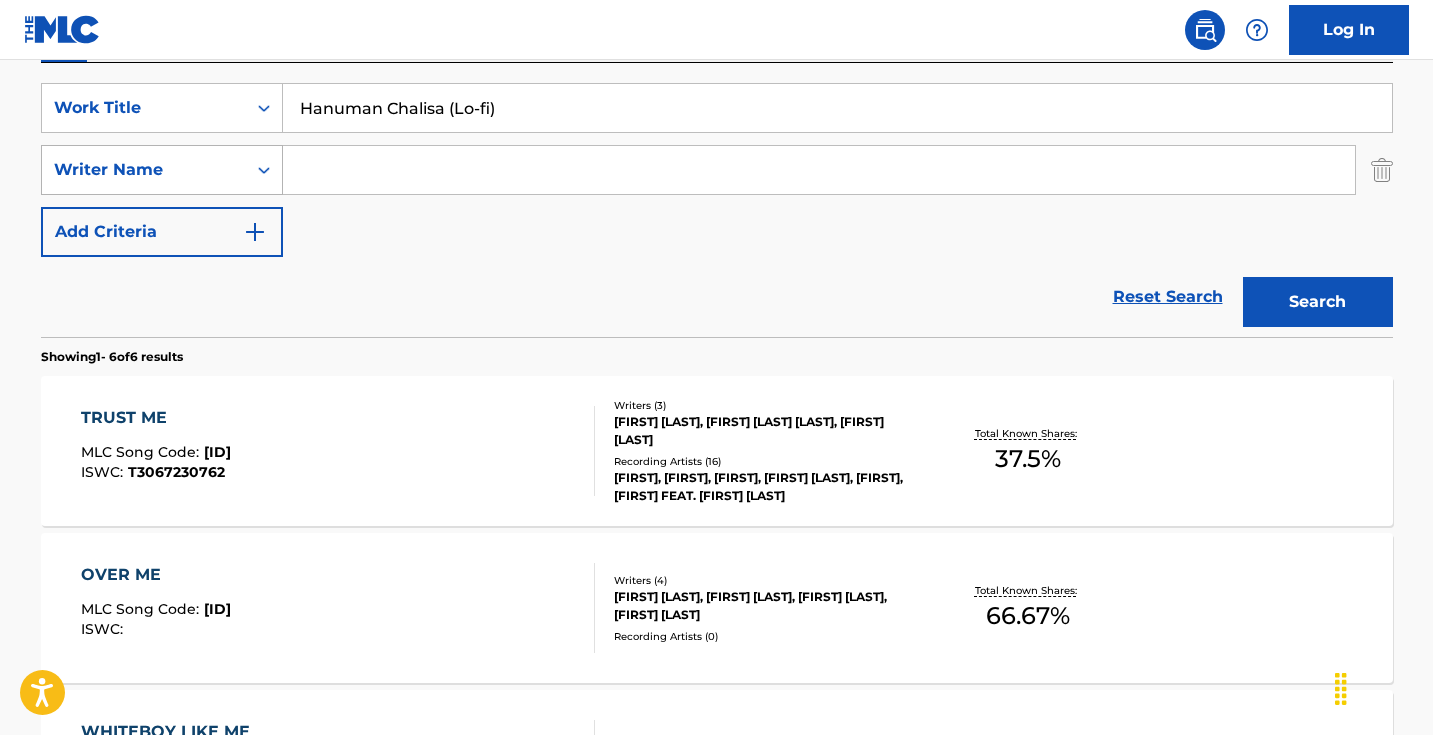 type 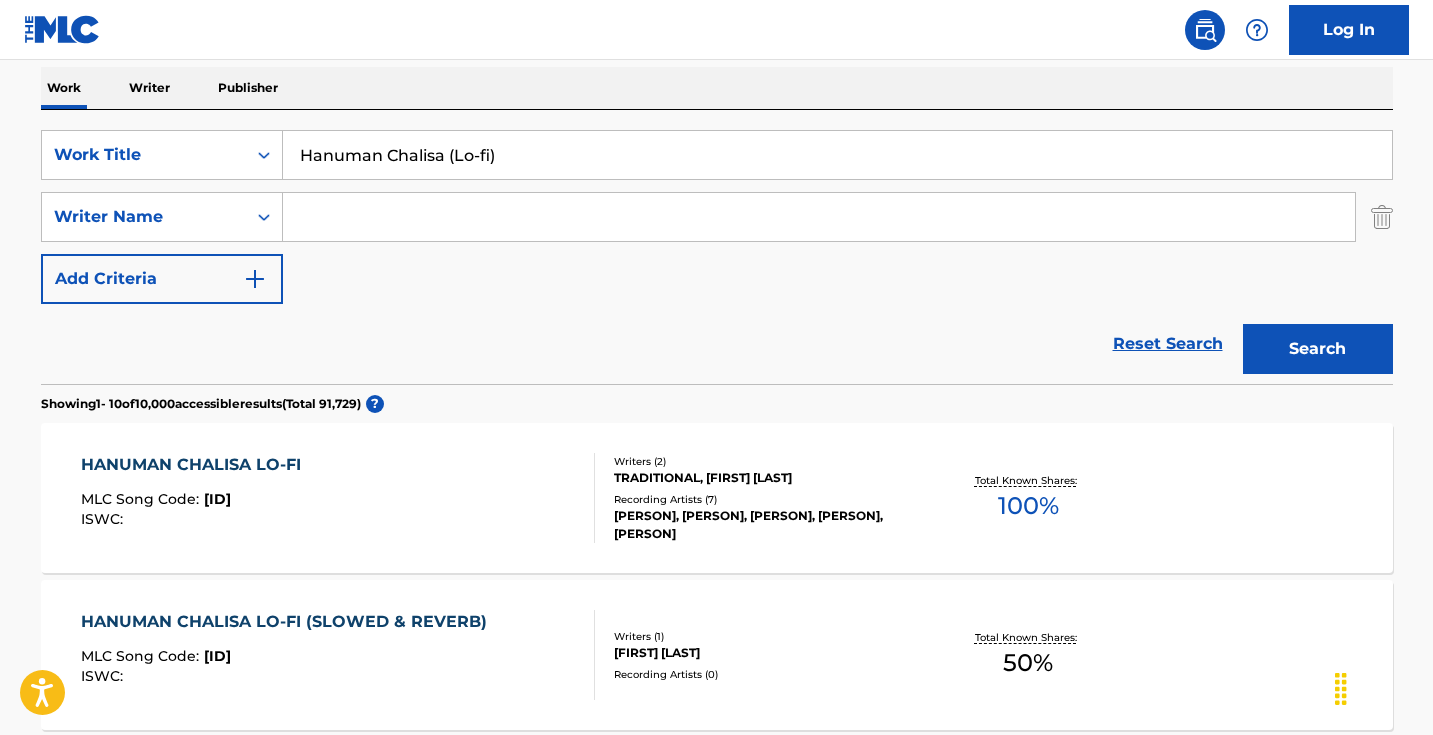 scroll, scrollTop: 403, scrollLeft: 0, axis: vertical 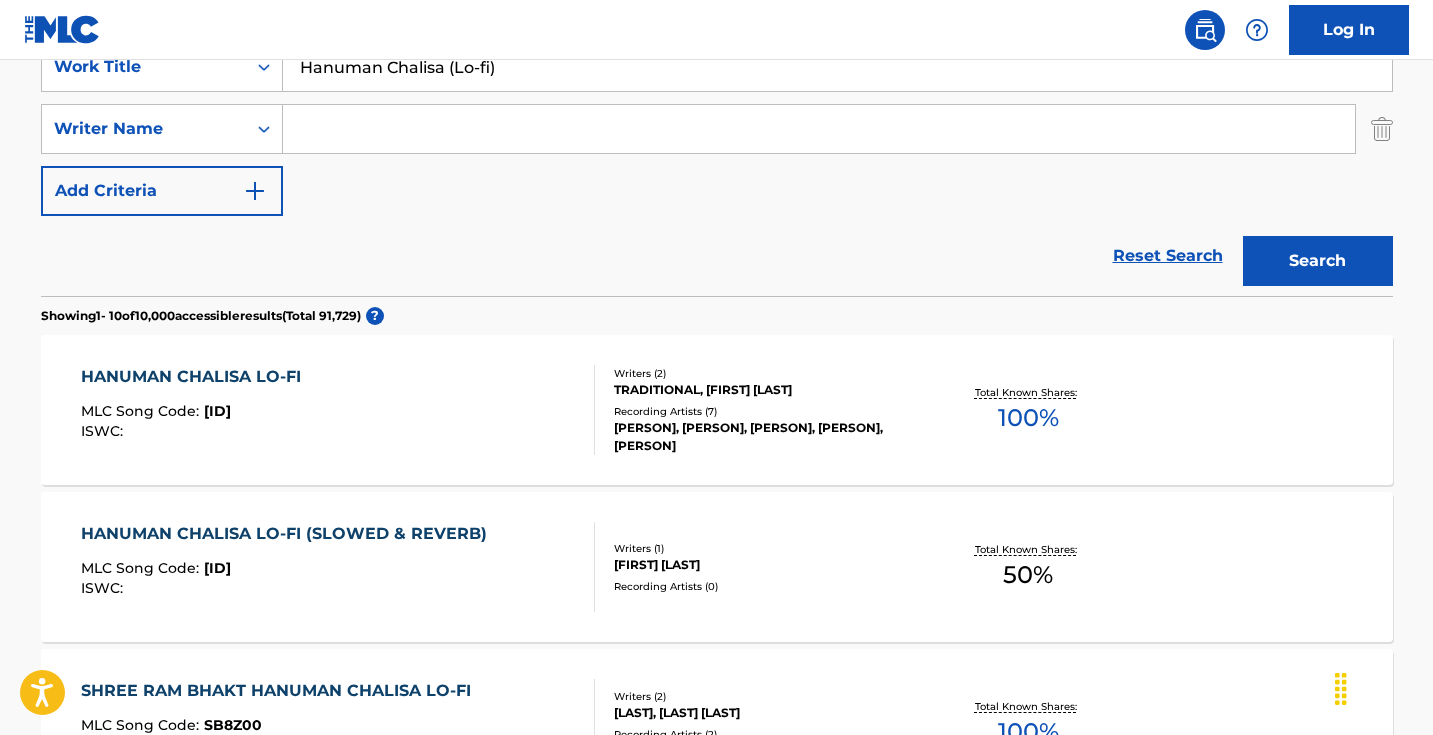 click on "HANUMAN CHALISA LO-FI MLC Song Code : HB6ZS3 ISWC :" at bounding box center (338, 410) 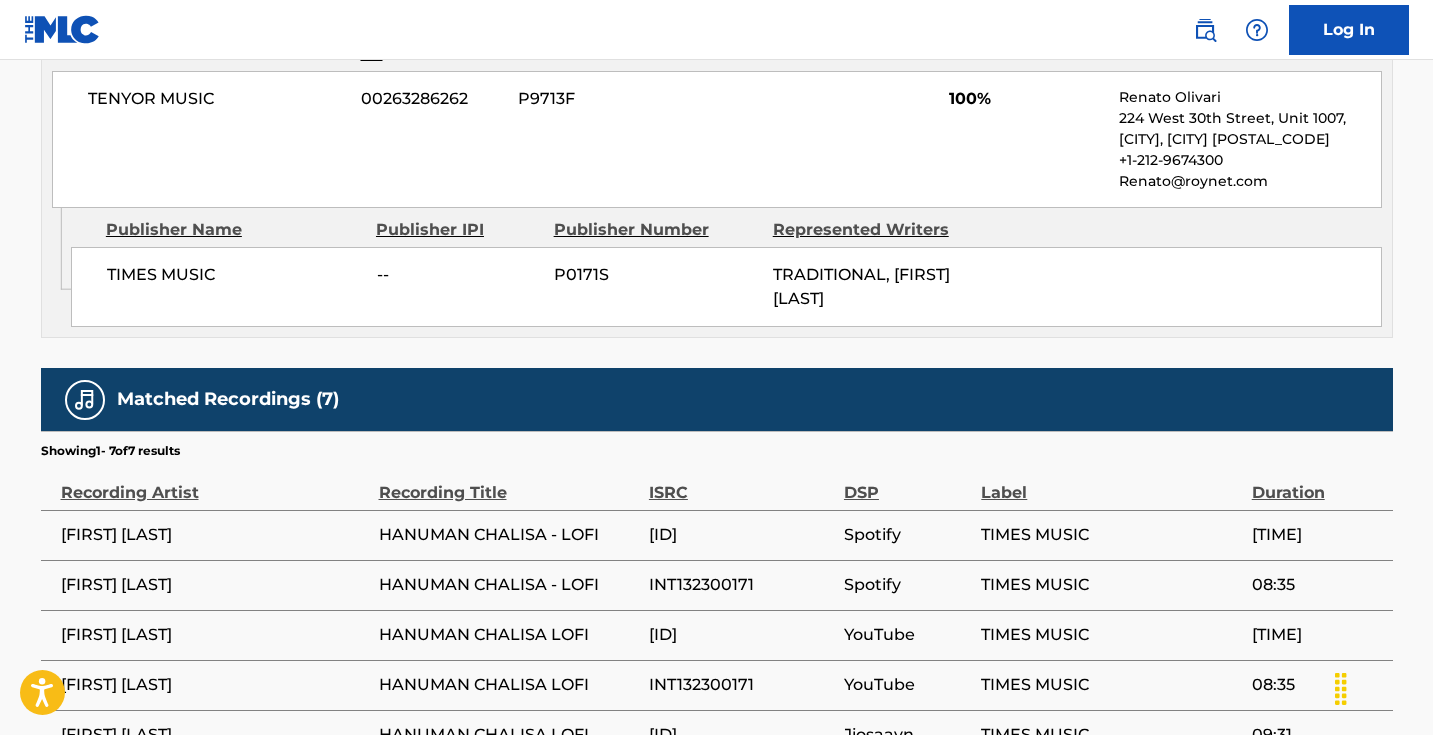 scroll, scrollTop: 1233, scrollLeft: 0, axis: vertical 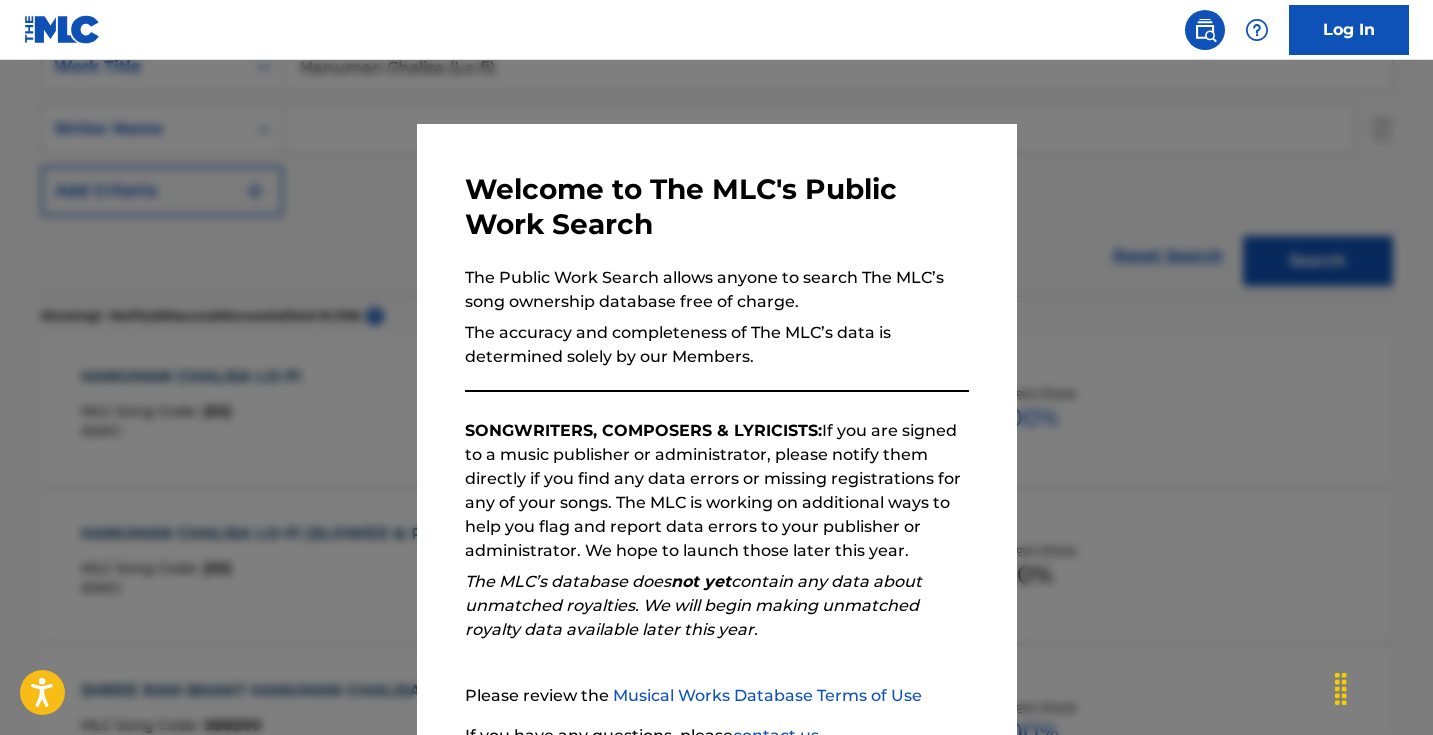 click at bounding box center (716, 427) 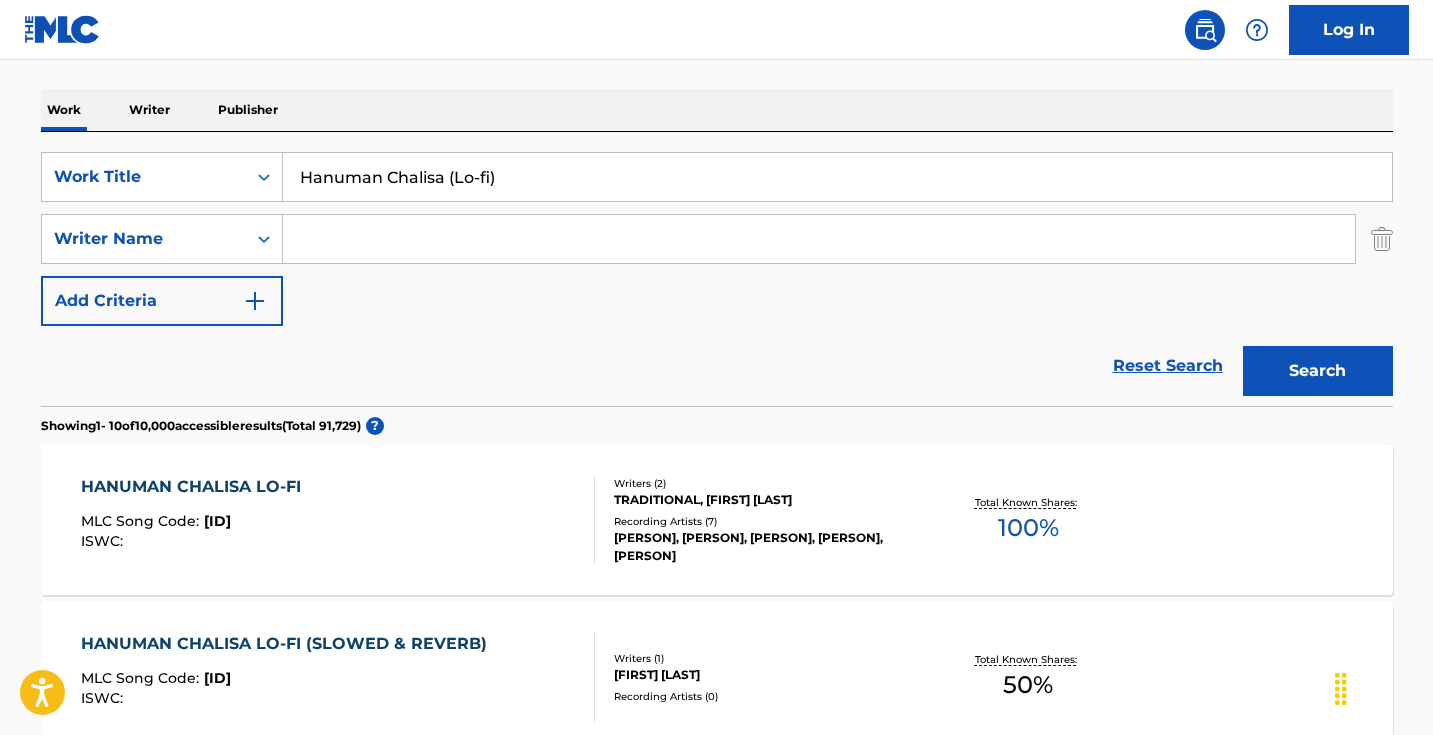 scroll, scrollTop: 329, scrollLeft: 0, axis: vertical 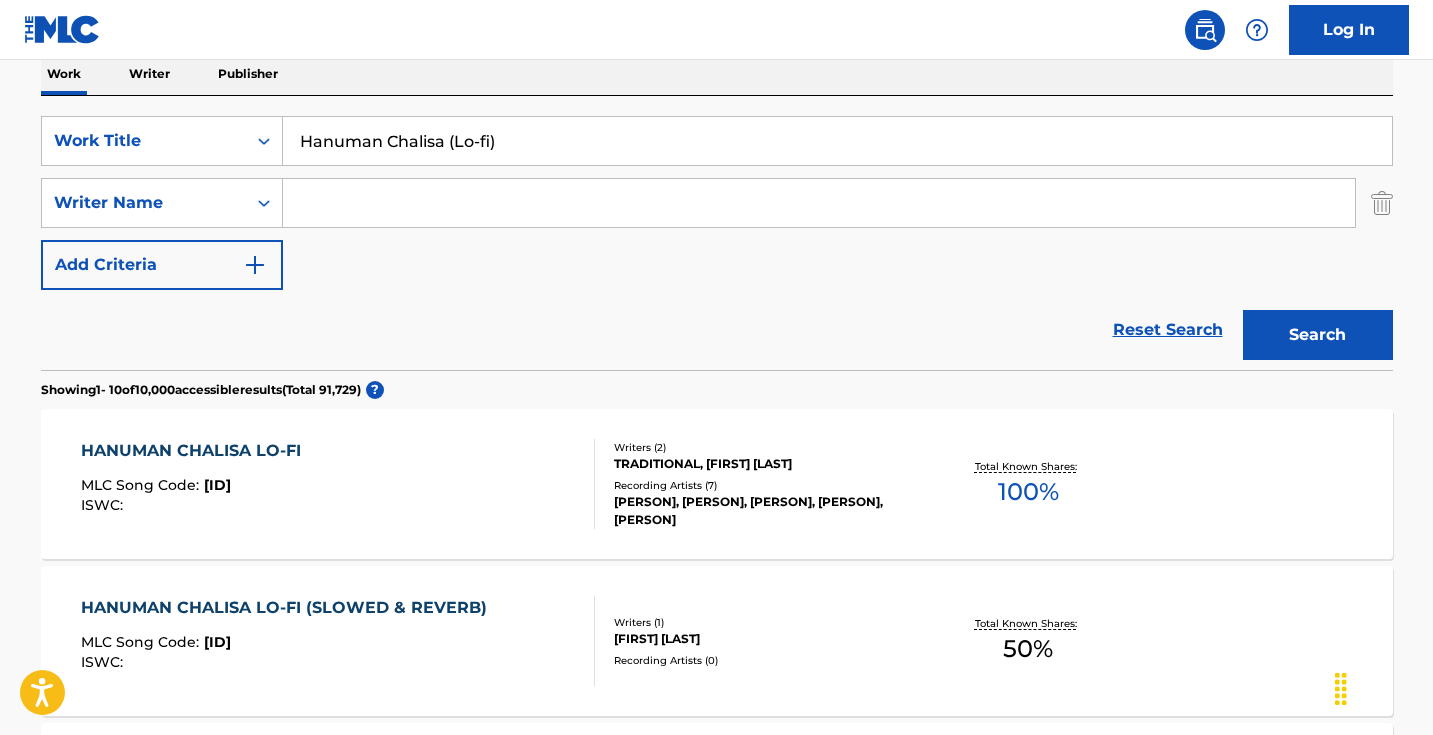 click on "TRADITIONAL, [FIRST] [LAST]" at bounding box center (765, 464) 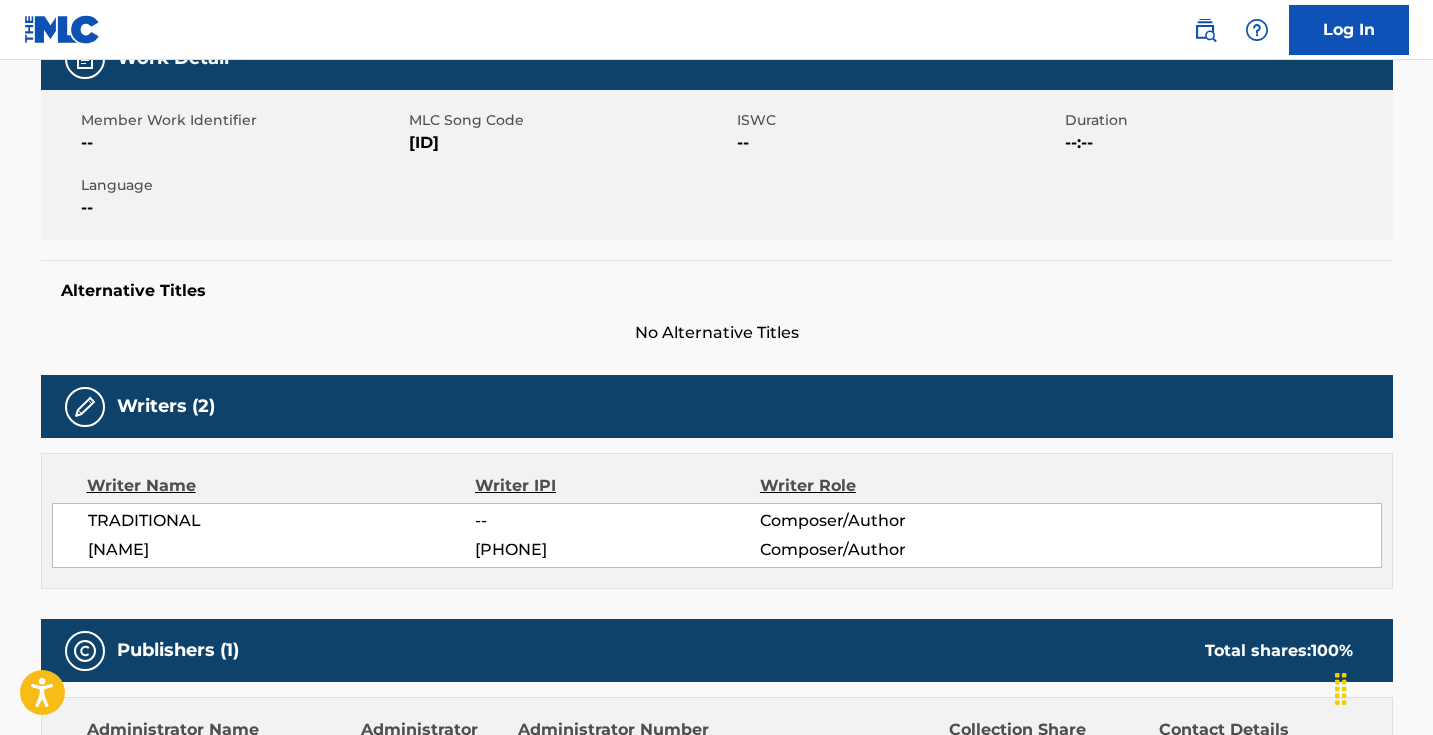 scroll, scrollTop: 0, scrollLeft: 0, axis: both 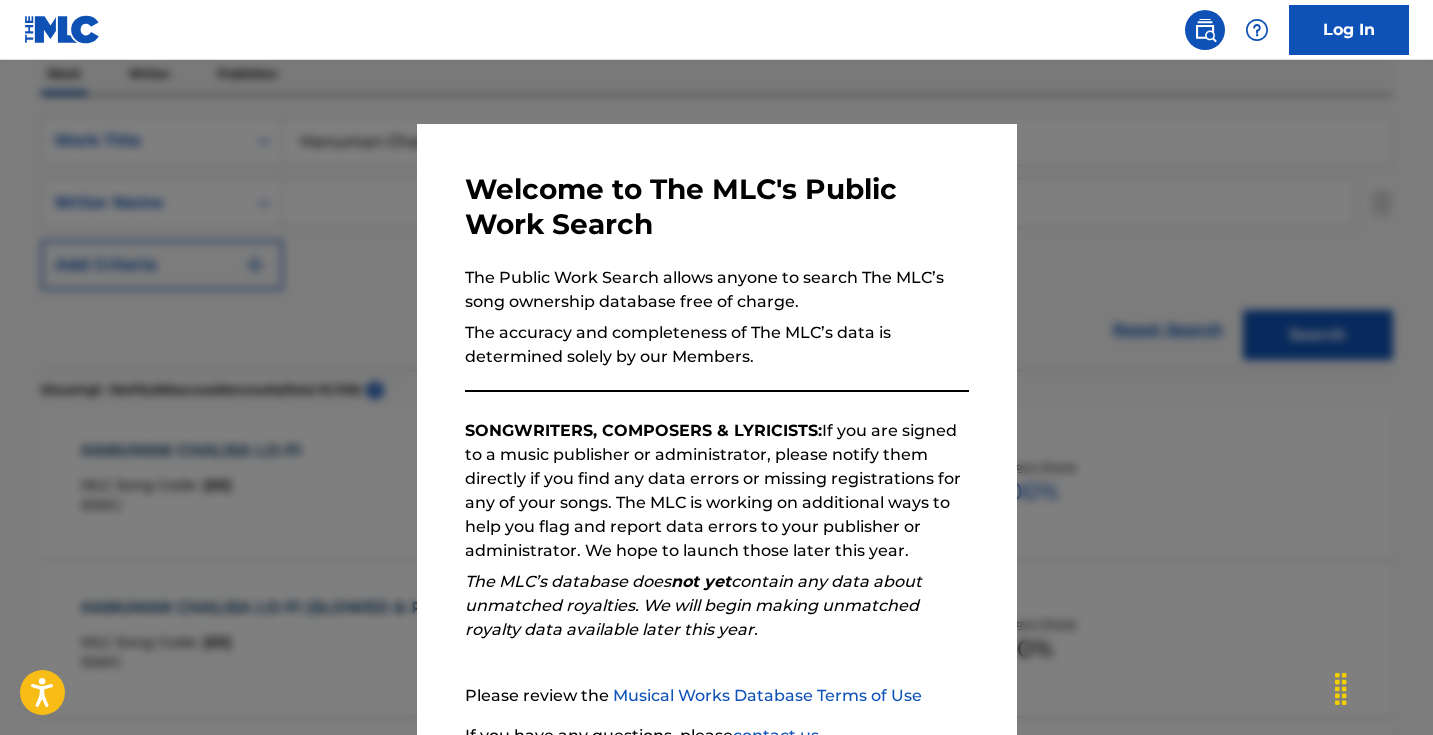 click at bounding box center (716, 427) 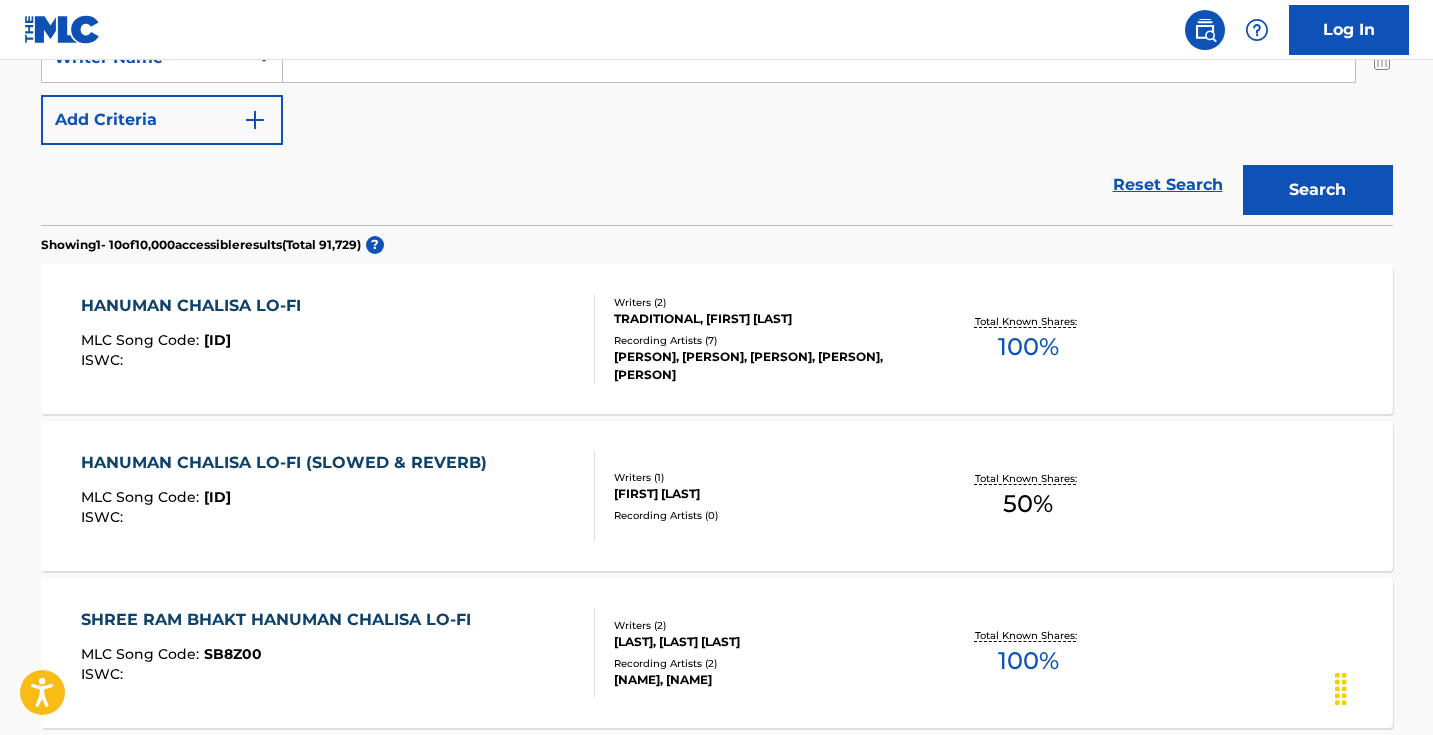 scroll, scrollTop: 436, scrollLeft: 0, axis: vertical 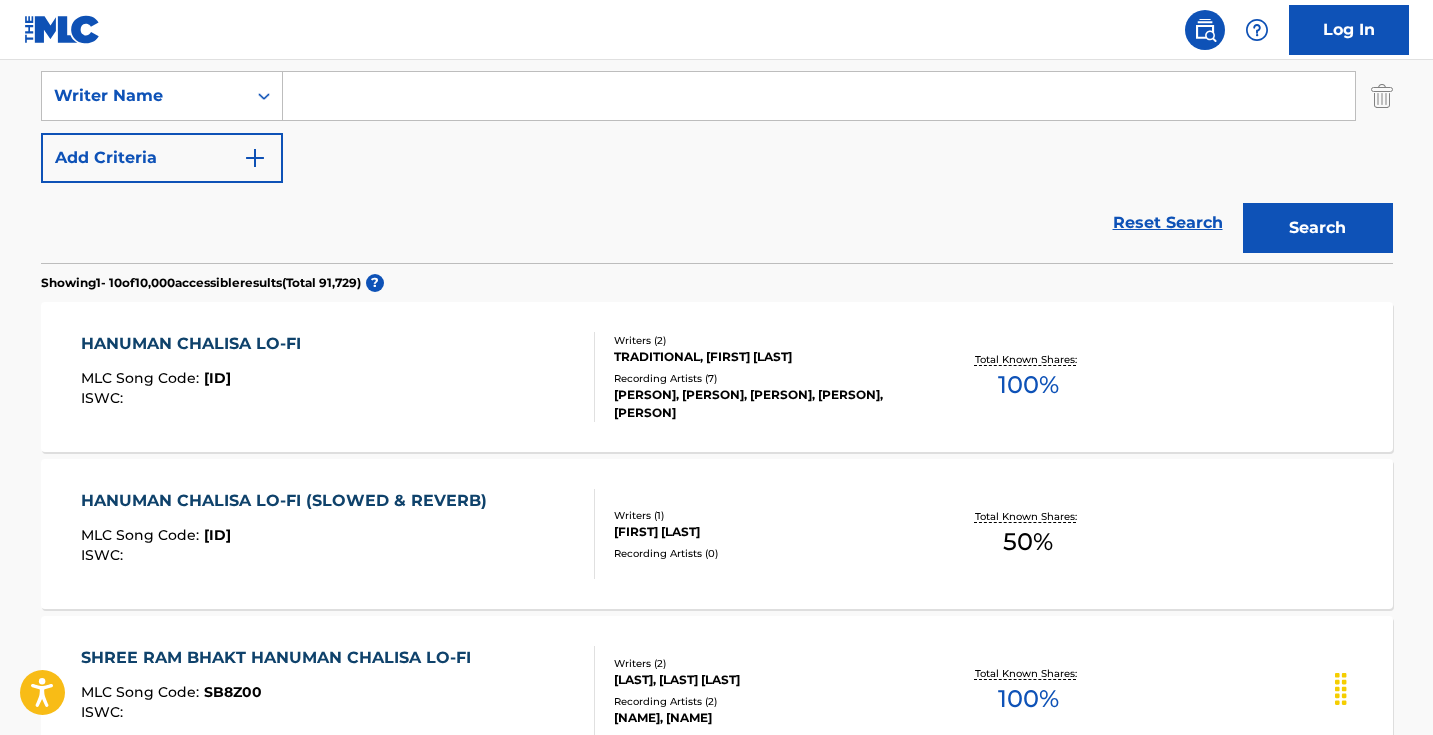 click at bounding box center [819, 96] 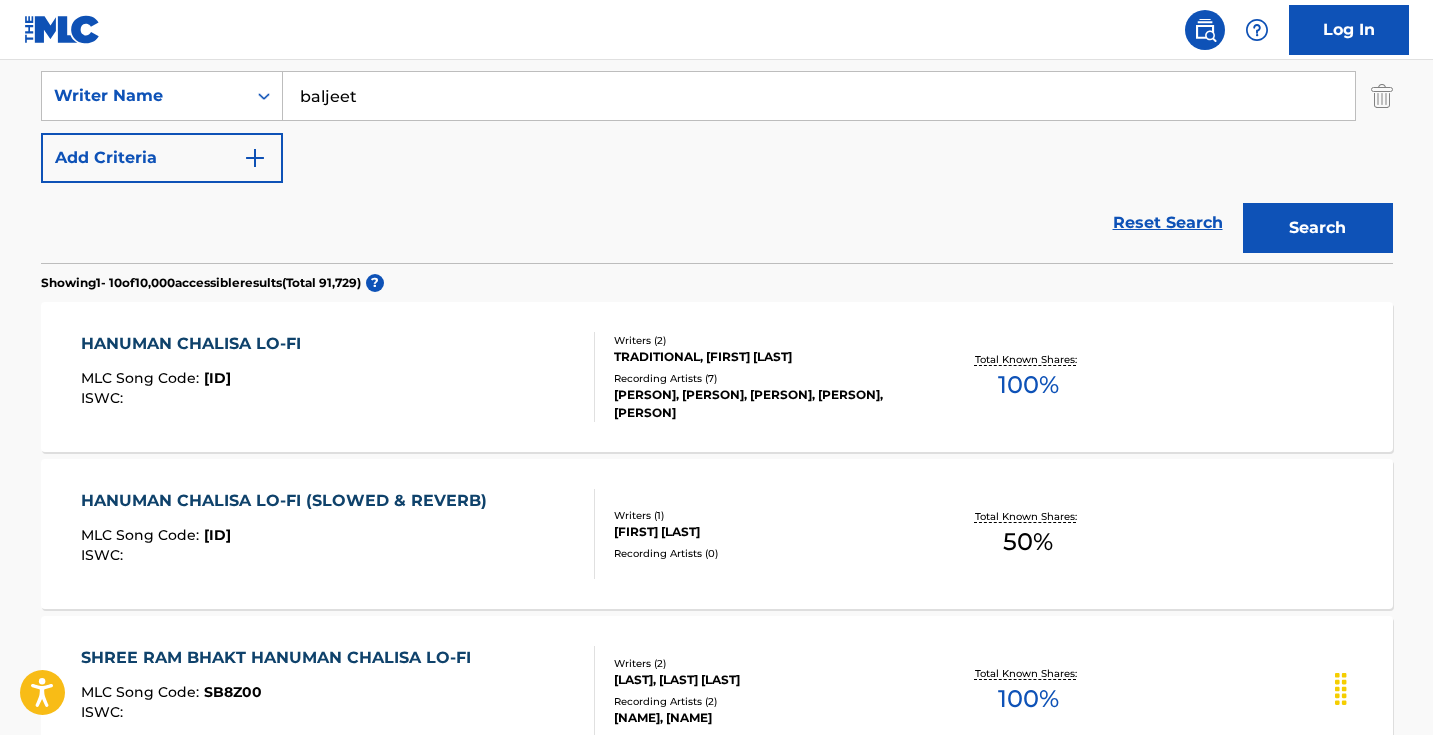 click on "Search" at bounding box center [1318, 228] 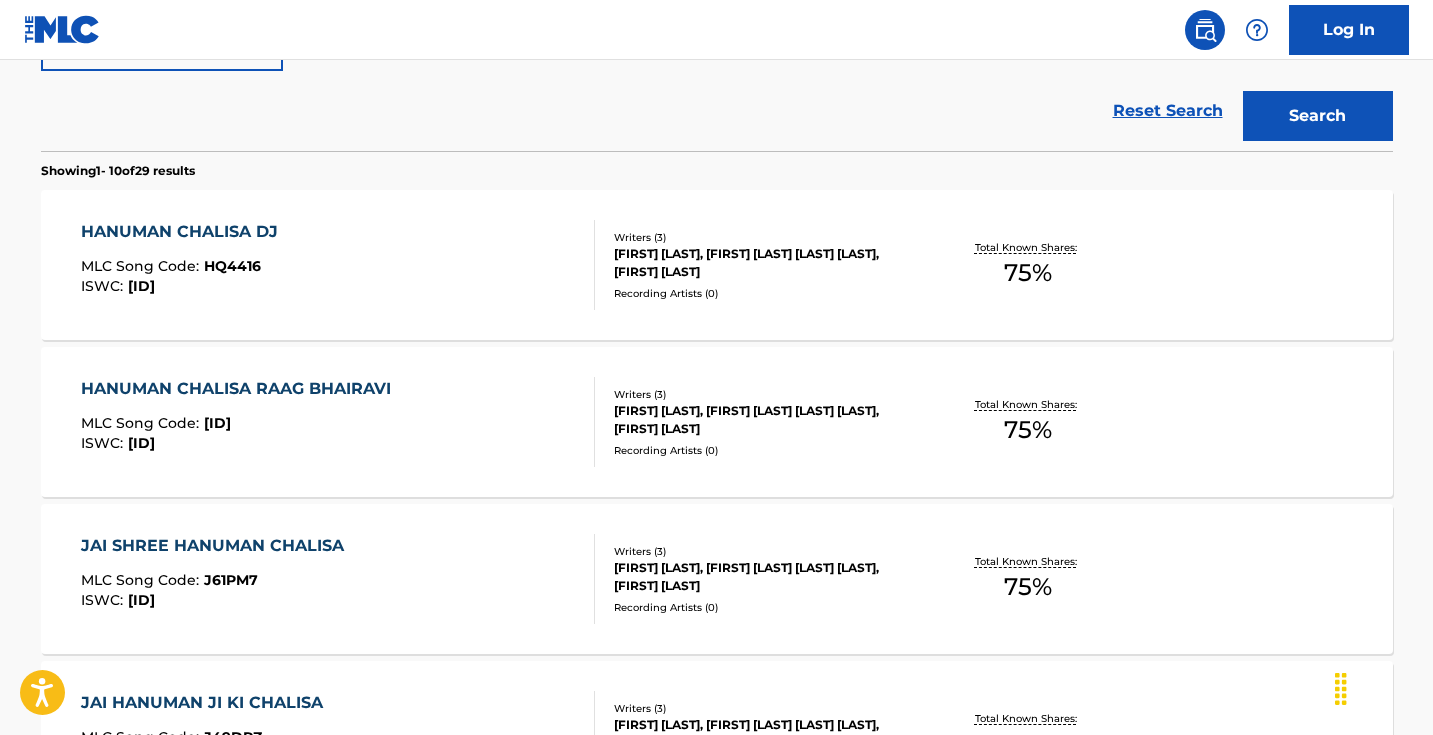 scroll, scrollTop: 453, scrollLeft: 0, axis: vertical 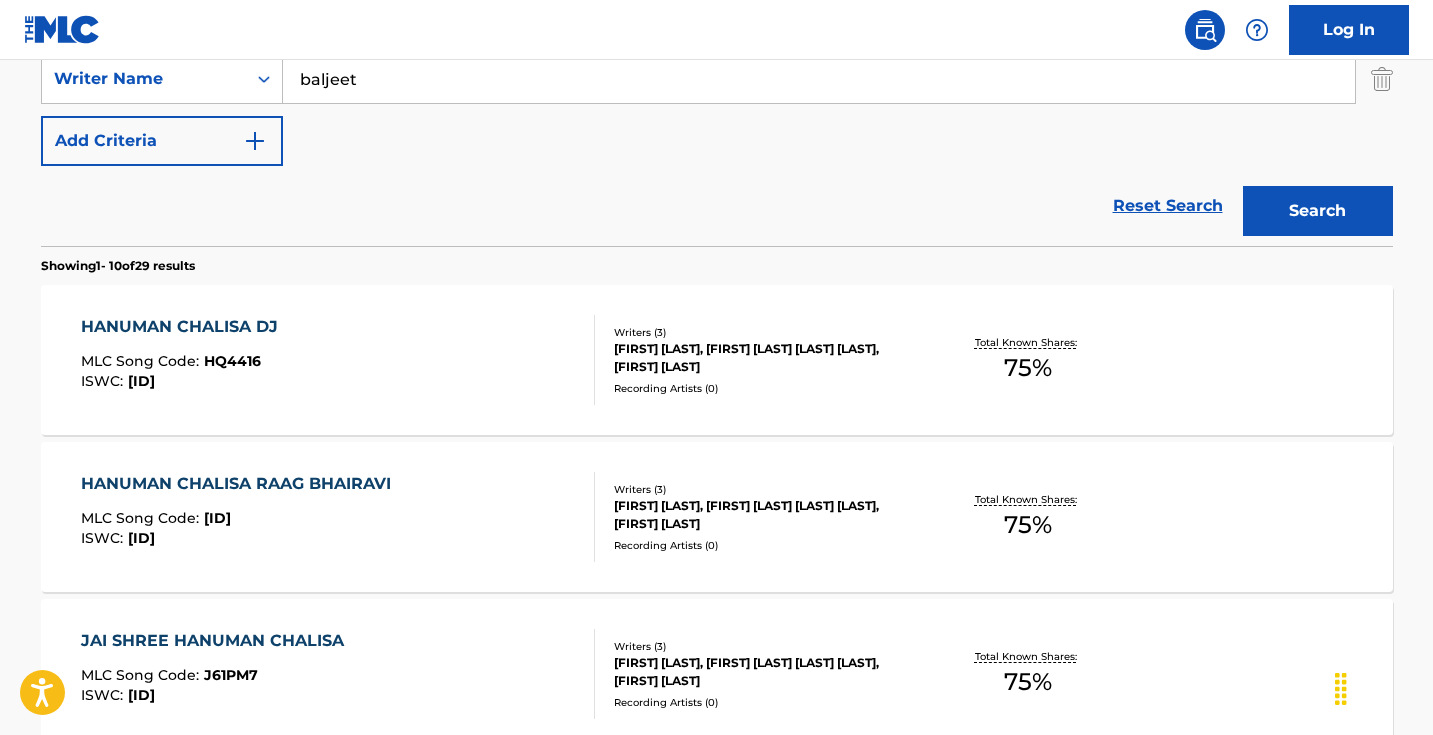 click on "baljeet" at bounding box center [819, 79] 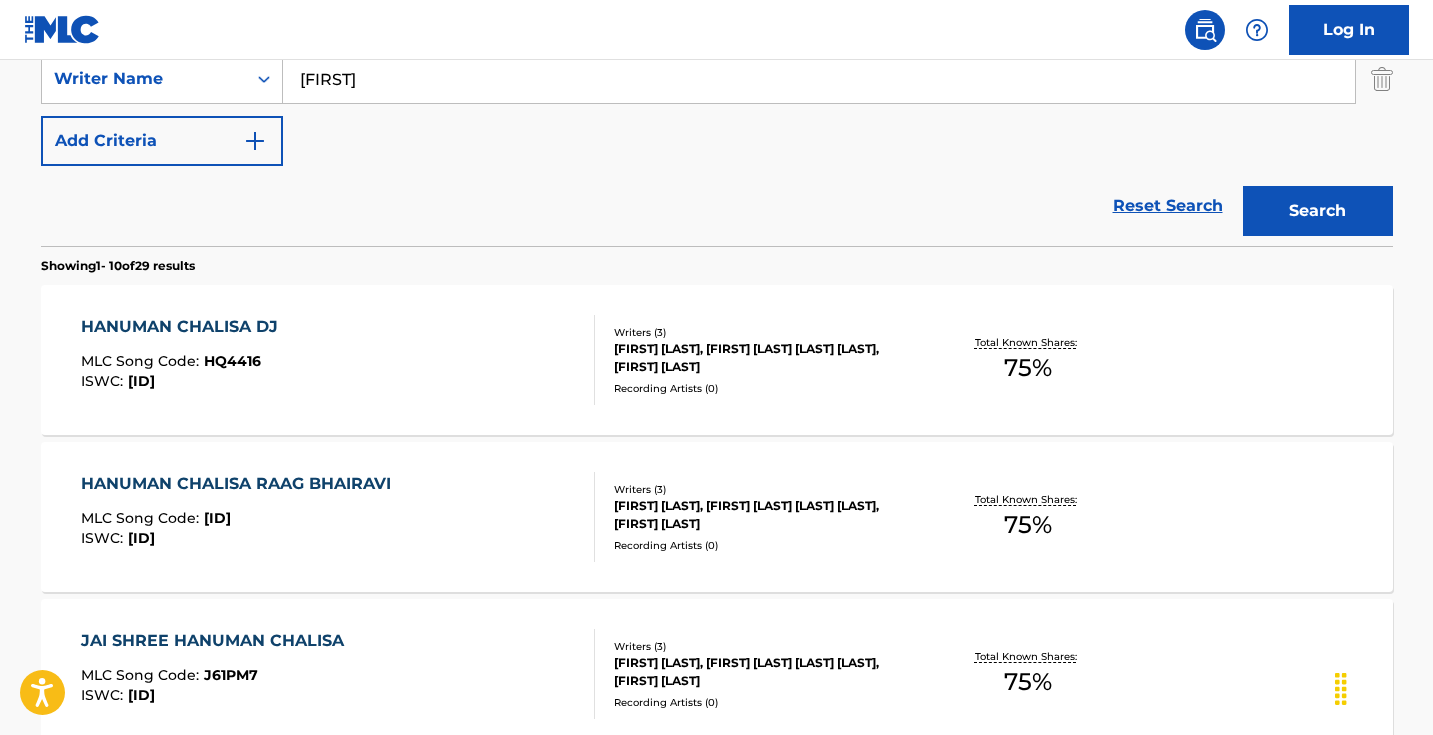 click on "Search" at bounding box center (1318, 211) 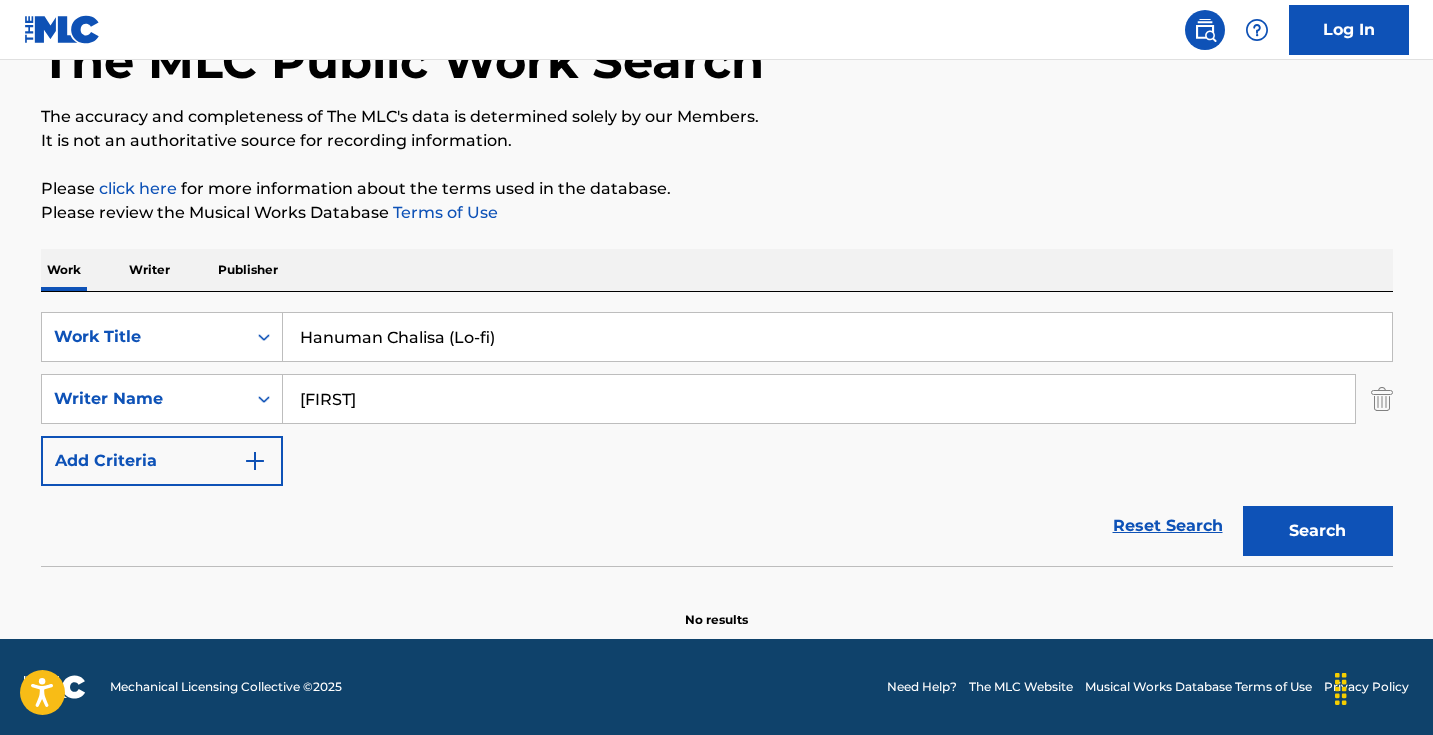 click on "Search" at bounding box center (1318, 531) 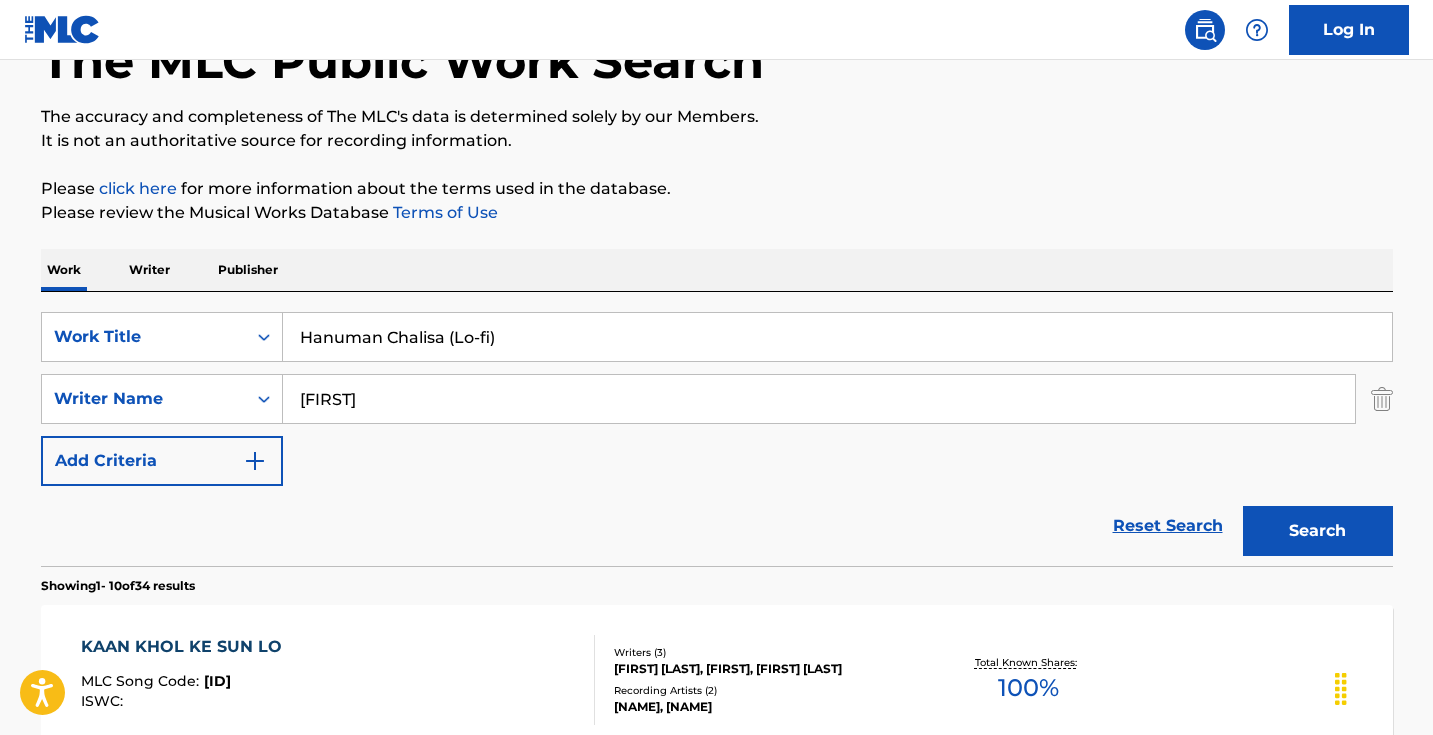 click on "[FIRST]" at bounding box center [819, 399] 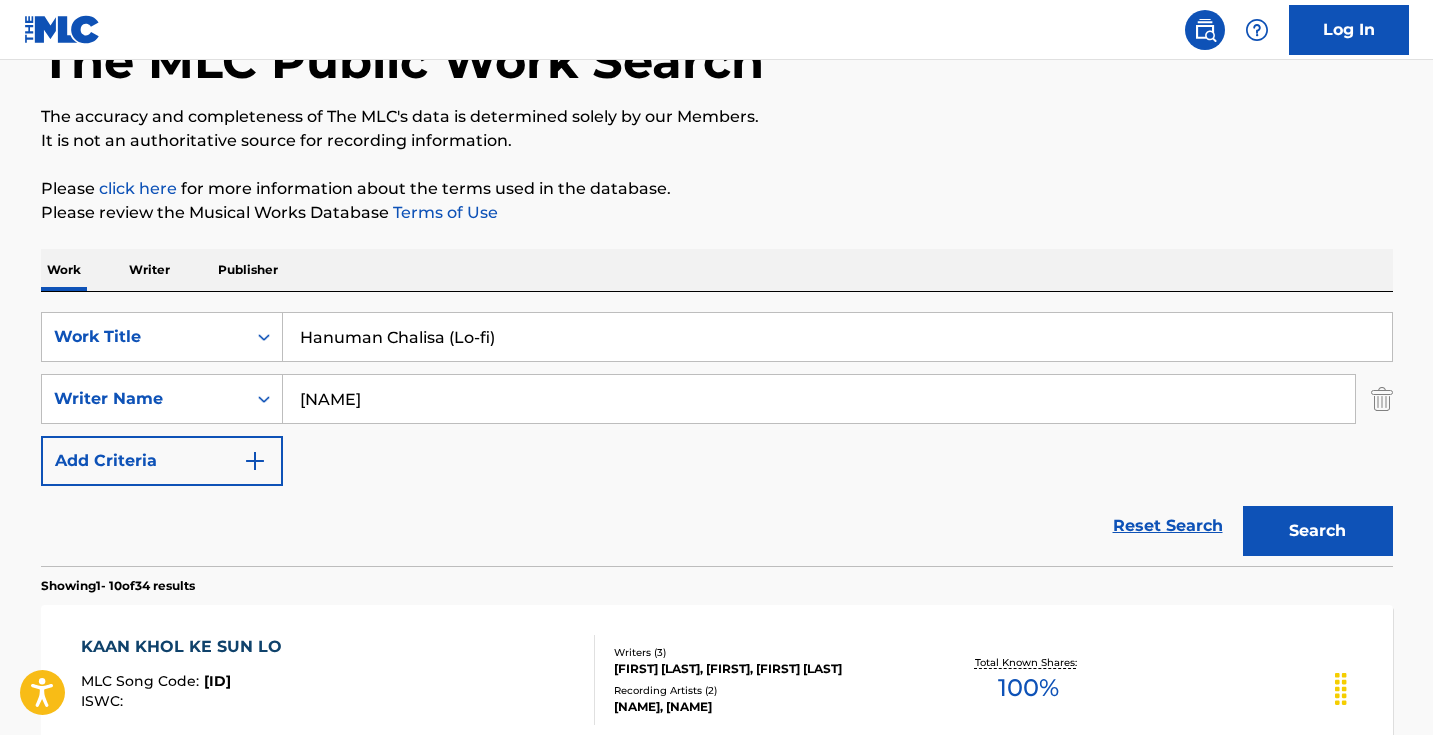 click on "Search" at bounding box center (1318, 531) 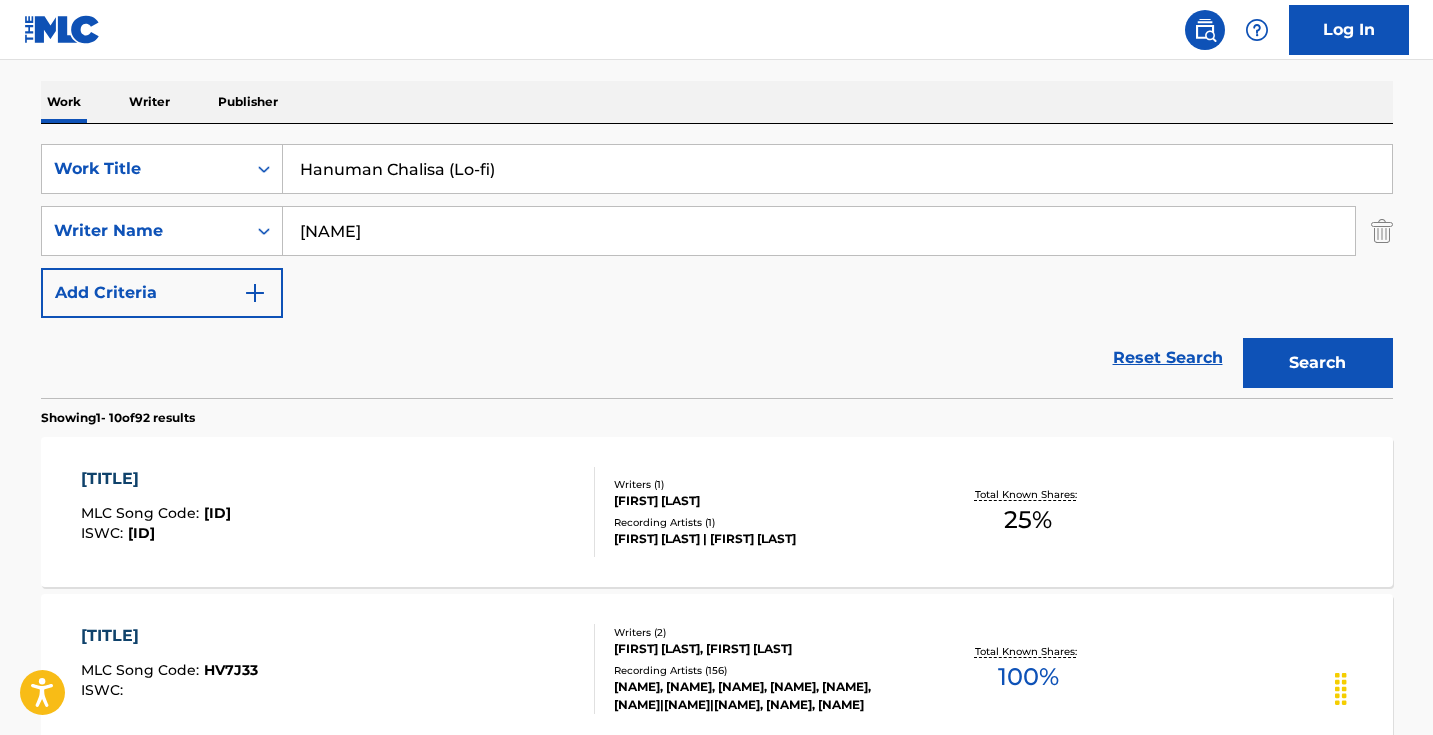 scroll, scrollTop: 302, scrollLeft: 0, axis: vertical 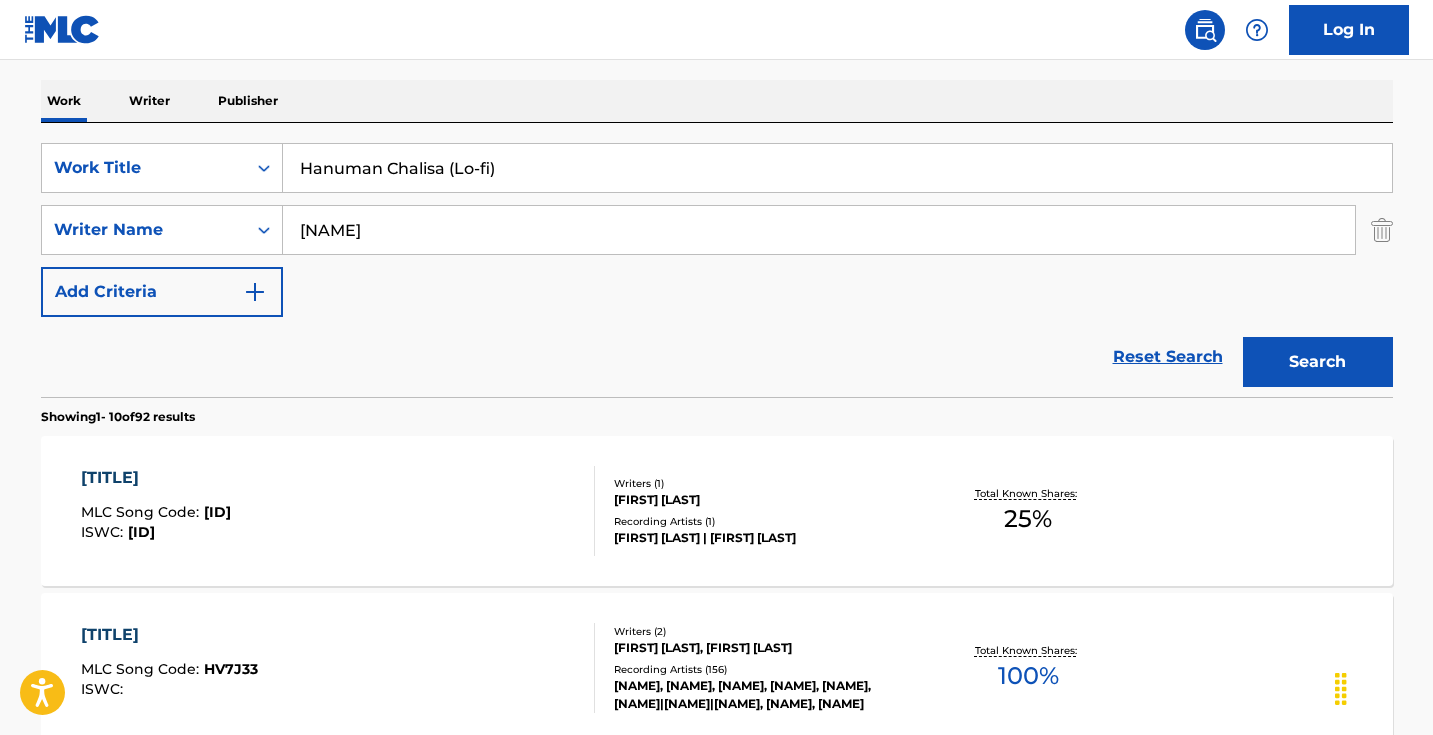 click on "[NAME]" at bounding box center [819, 230] 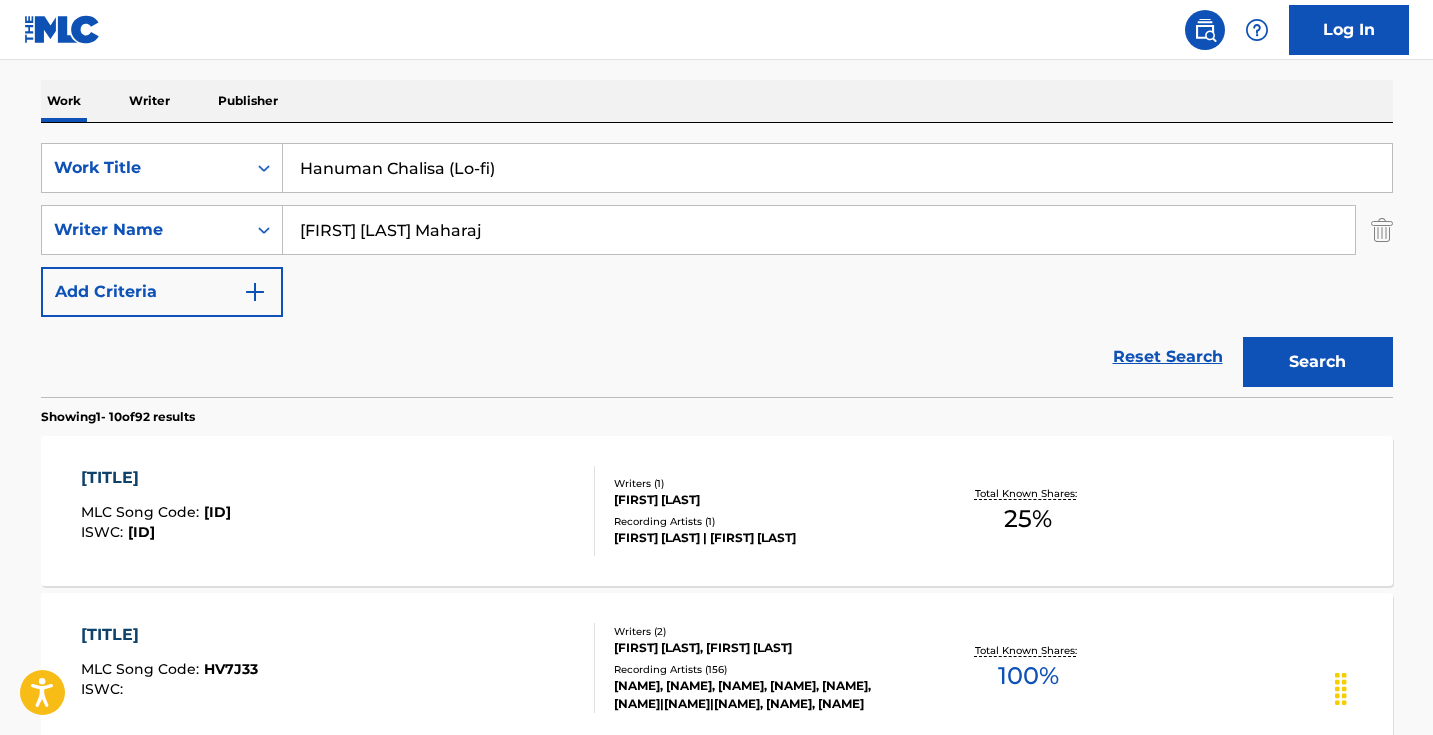click on "Search" at bounding box center (1318, 362) 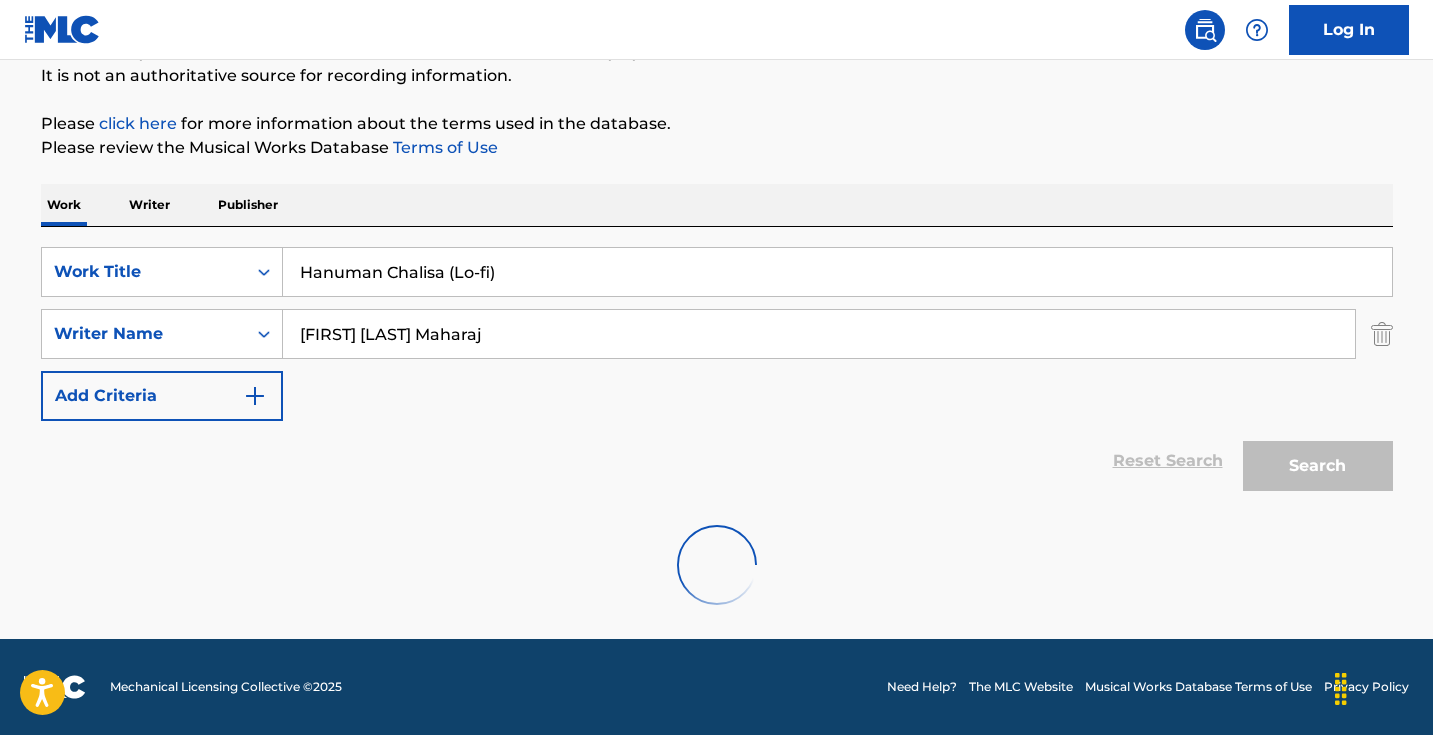 scroll, scrollTop: 133, scrollLeft: 0, axis: vertical 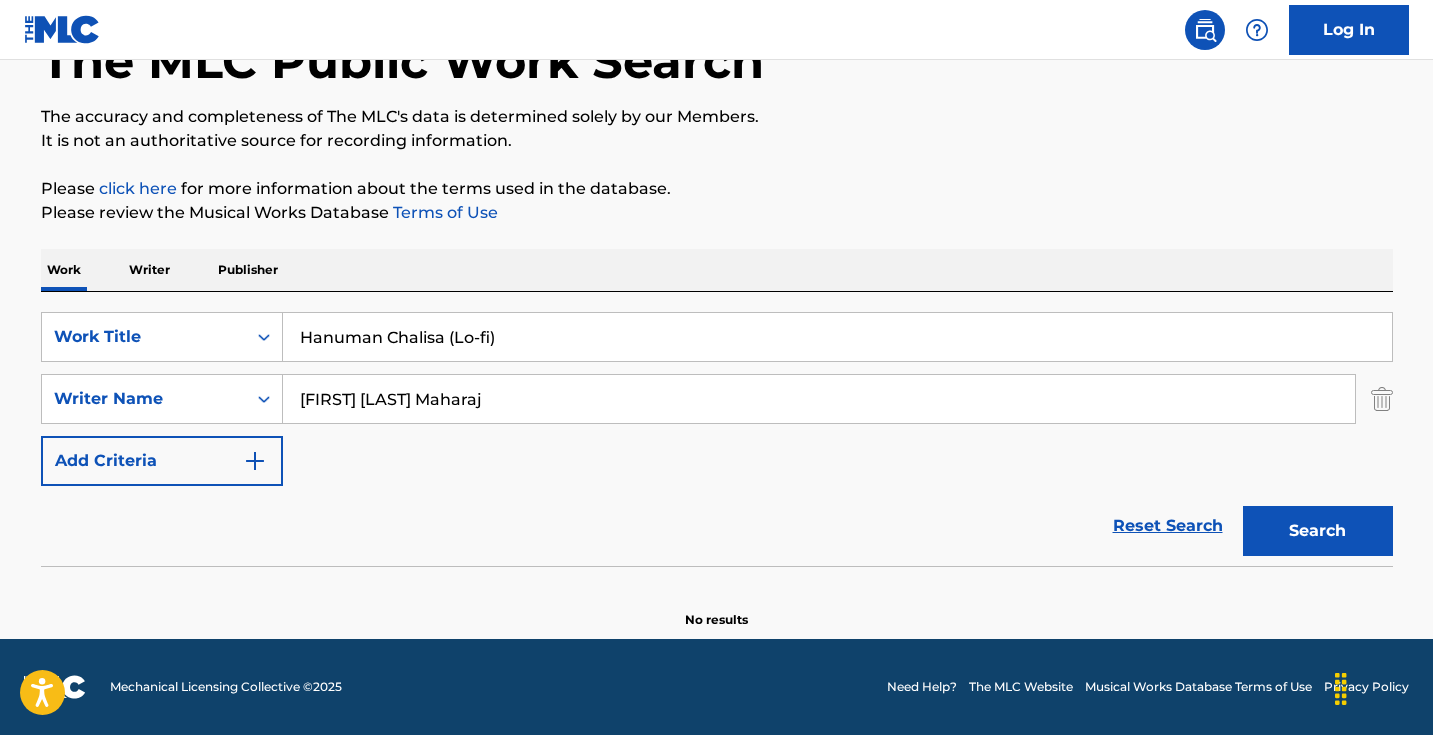 click on "[FIRST] [LAST] Maharaj" at bounding box center (819, 399) 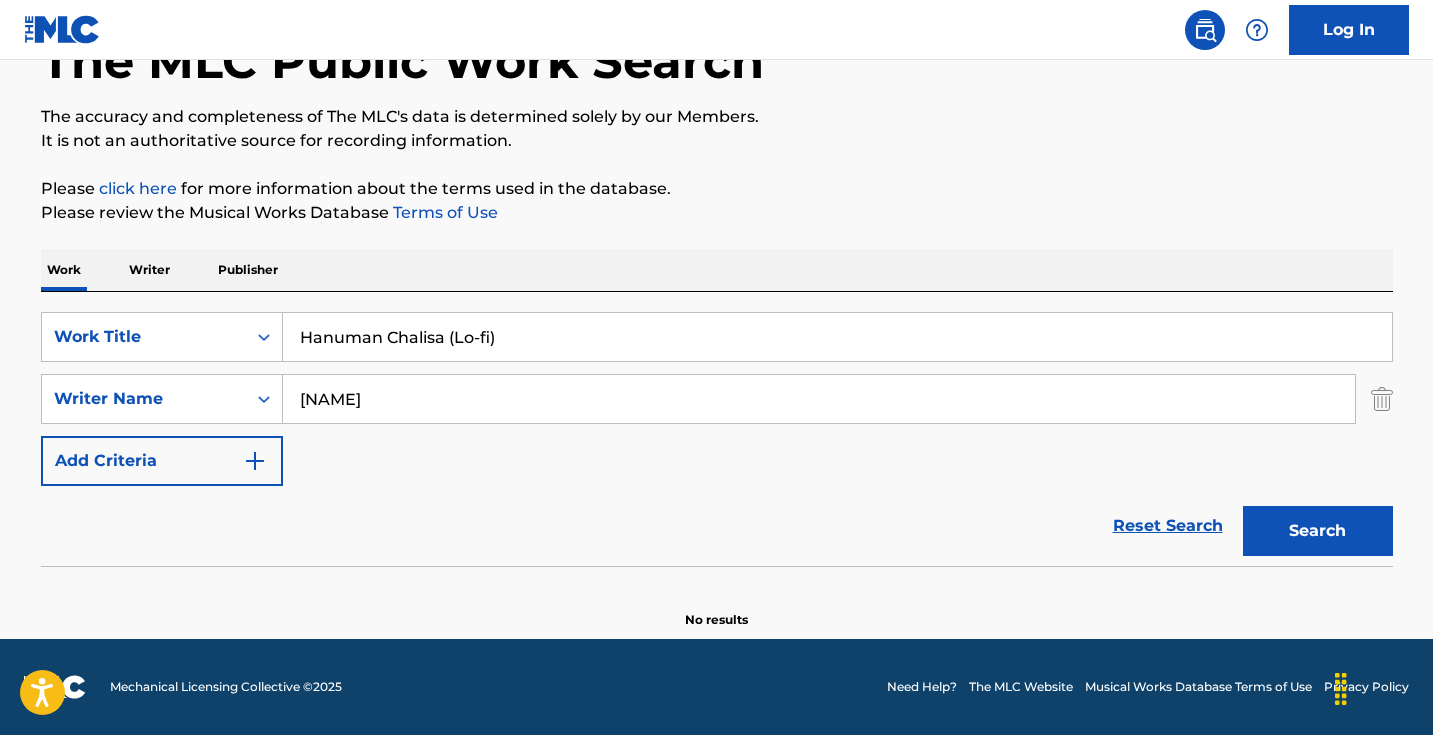 click on "Search" at bounding box center [1318, 531] 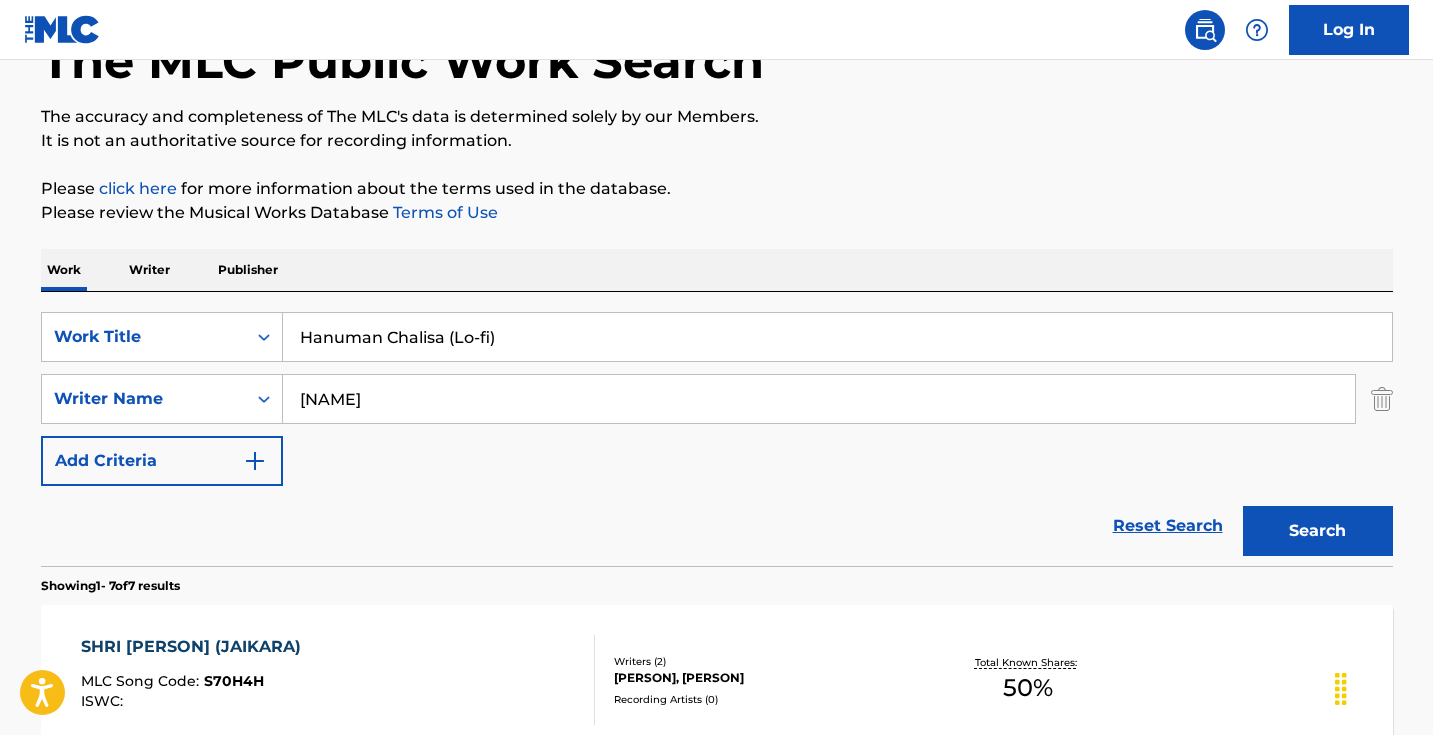 click on "[NAME]" at bounding box center (819, 399) 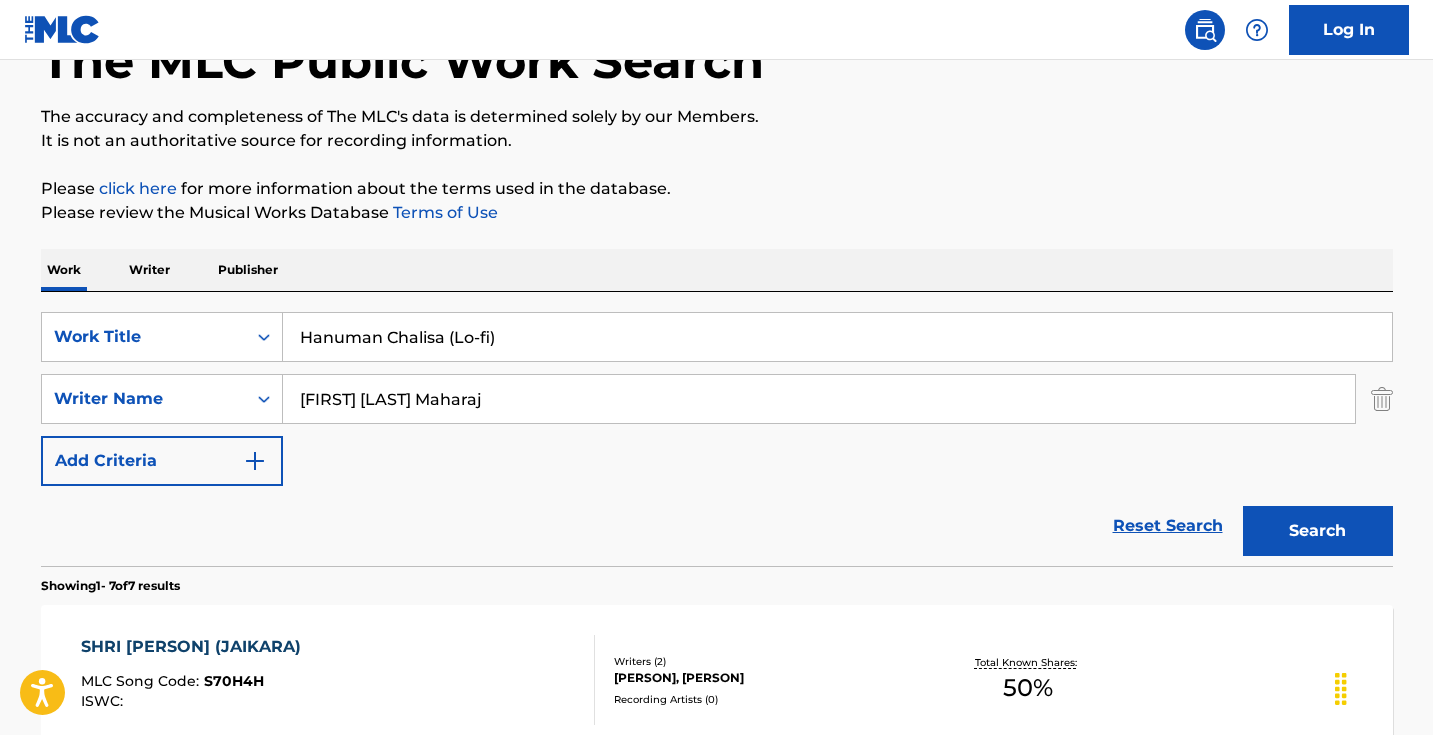 click on "[FIRST] [LAST] Maharaj" at bounding box center [819, 399] 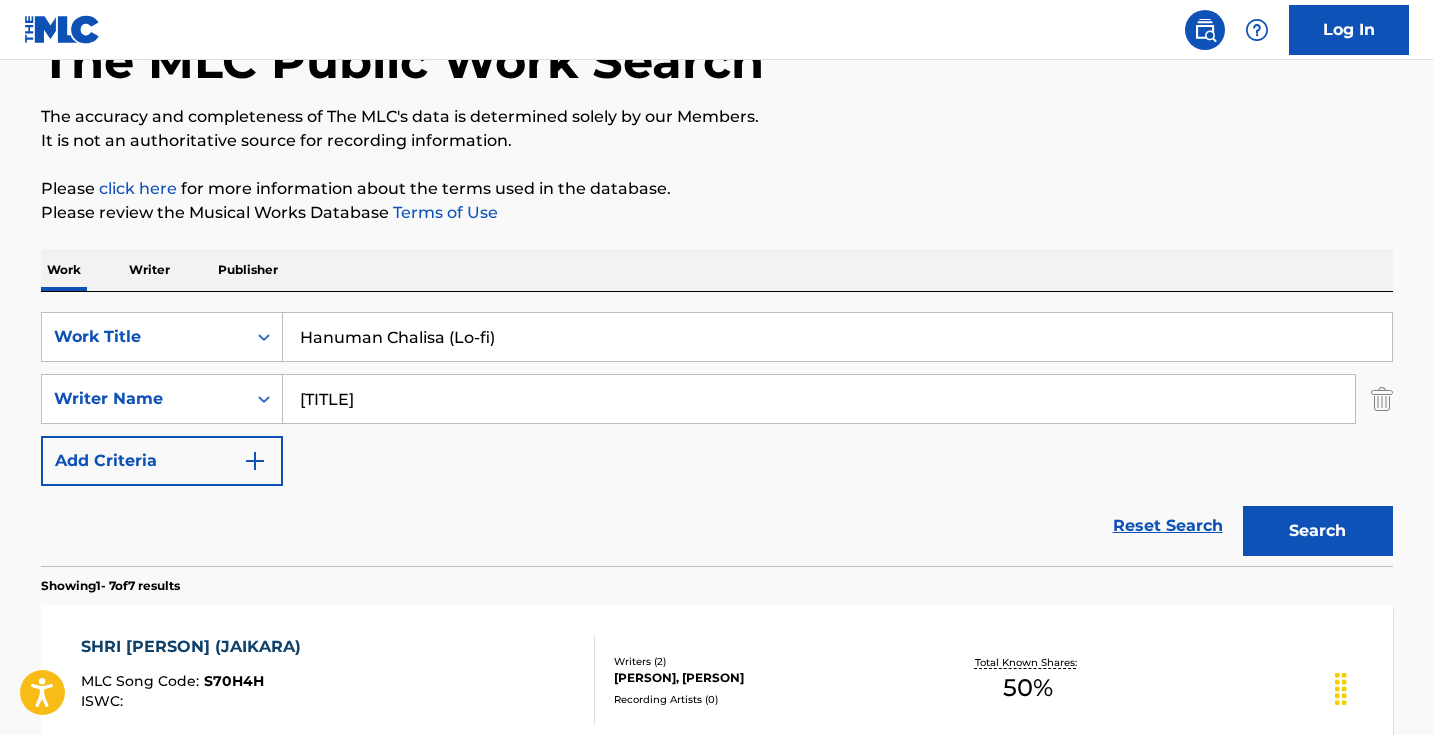 type on "[TITLE]" 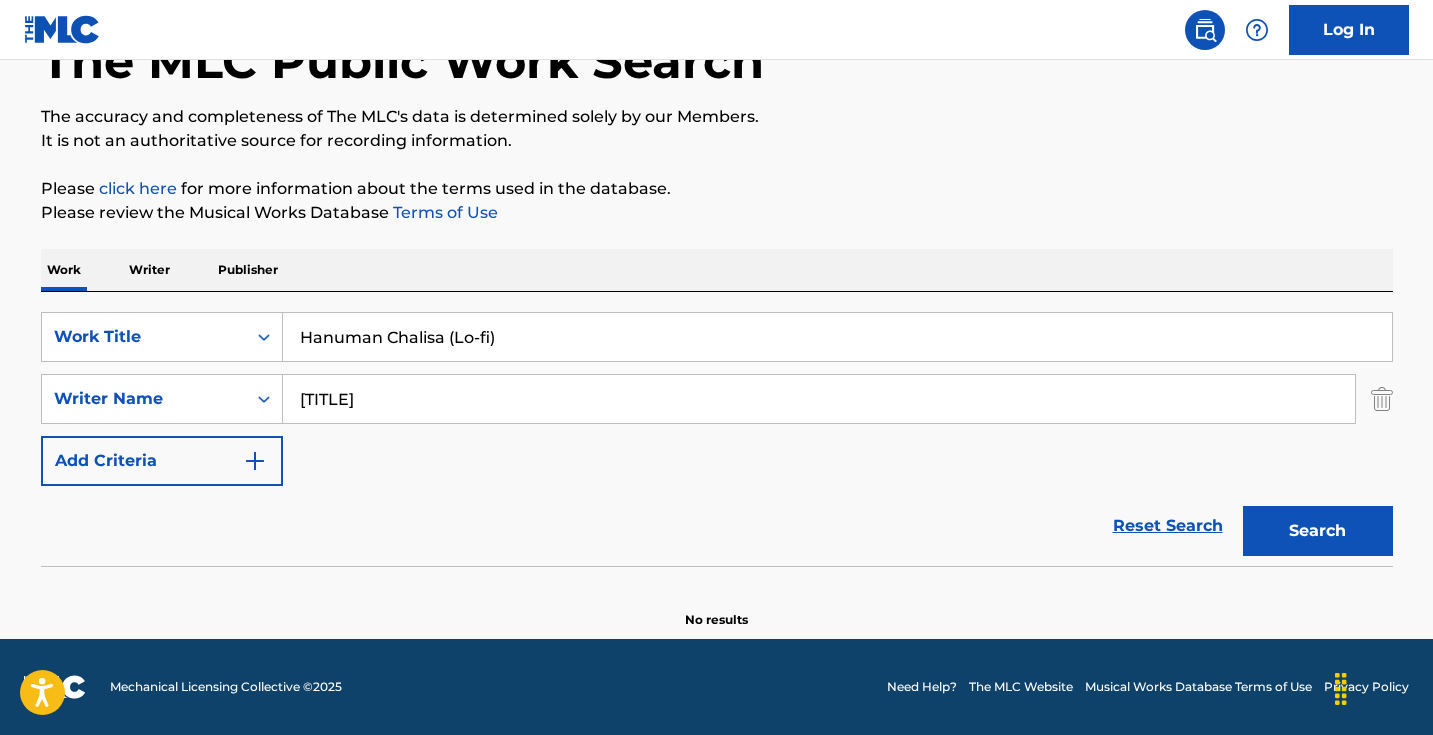 click on "[TITLE]" at bounding box center [819, 399] 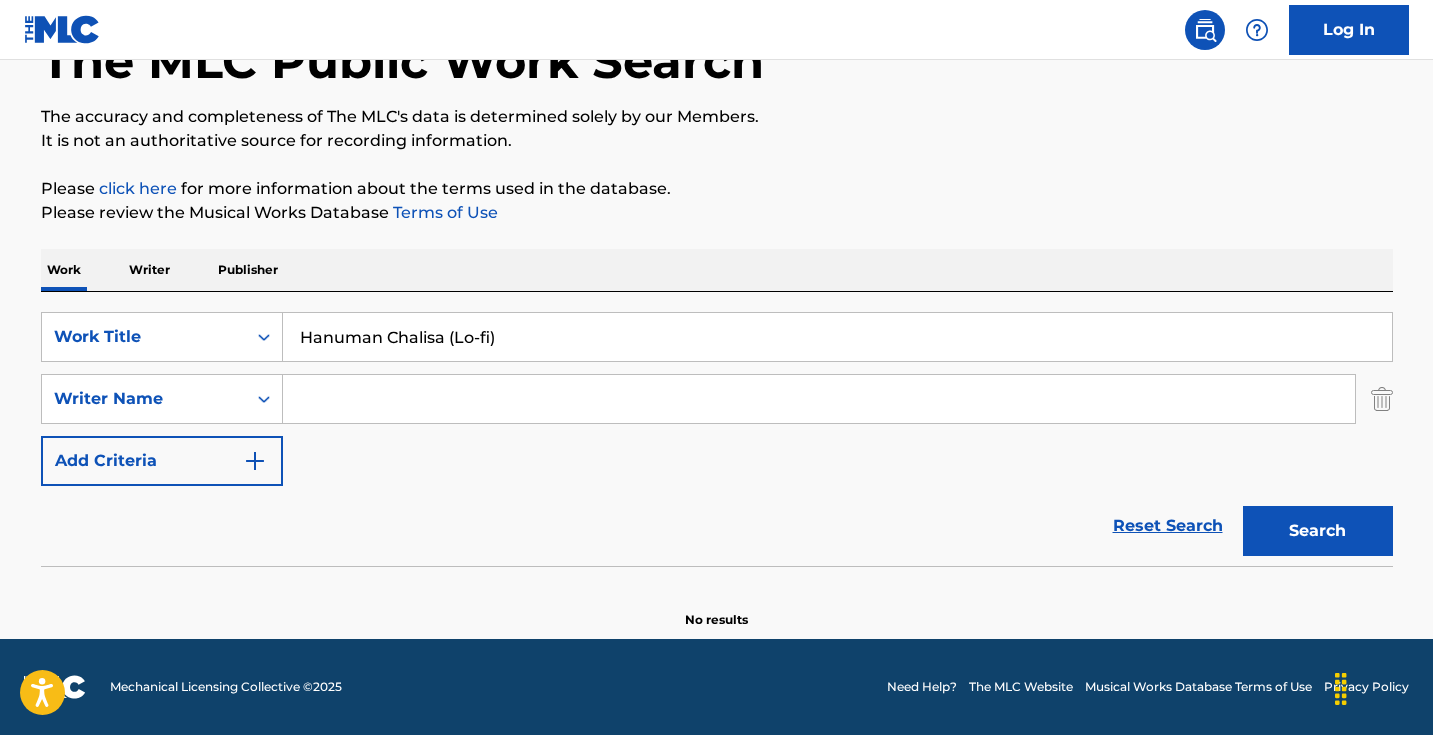 click on "Search" at bounding box center [1318, 531] 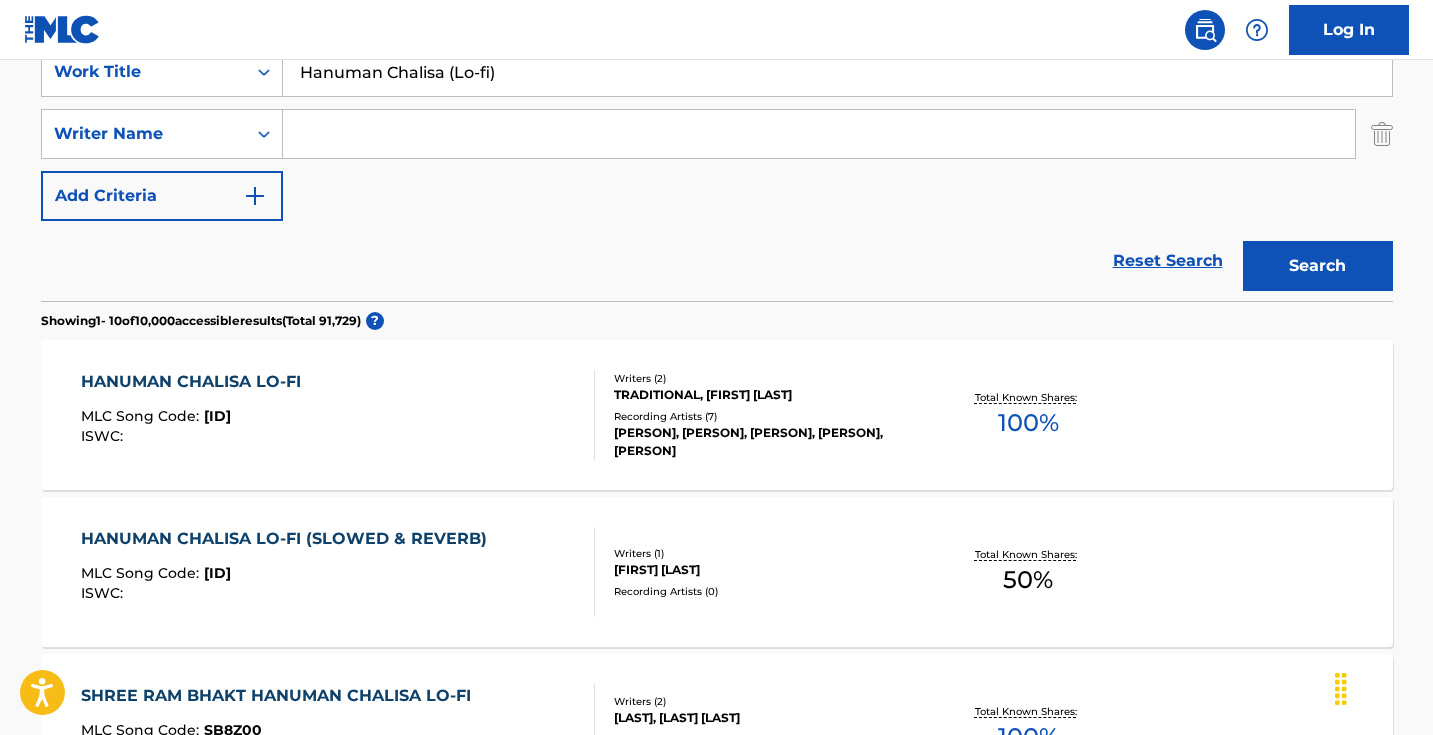 scroll, scrollTop: 223, scrollLeft: 0, axis: vertical 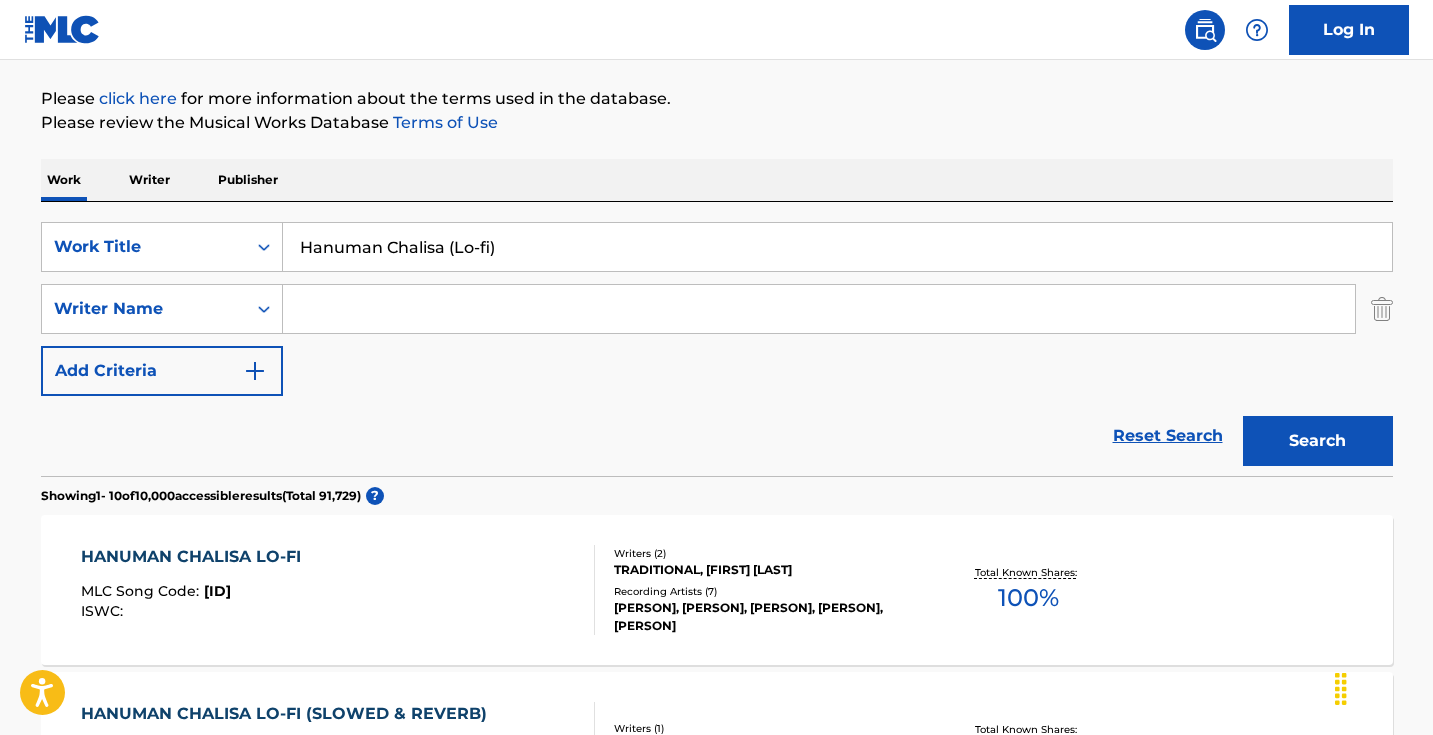 click on "Hanuman Chalisa (Lo-fi)" at bounding box center [837, 247] 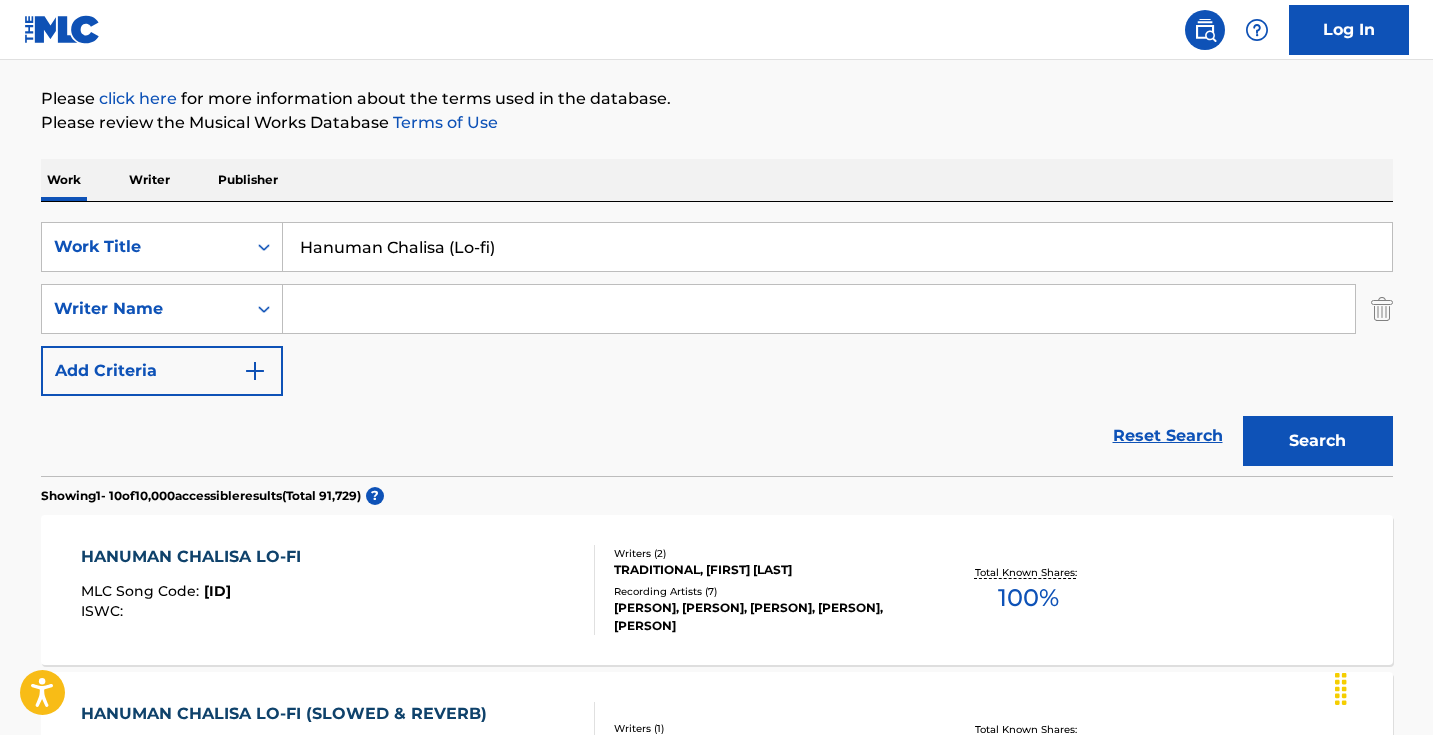 click at bounding box center (819, 309) 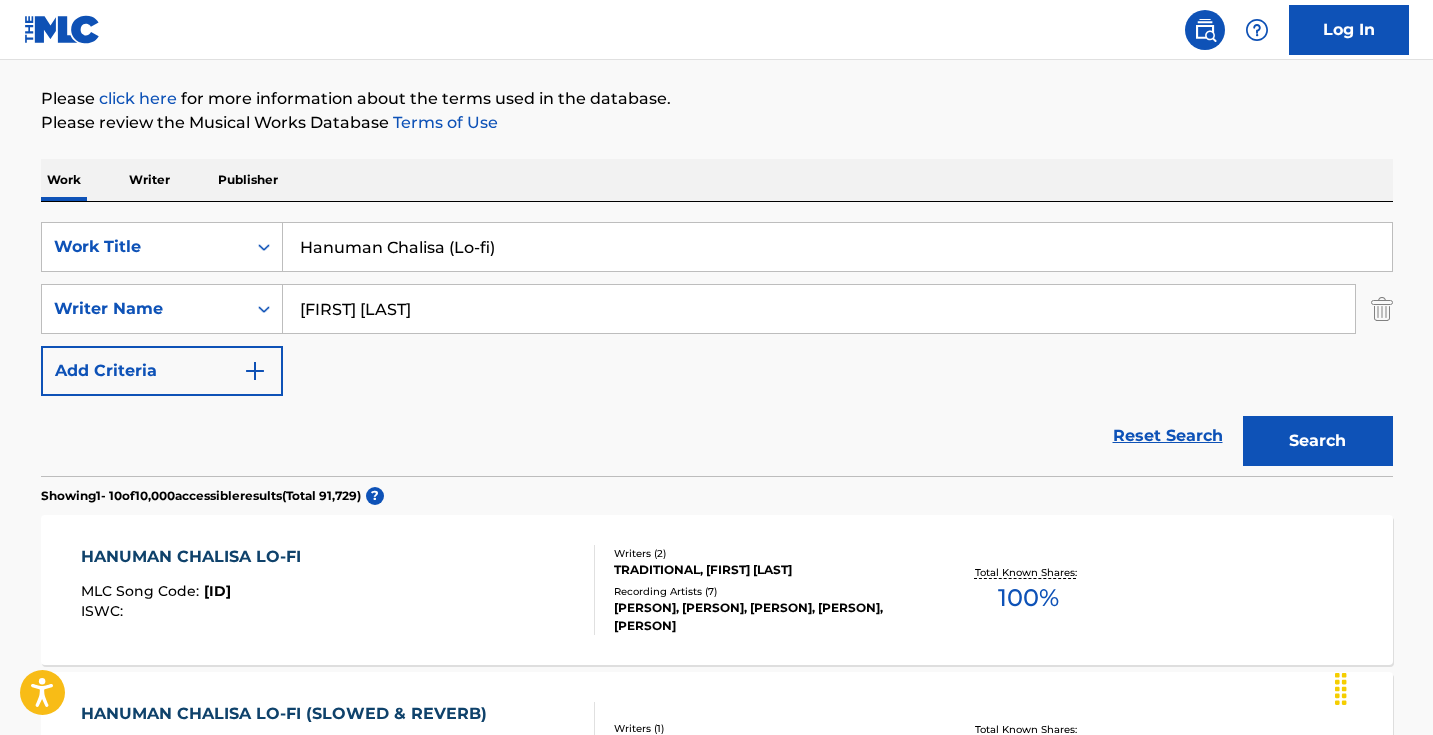 type on "[FIRST] [LAST]" 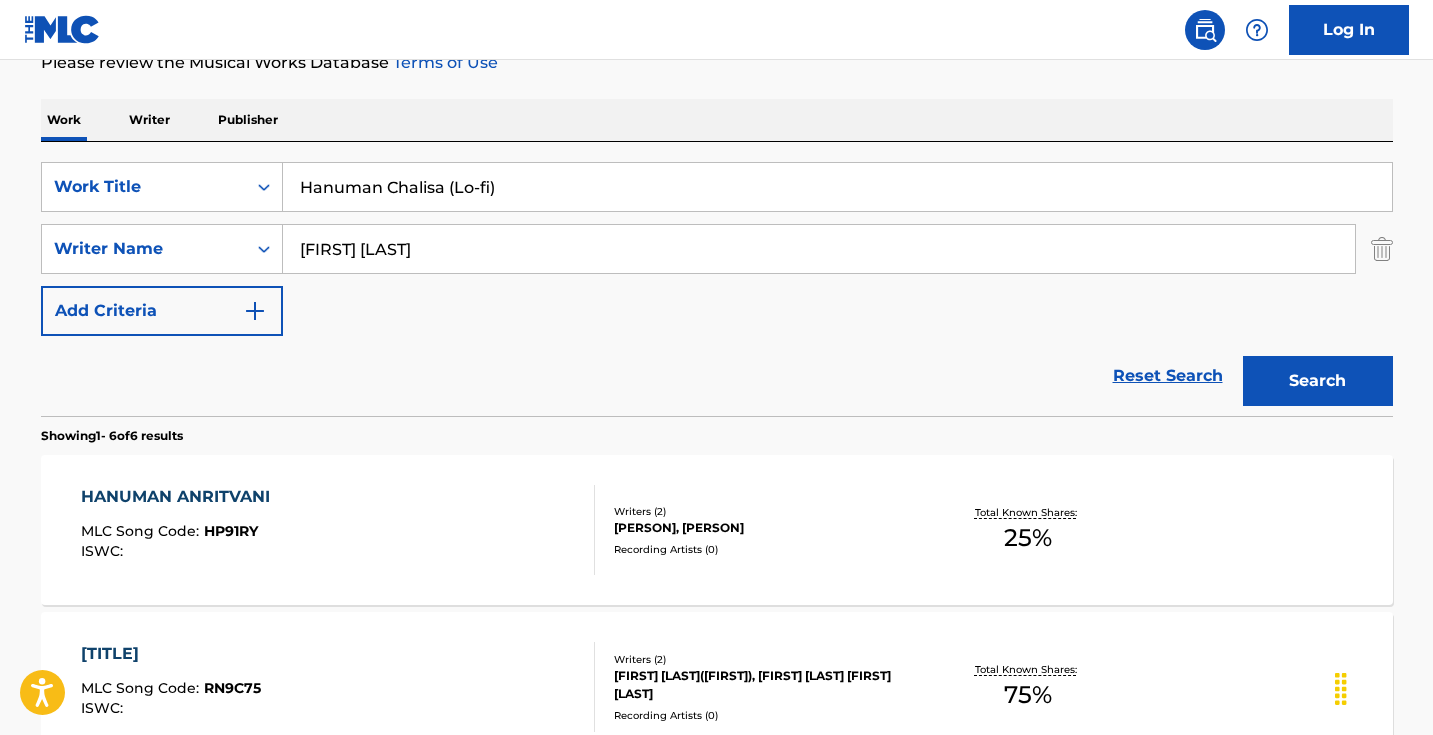 scroll, scrollTop: 292, scrollLeft: 0, axis: vertical 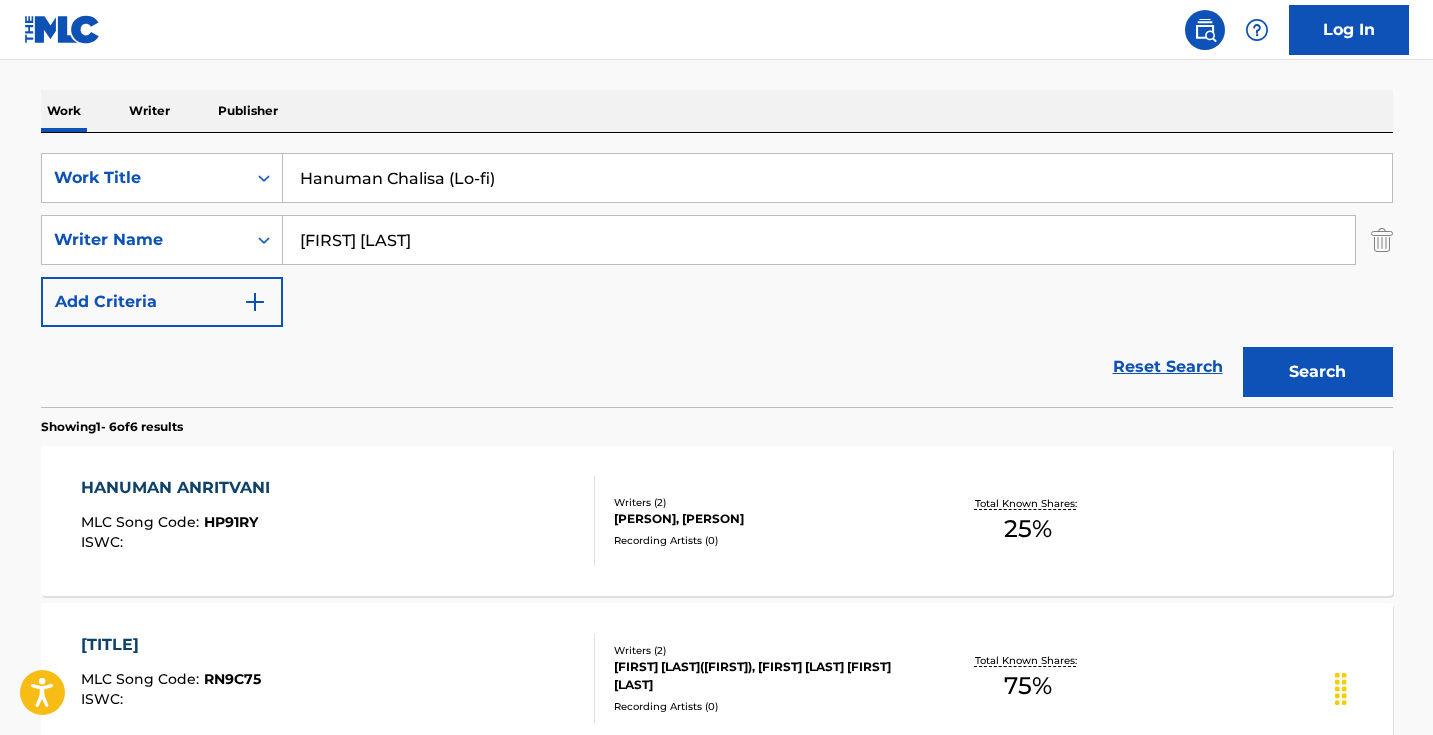 click on "Hanuman Chalisa (Lo-fi)" at bounding box center (837, 178) 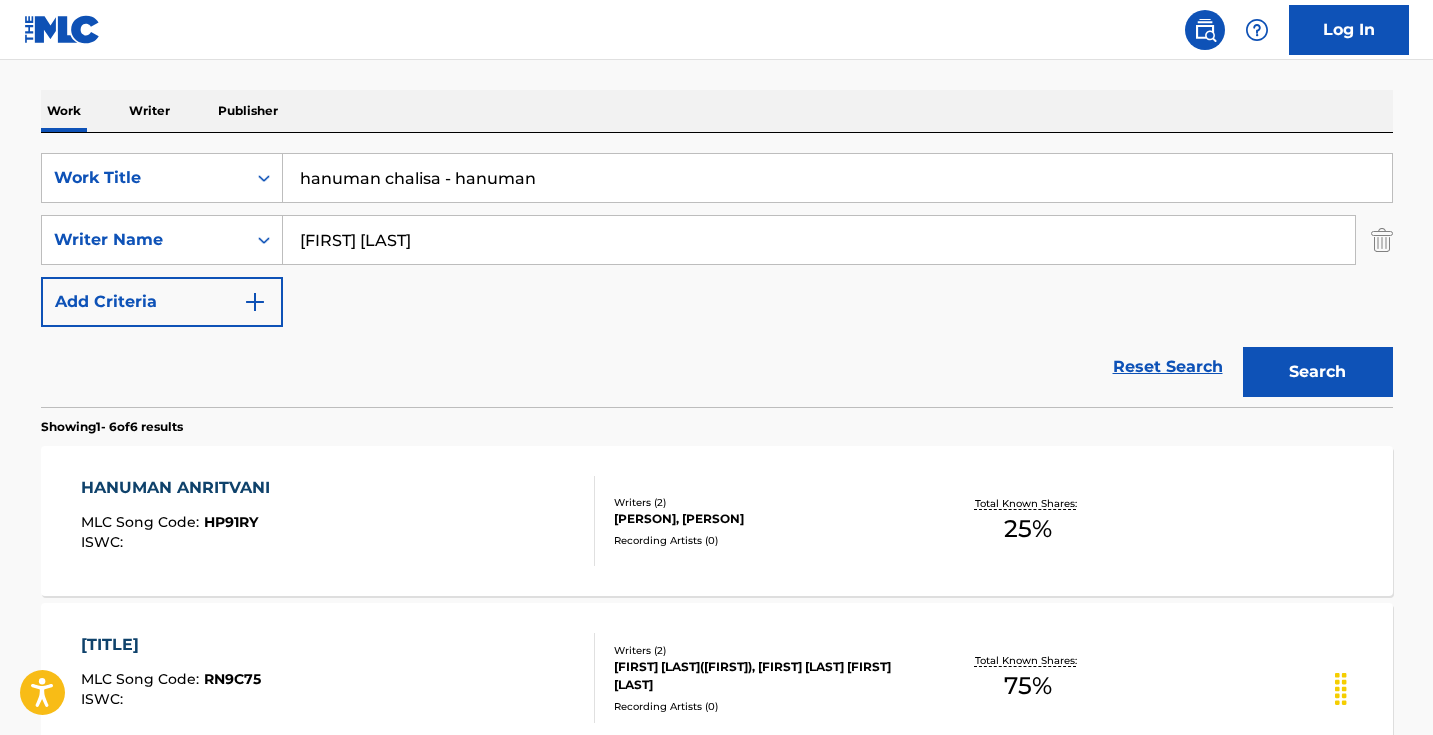 drag, startPoint x: 540, startPoint y: 180, endPoint x: 439, endPoint y: 179, distance: 101.00495 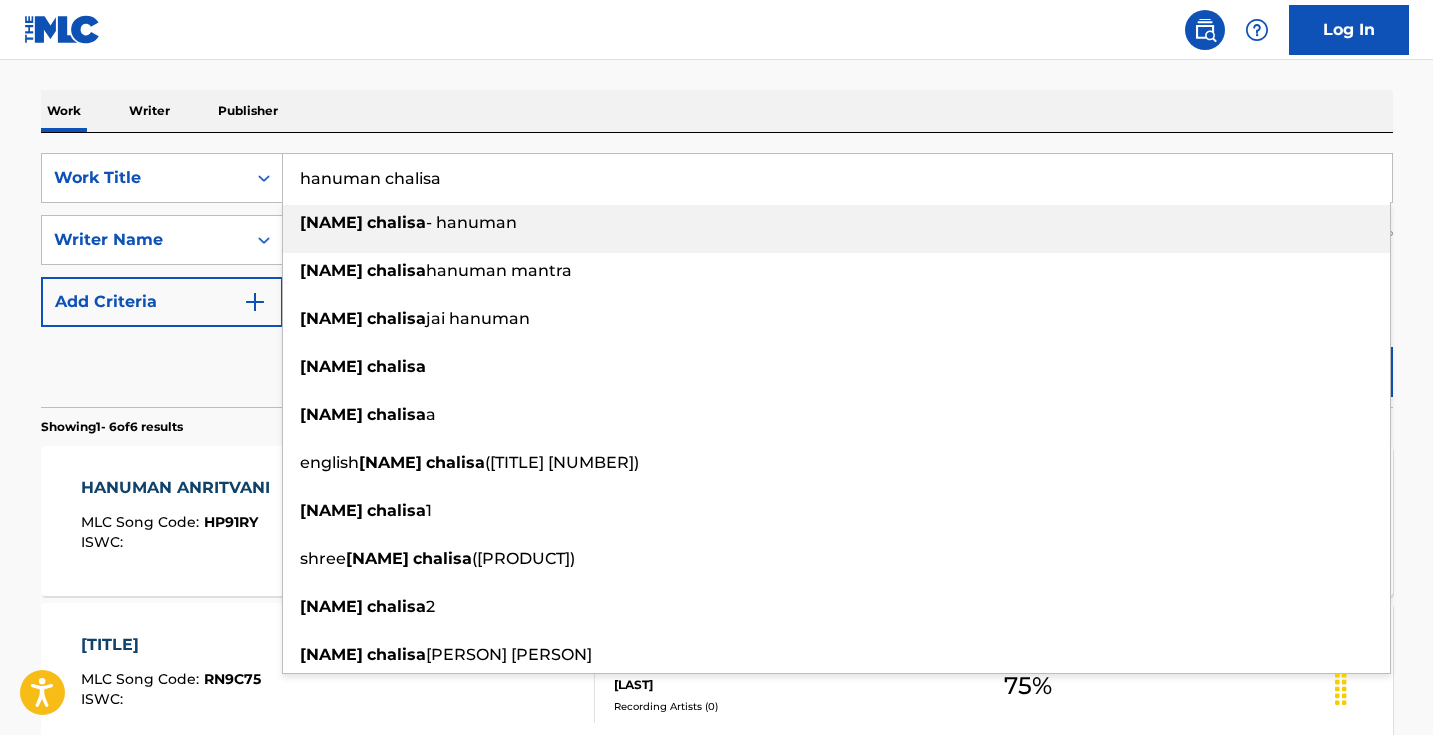 type on "hanuman chalisa" 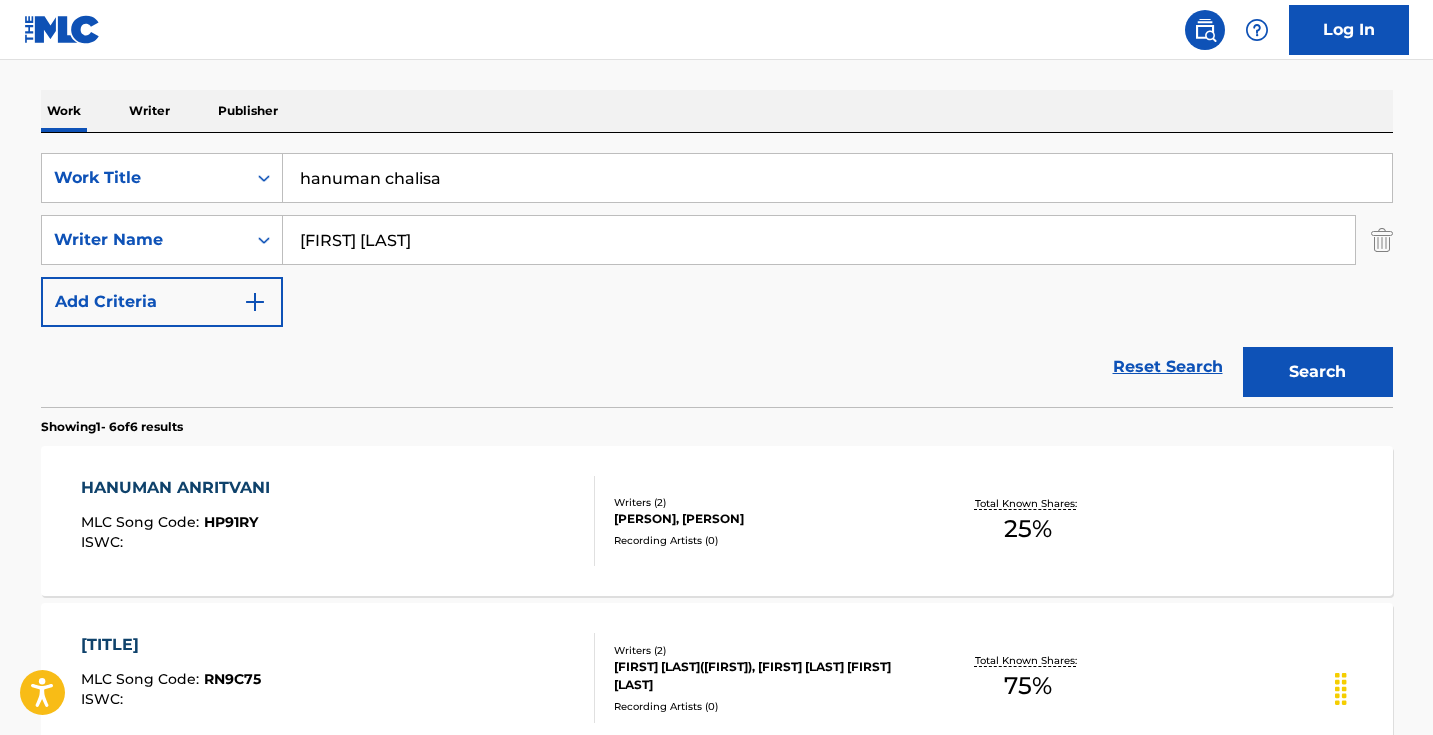 click on "Search" at bounding box center [1318, 372] 